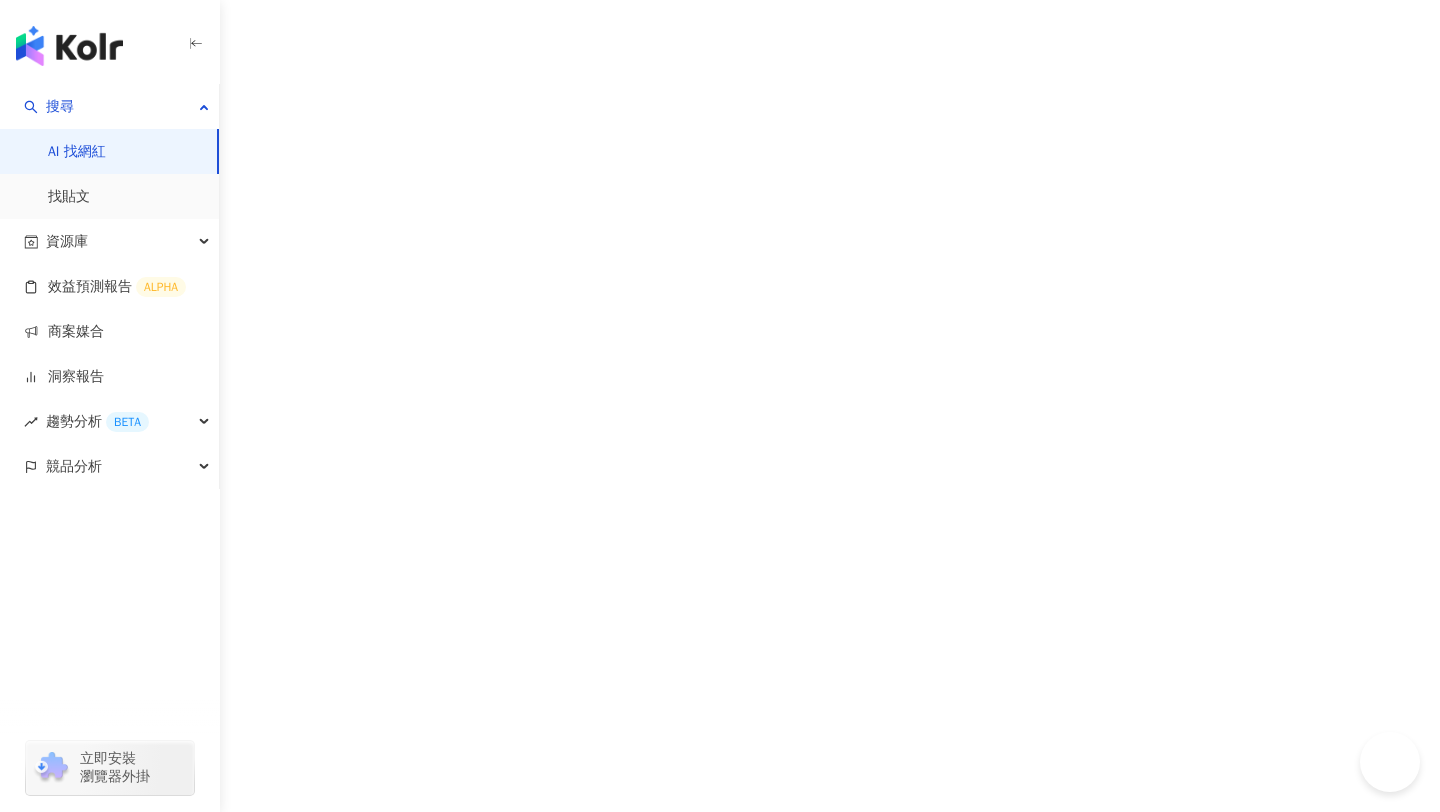 scroll, scrollTop: 0, scrollLeft: 0, axis: both 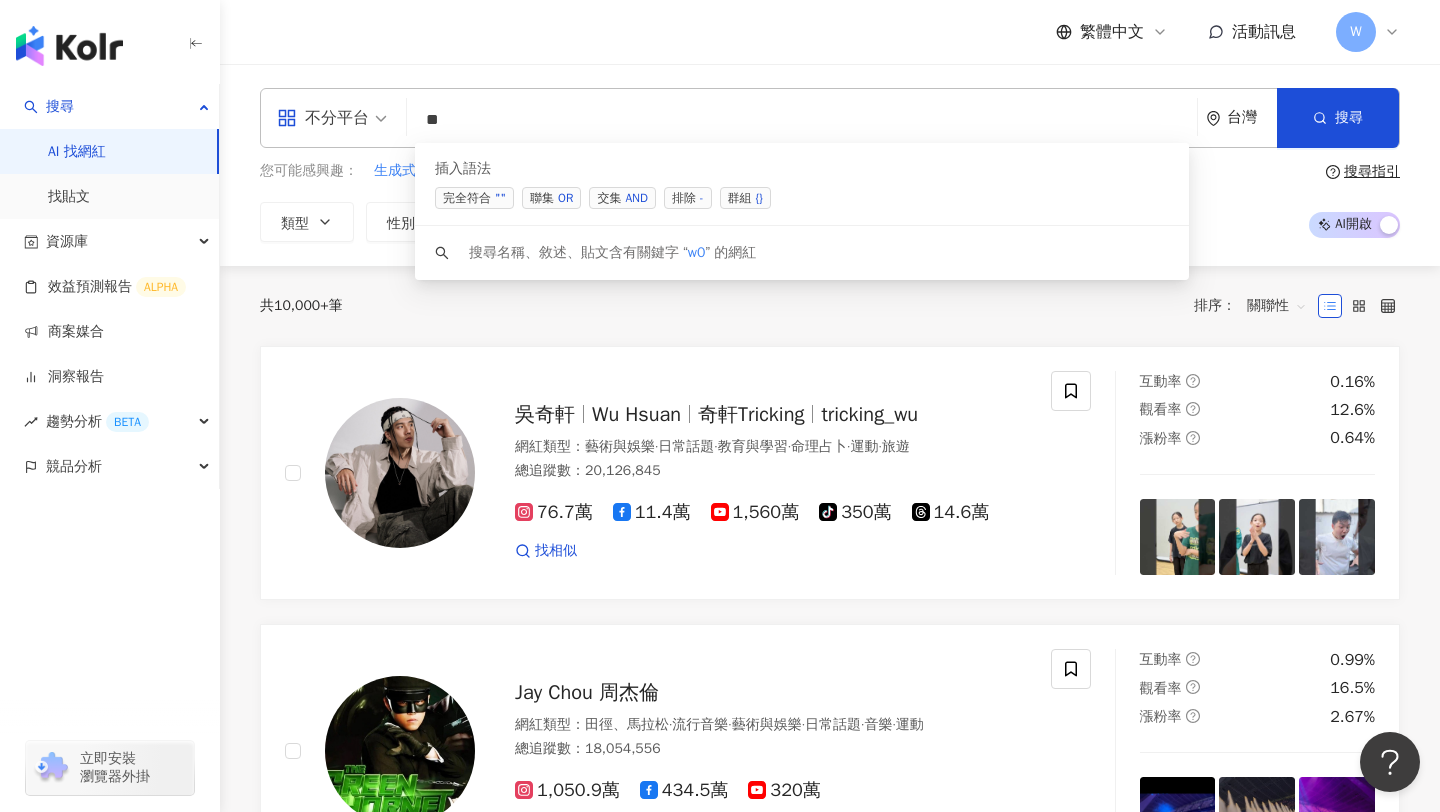 type on "*" 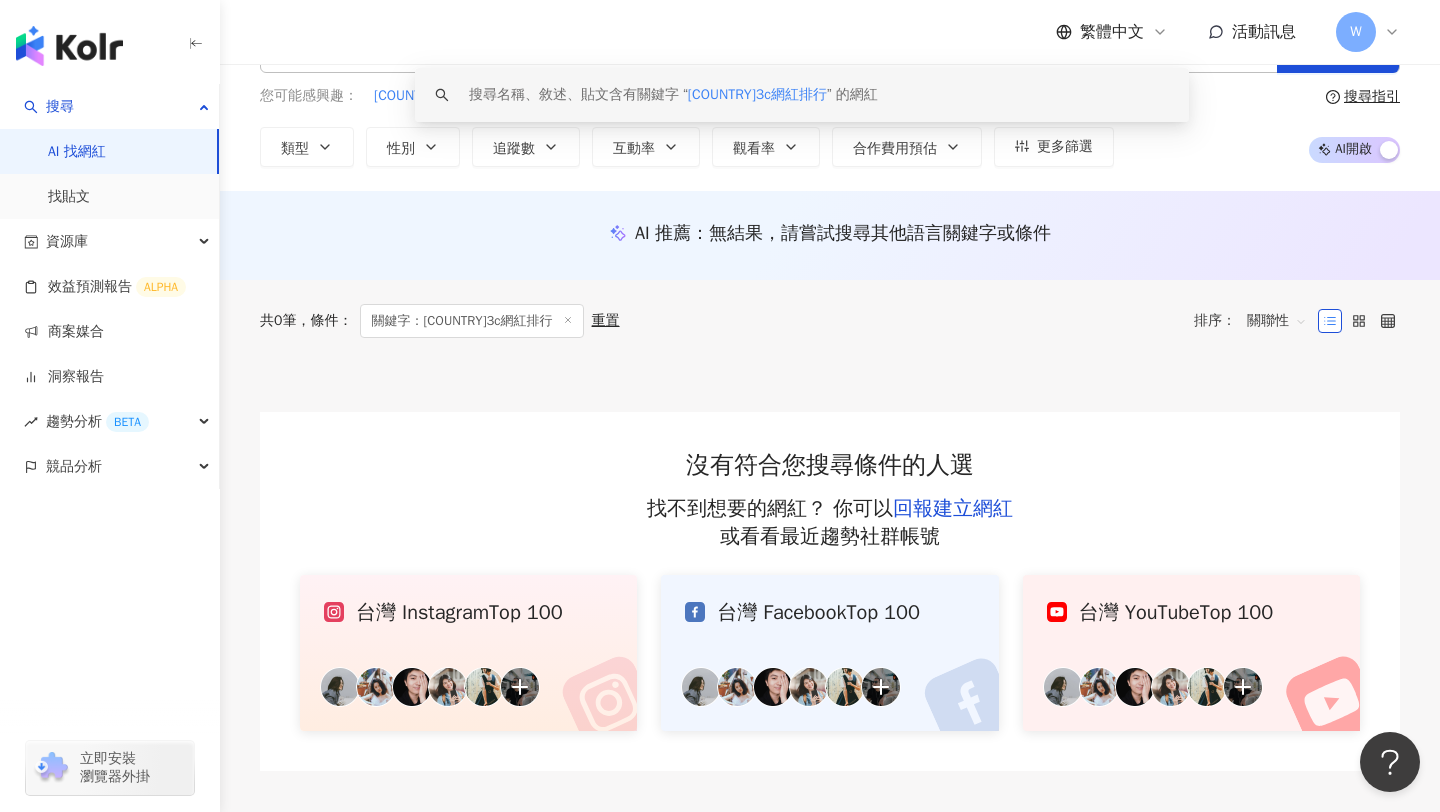 scroll, scrollTop: 0, scrollLeft: 0, axis: both 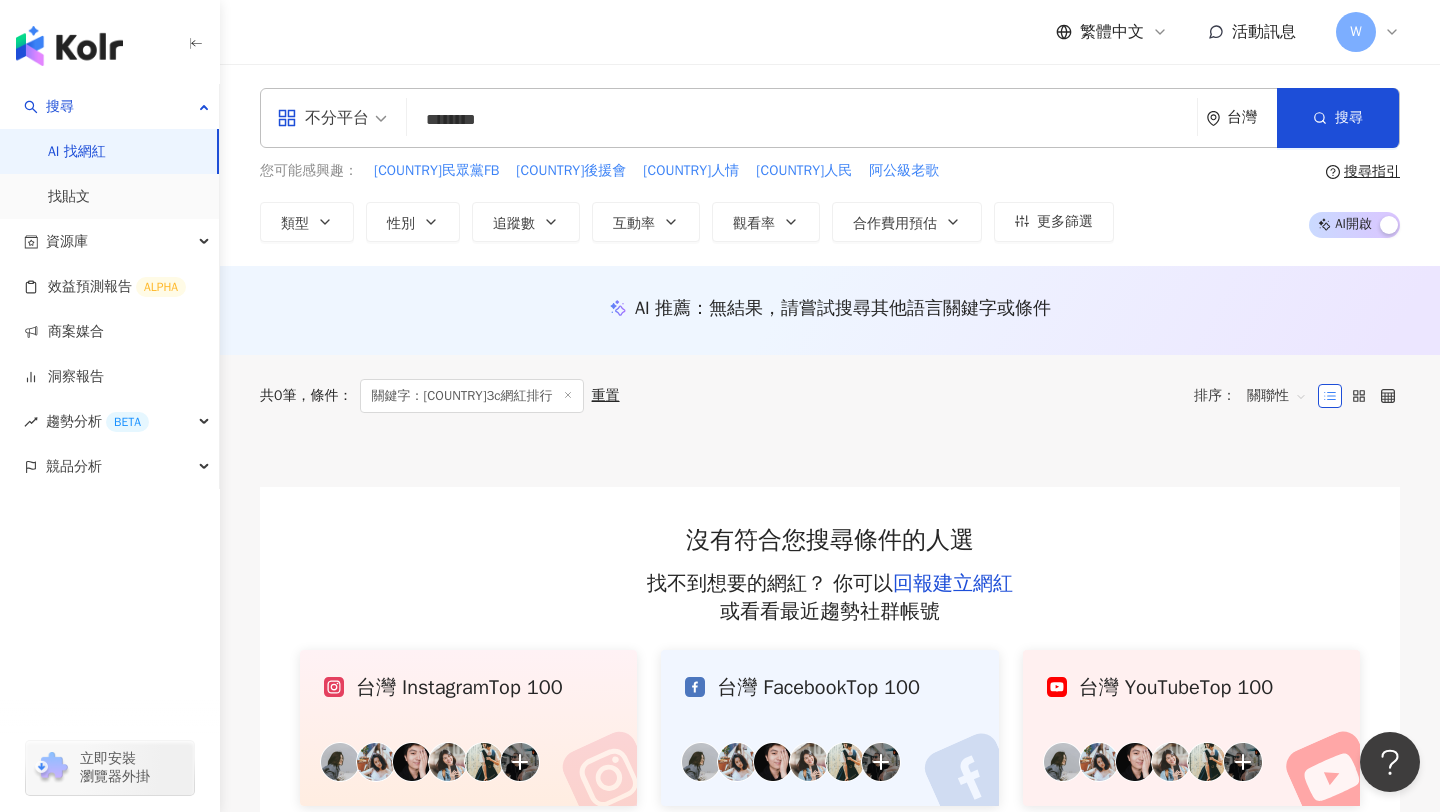 click on "AI 推薦 ： 無結果，請嘗試搜尋其他語言關鍵字或條件" at bounding box center (830, 308) 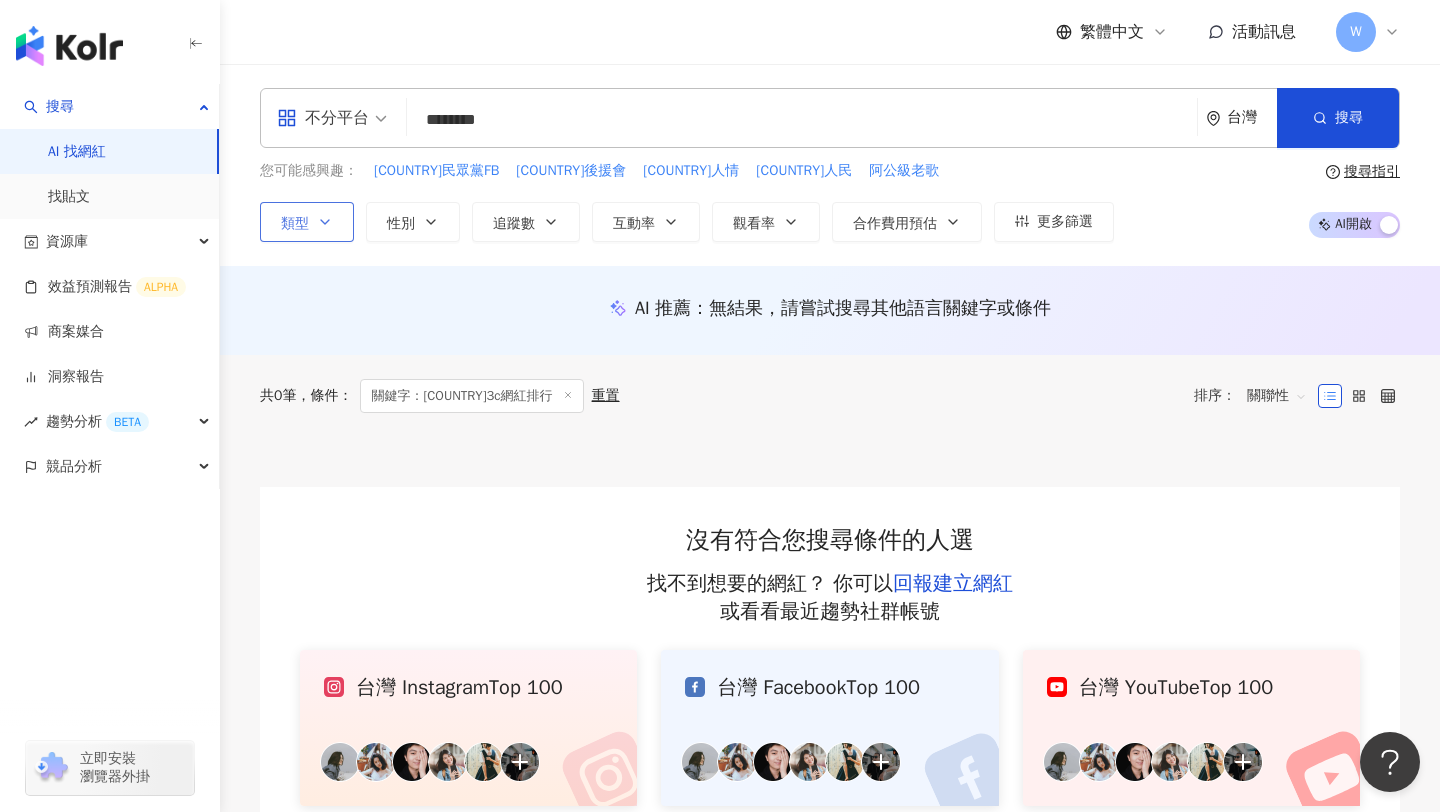 click on "類型" at bounding box center (307, 222) 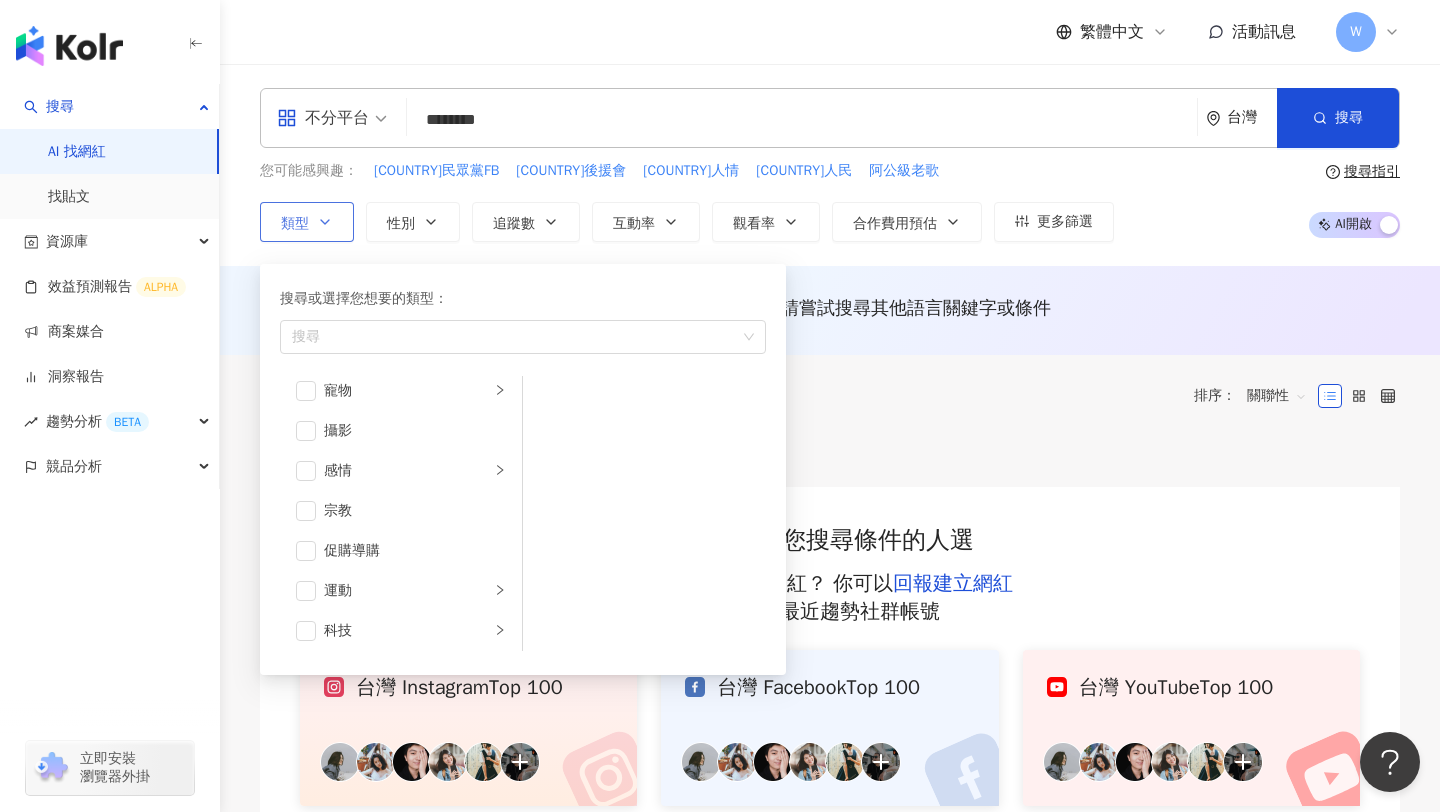 scroll, scrollTop: 571, scrollLeft: 0, axis: vertical 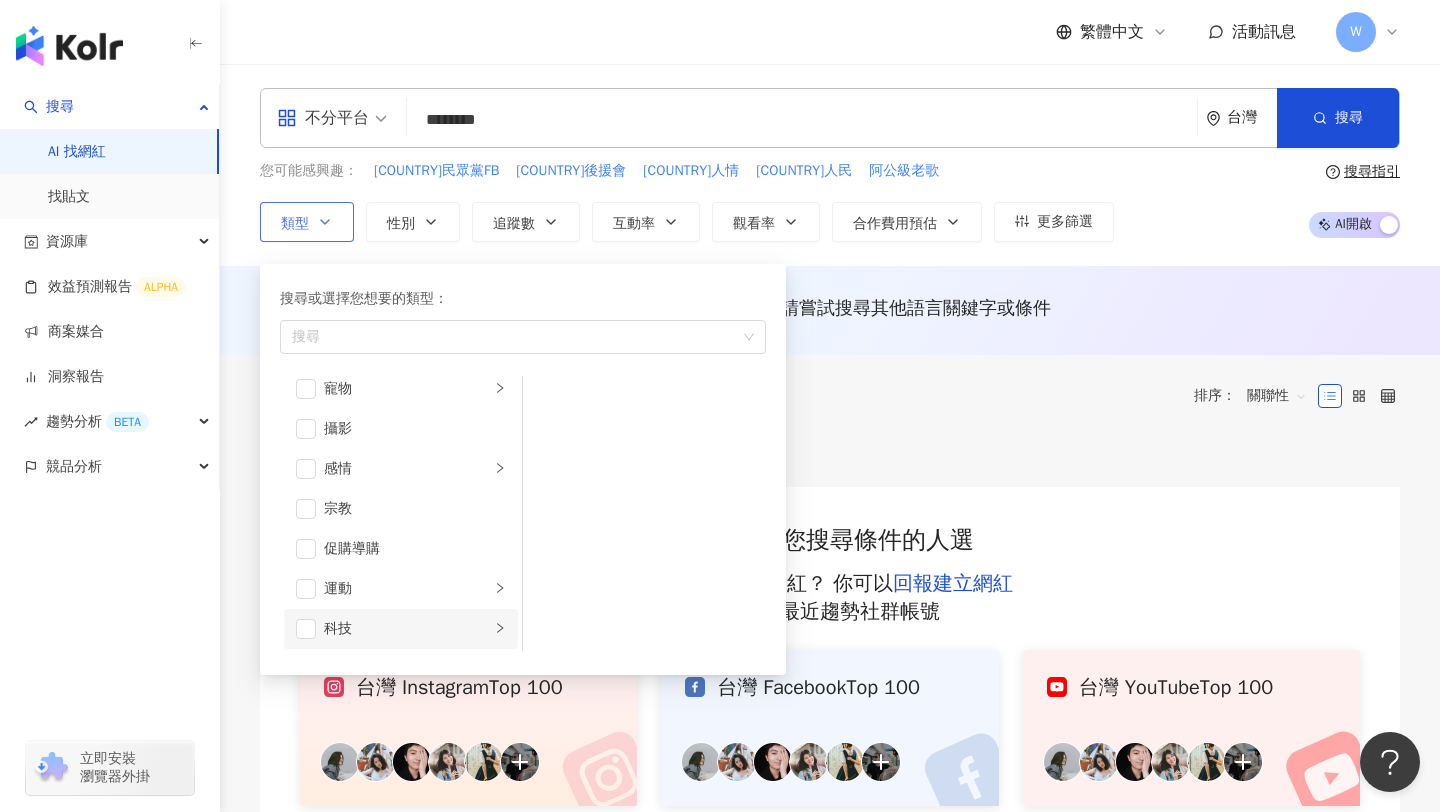 click on "科技" at bounding box center [407, 629] 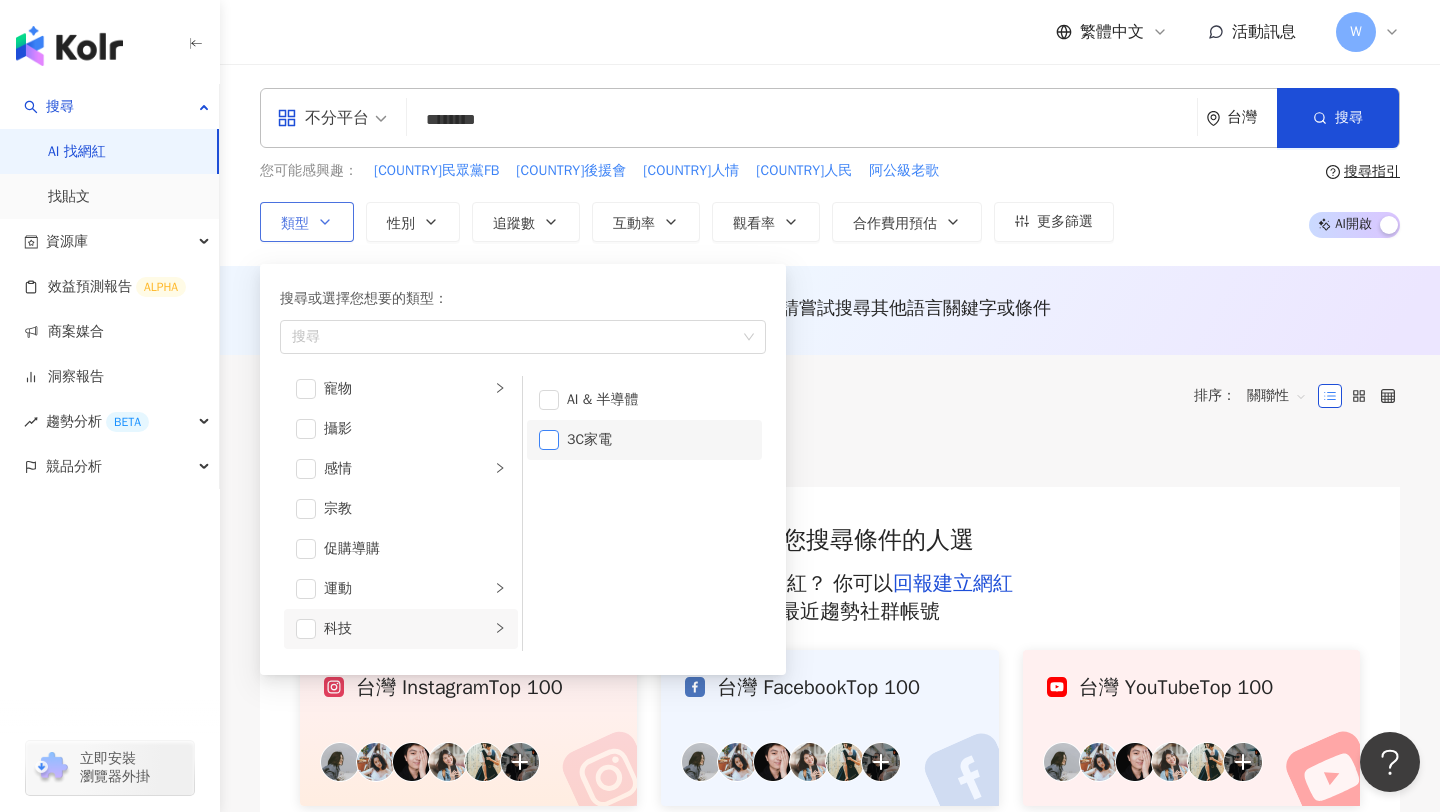 click at bounding box center (549, 440) 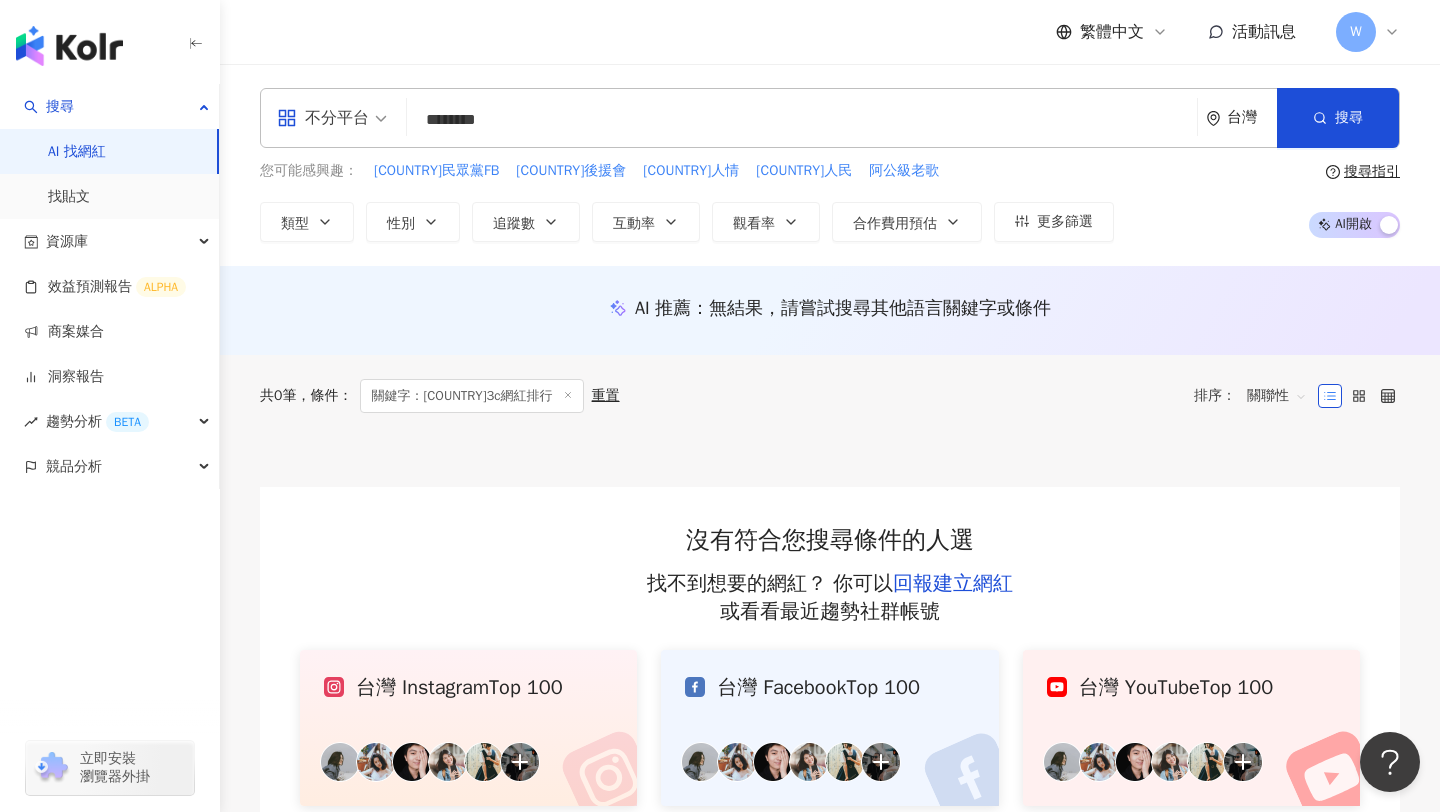 click on "********" at bounding box center [802, 120] 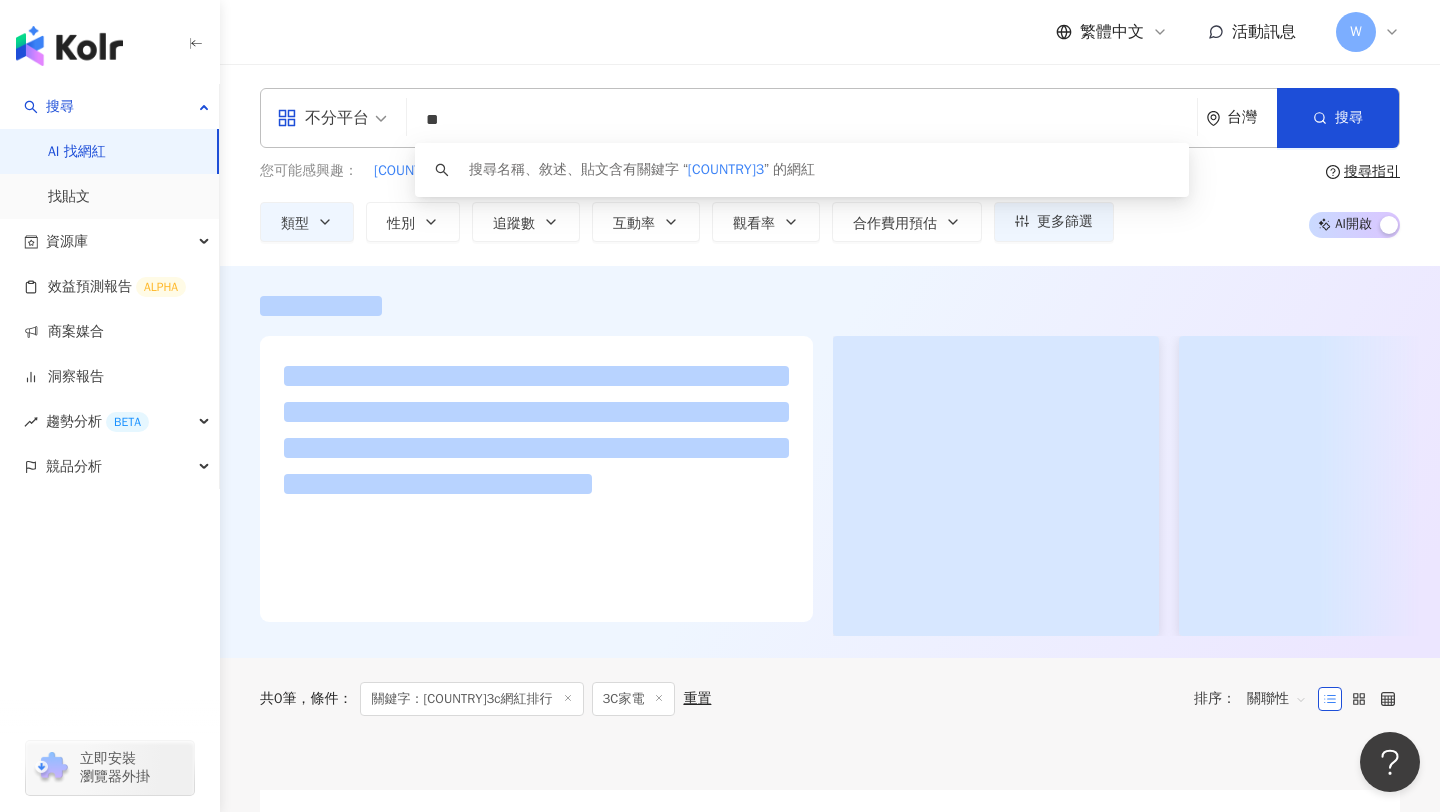 type on "*" 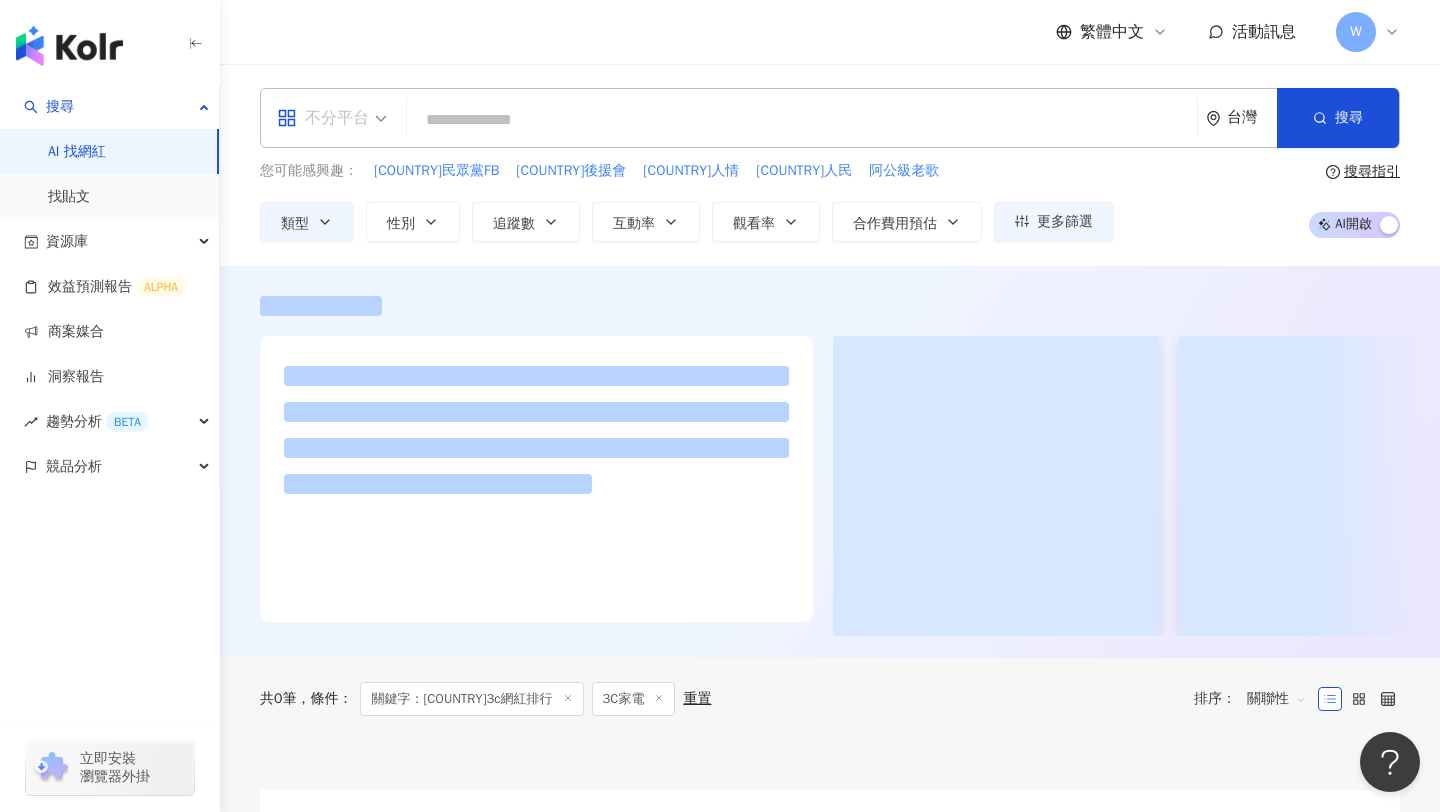 click on "不分平台" at bounding box center [323, 118] 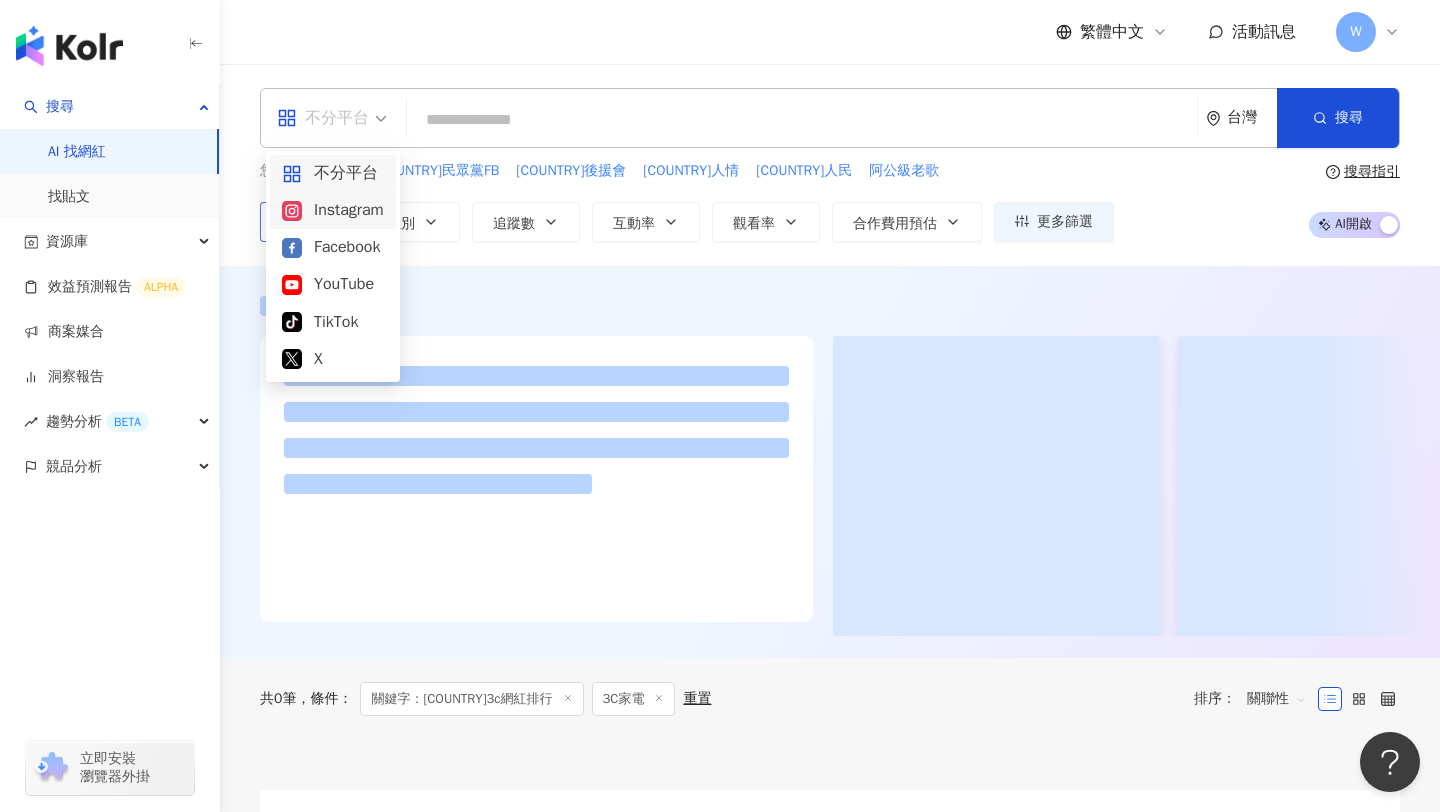click on "Instagram" at bounding box center [333, 210] 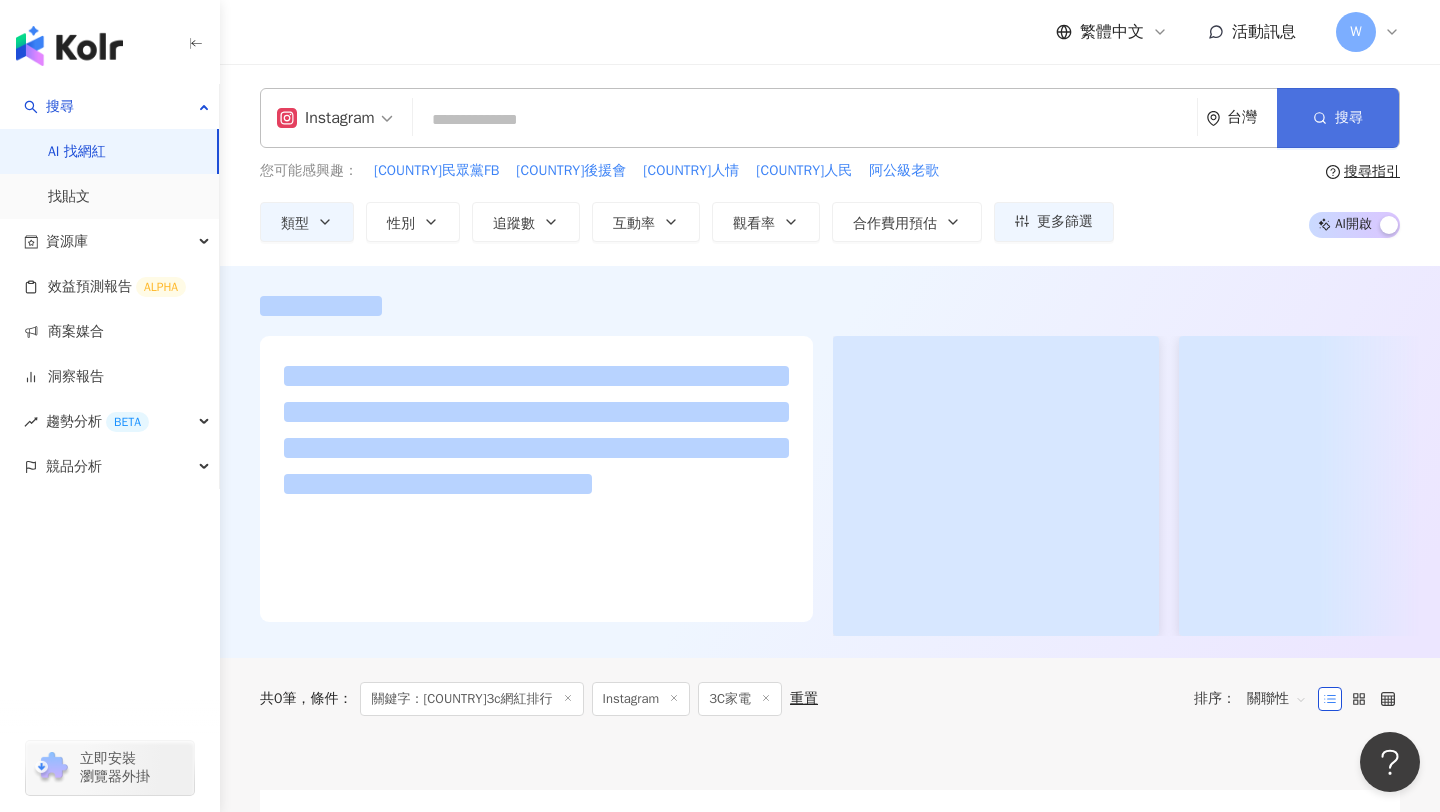 click on "搜尋" at bounding box center [1338, 118] 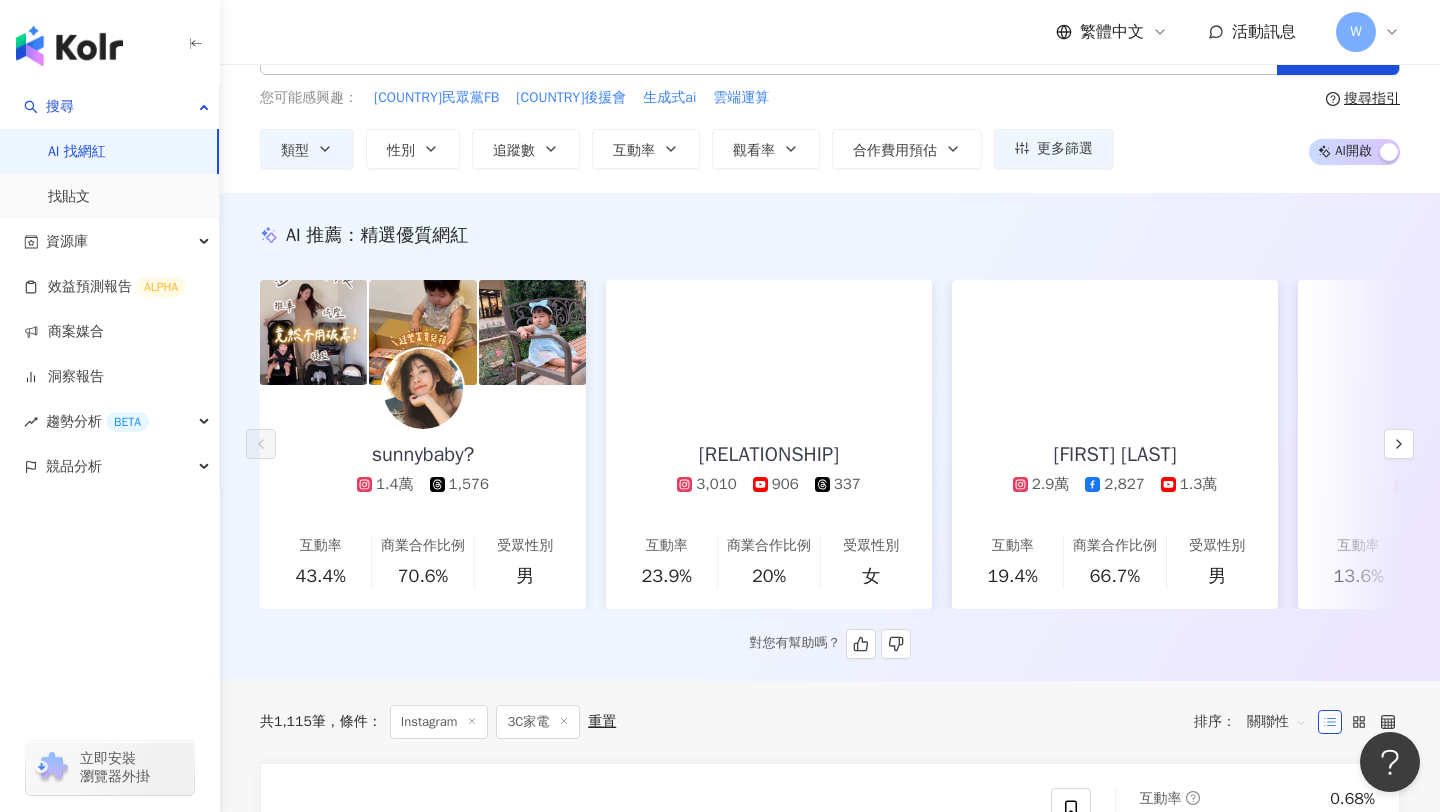 scroll, scrollTop: 87, scrollLeft: 0, axis: vertical 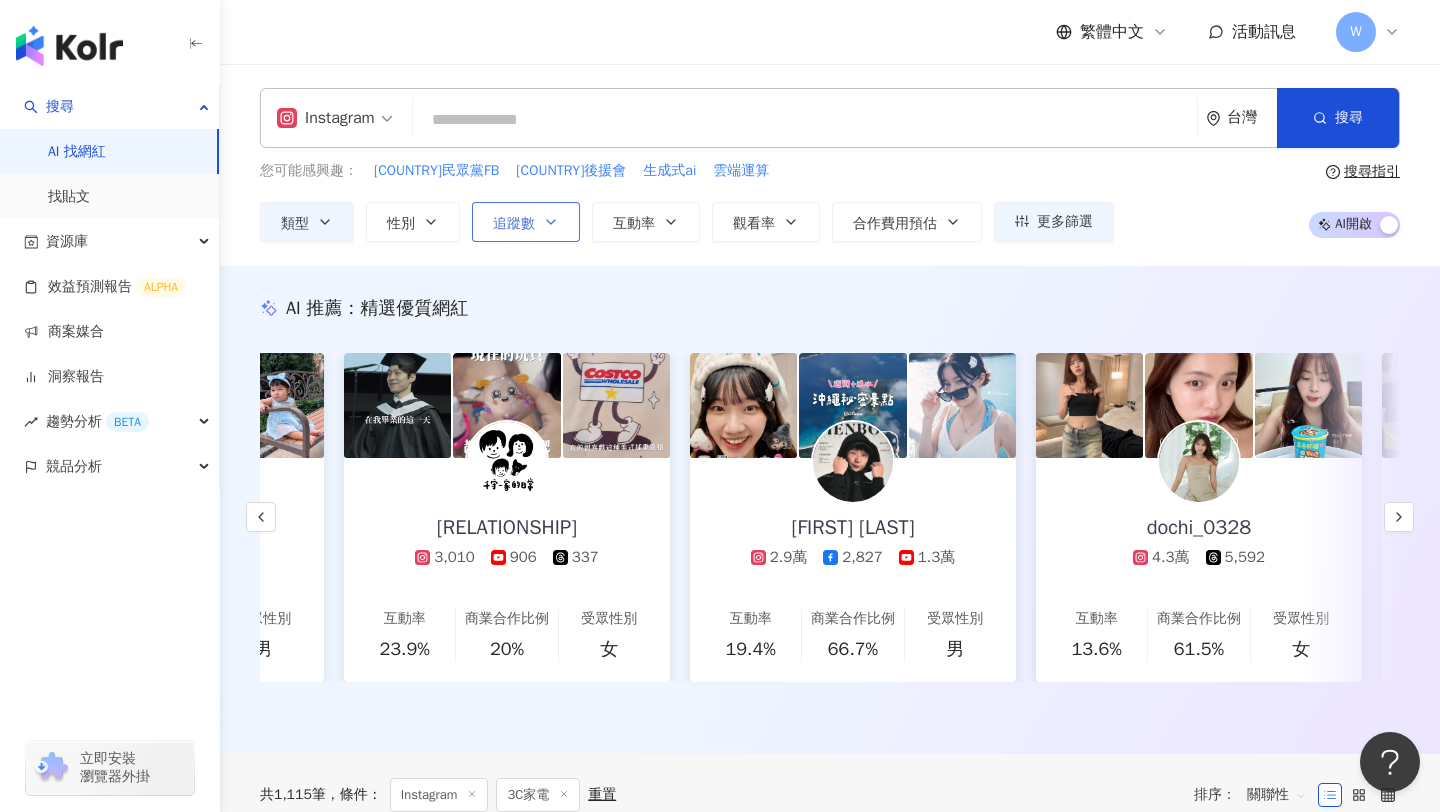 click on "追蹤數" at bounding box center [526, 222] 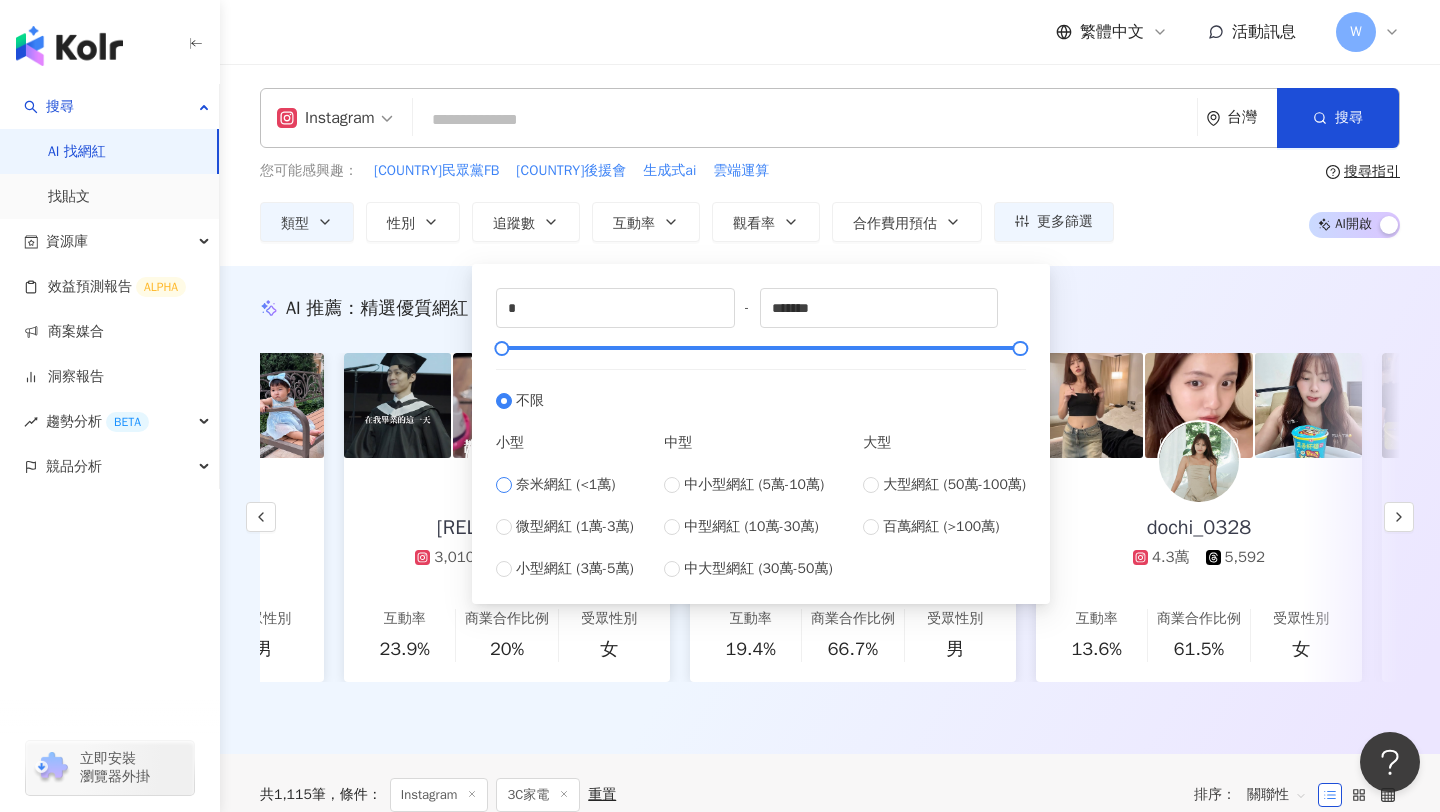 type on "****" 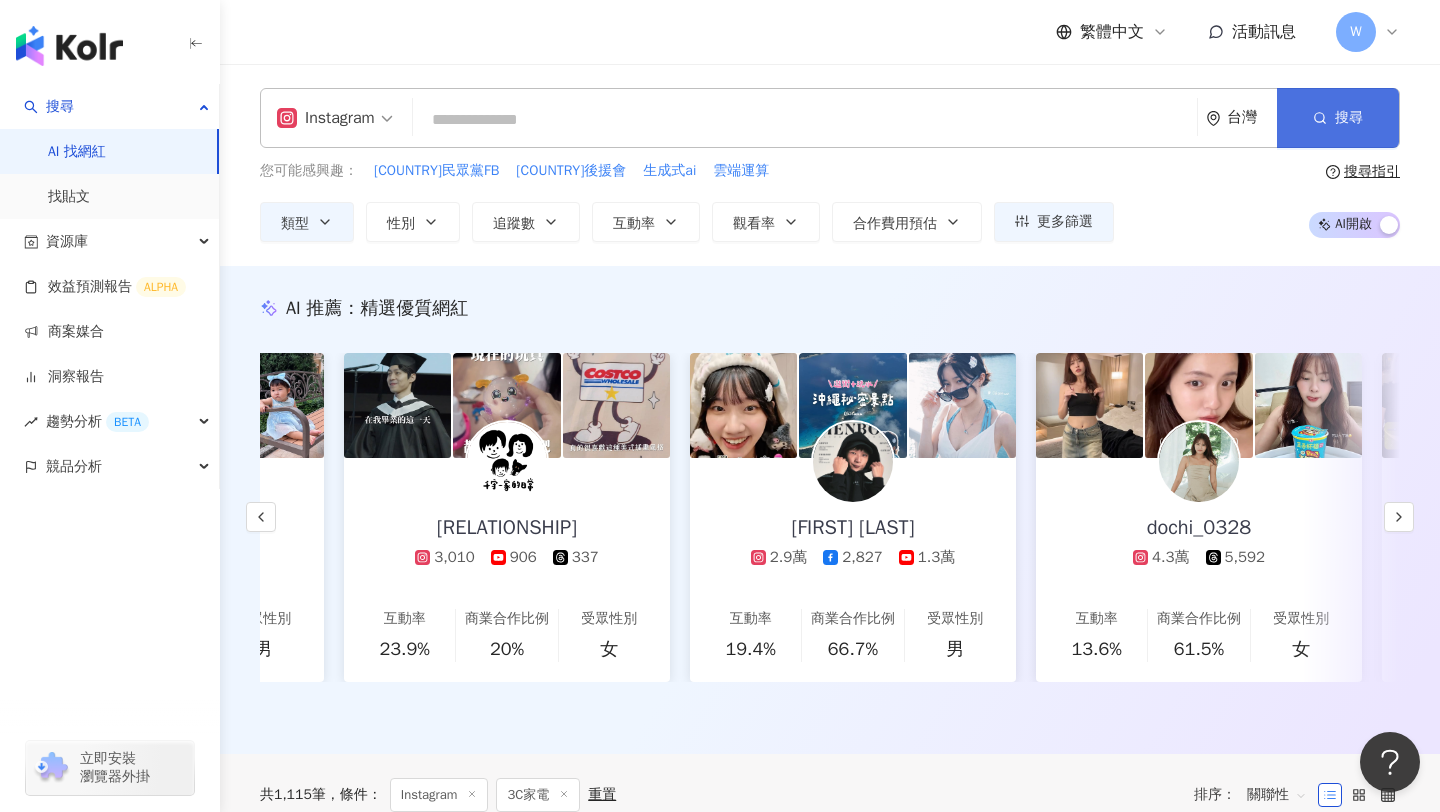 click on "搜尋" at bounding box center (1338, 118) 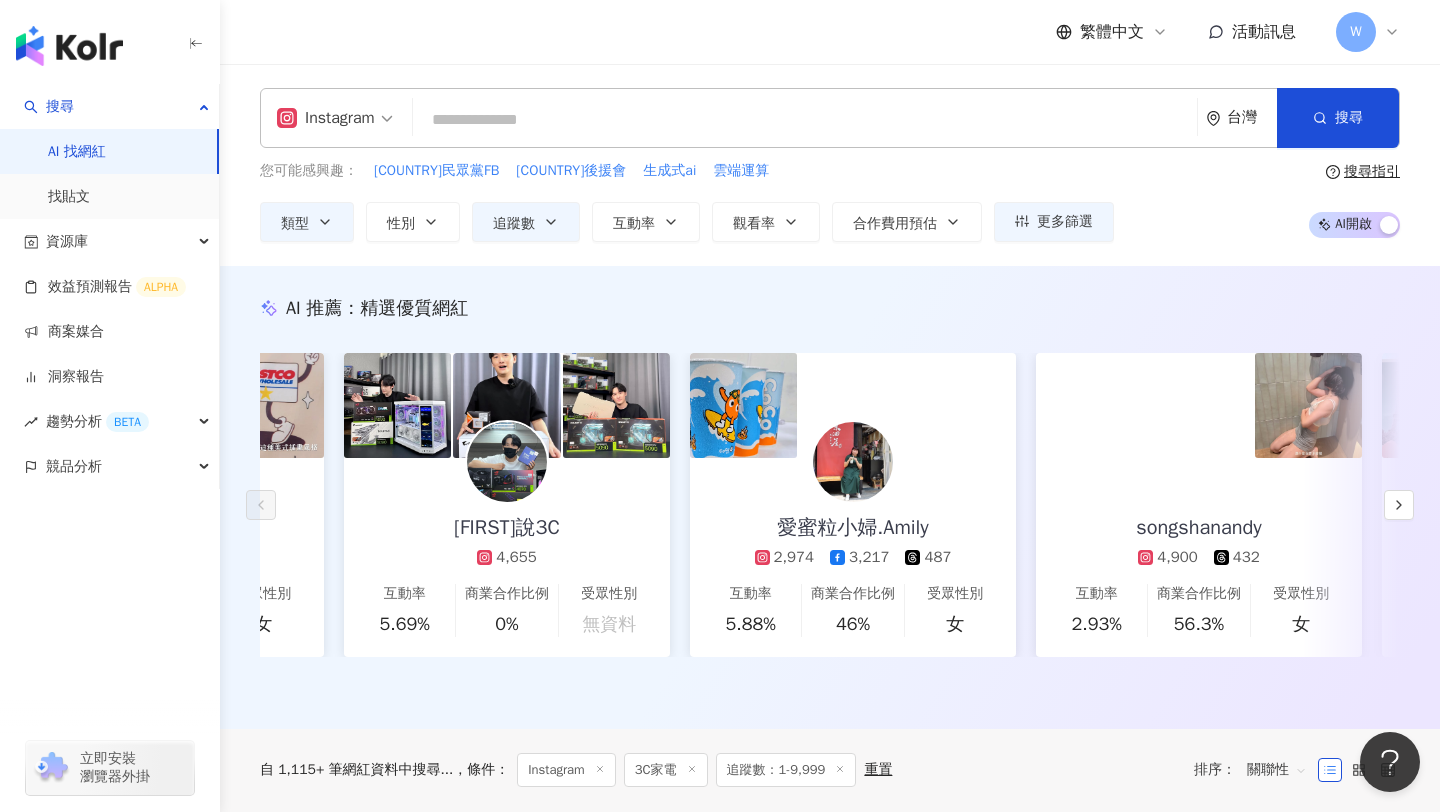scroll, scrollTop: 0, scrollLeft: 0, axis: both 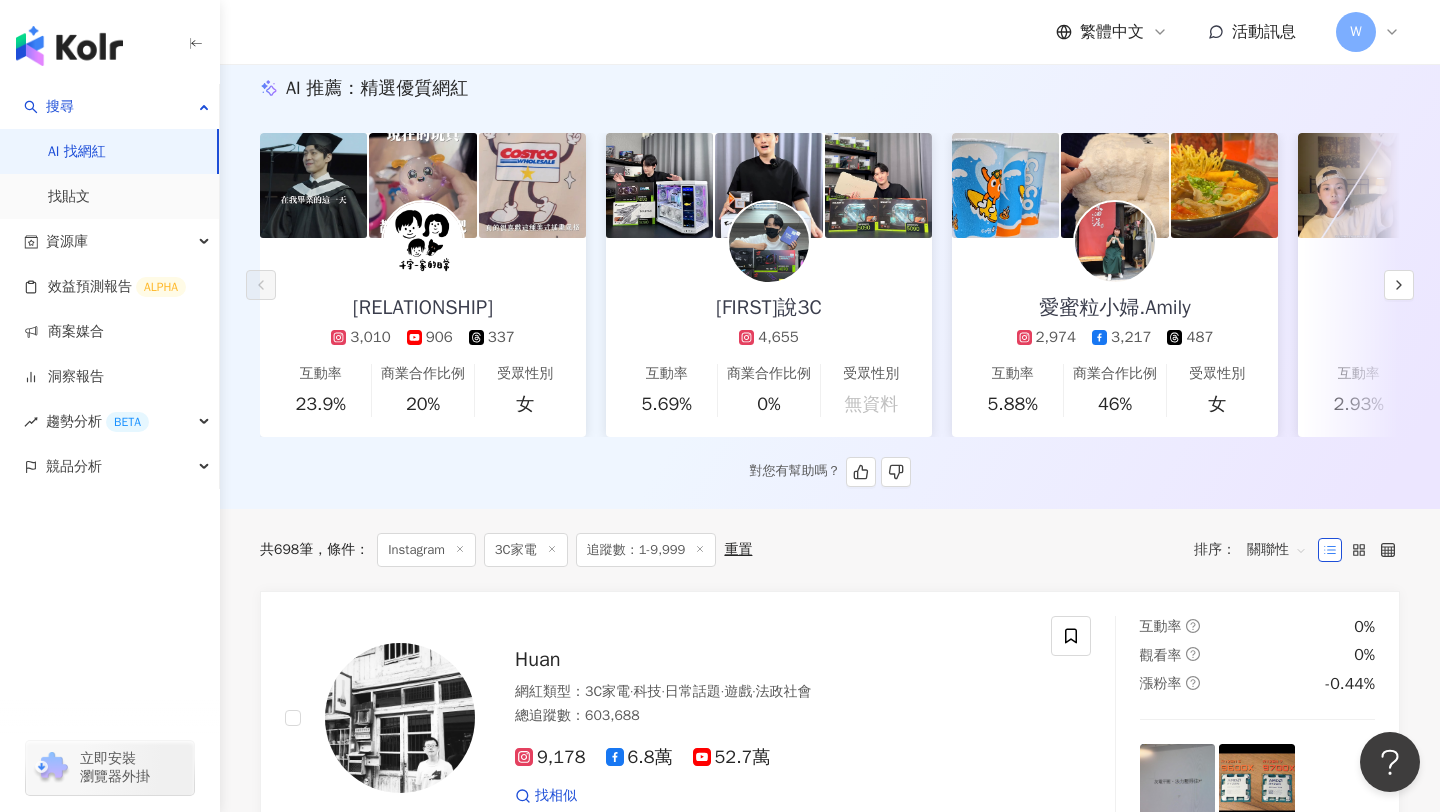 click on "小蔡說3C 4,655 互動率 5.69% 商業合作比例 0% 受眾性別 無資料" at bounding box center (769, 337) 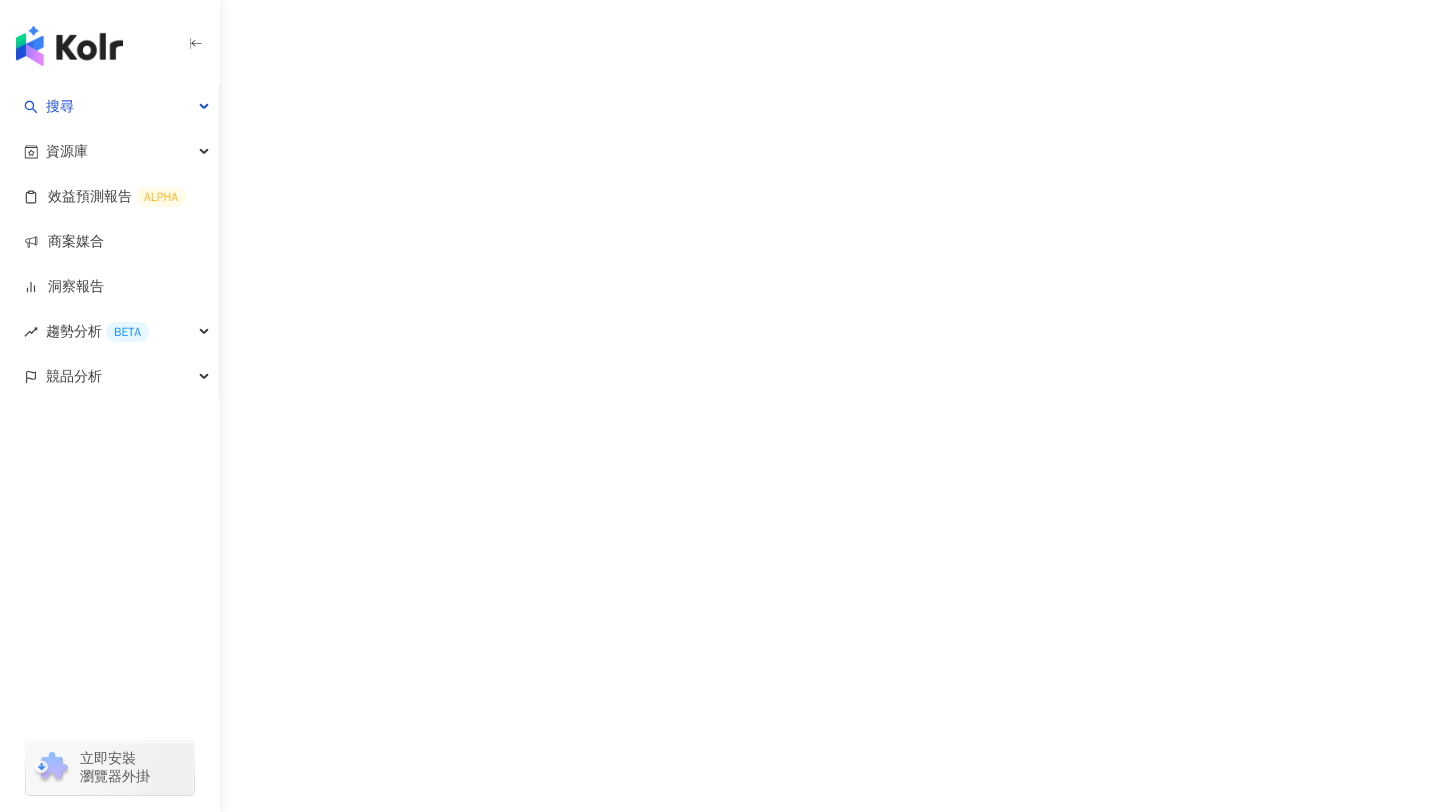 scroll, scrollTop: 0, scrollLeft: 0, axis: both 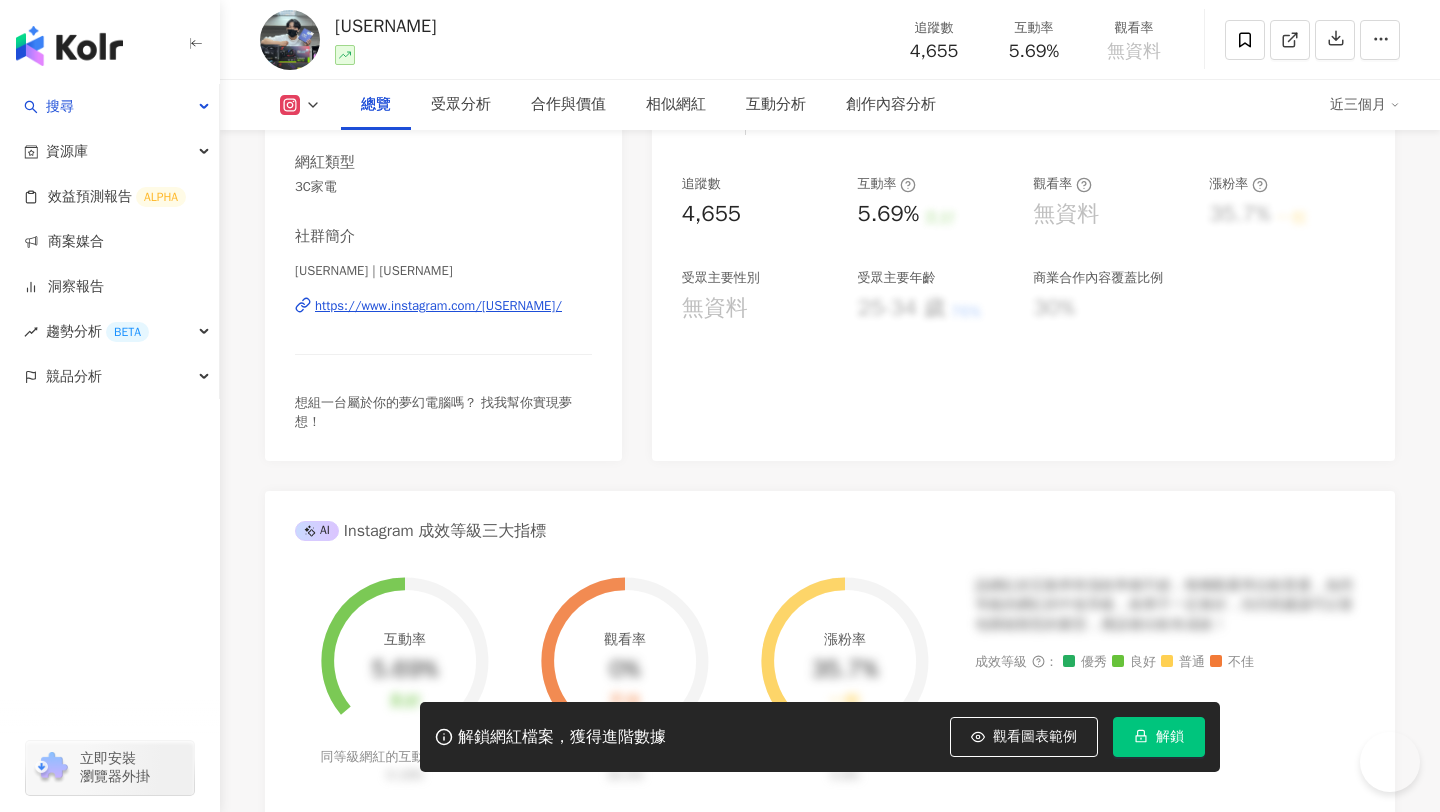 click on "https://www.instagram.com/cai.3c/" at bounding box center (438, 306) 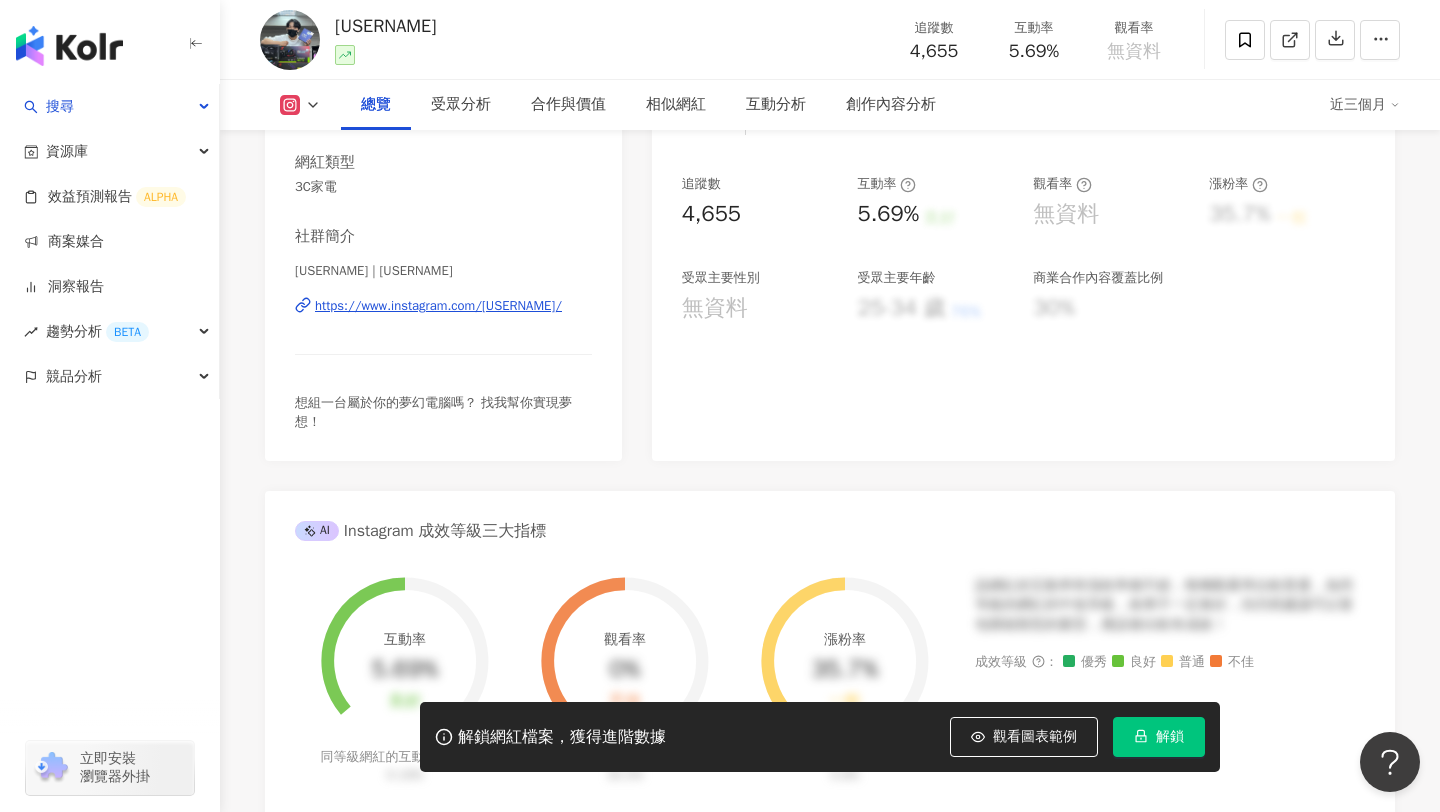 scroll, scrollTop: 0, scrollLeft: 0, axis: both 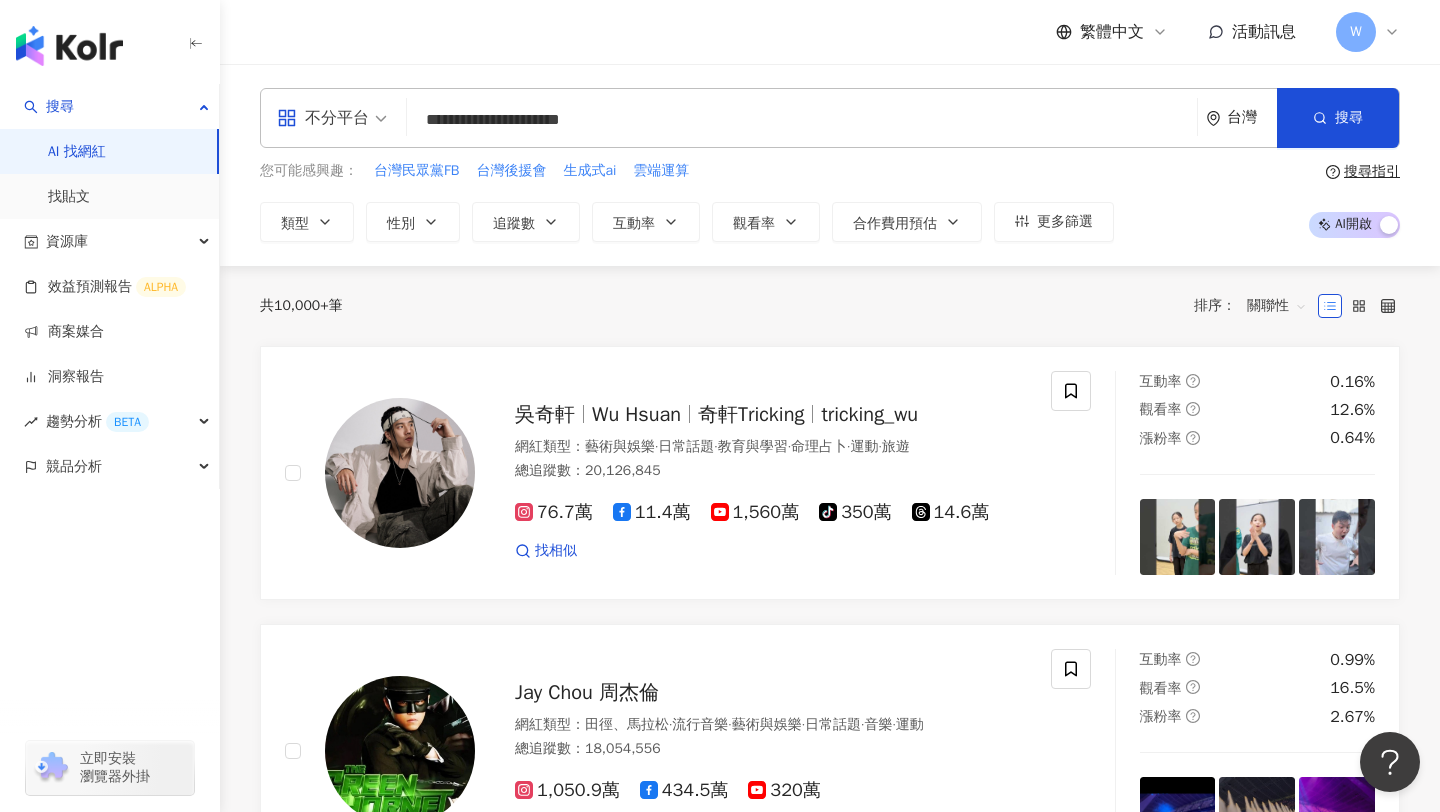 type on "**********" 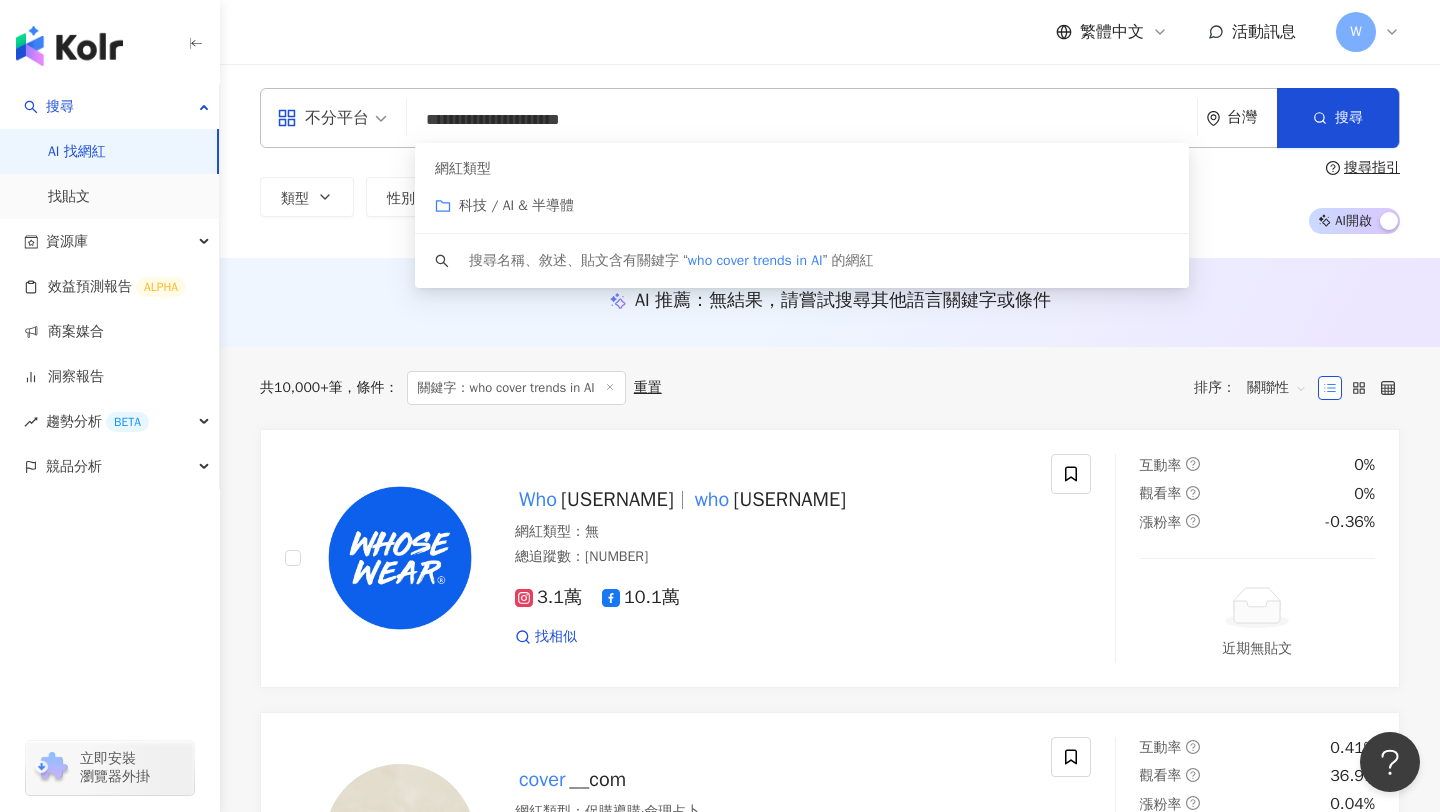 click on "科技 / AI & 半導體" at bounding box center [516, 205] 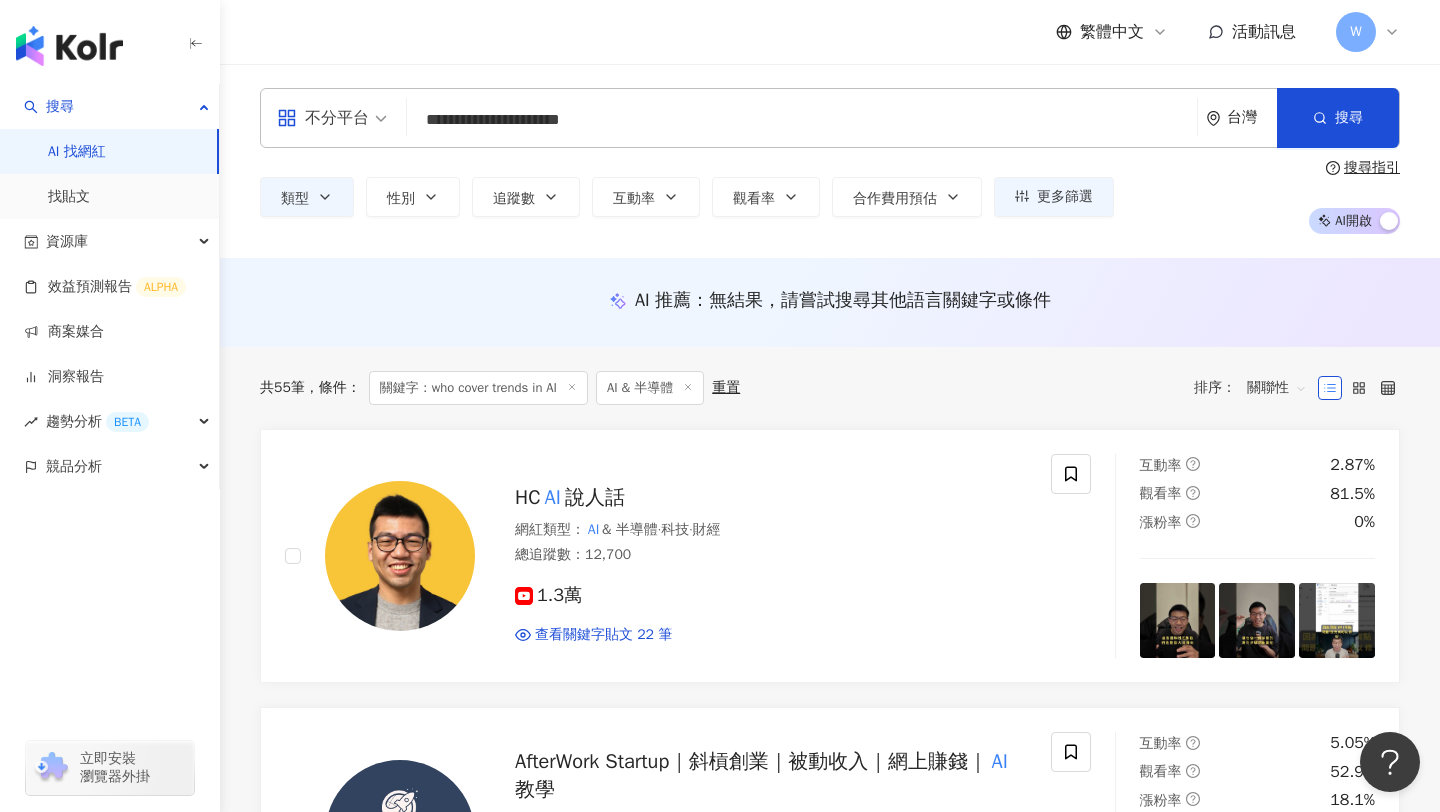 scroll, scrollTop: 210, scrollLeft: 0, axis: vertical 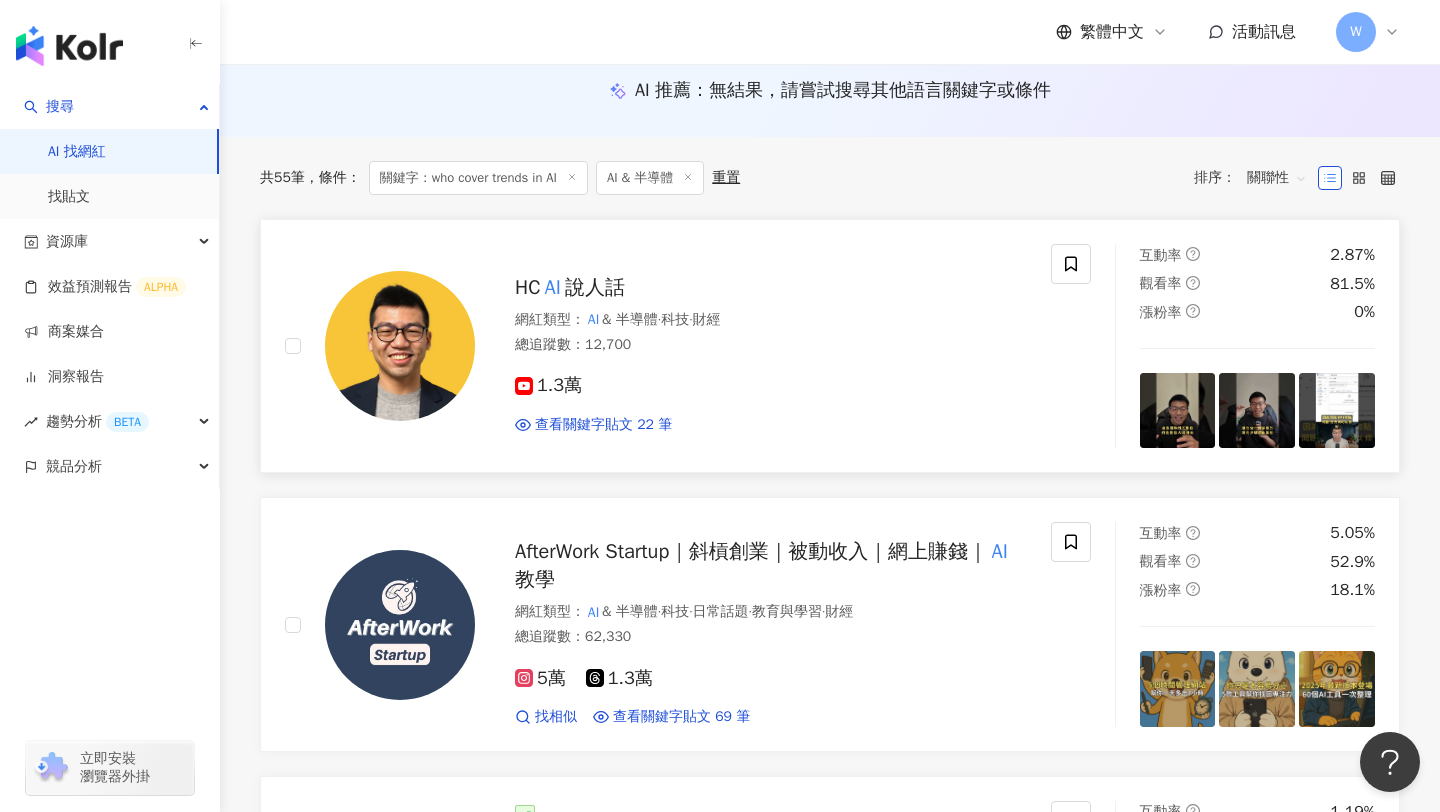 click on "總追蹤數 ： [NUMBER]" at bounding box center (771, 345) 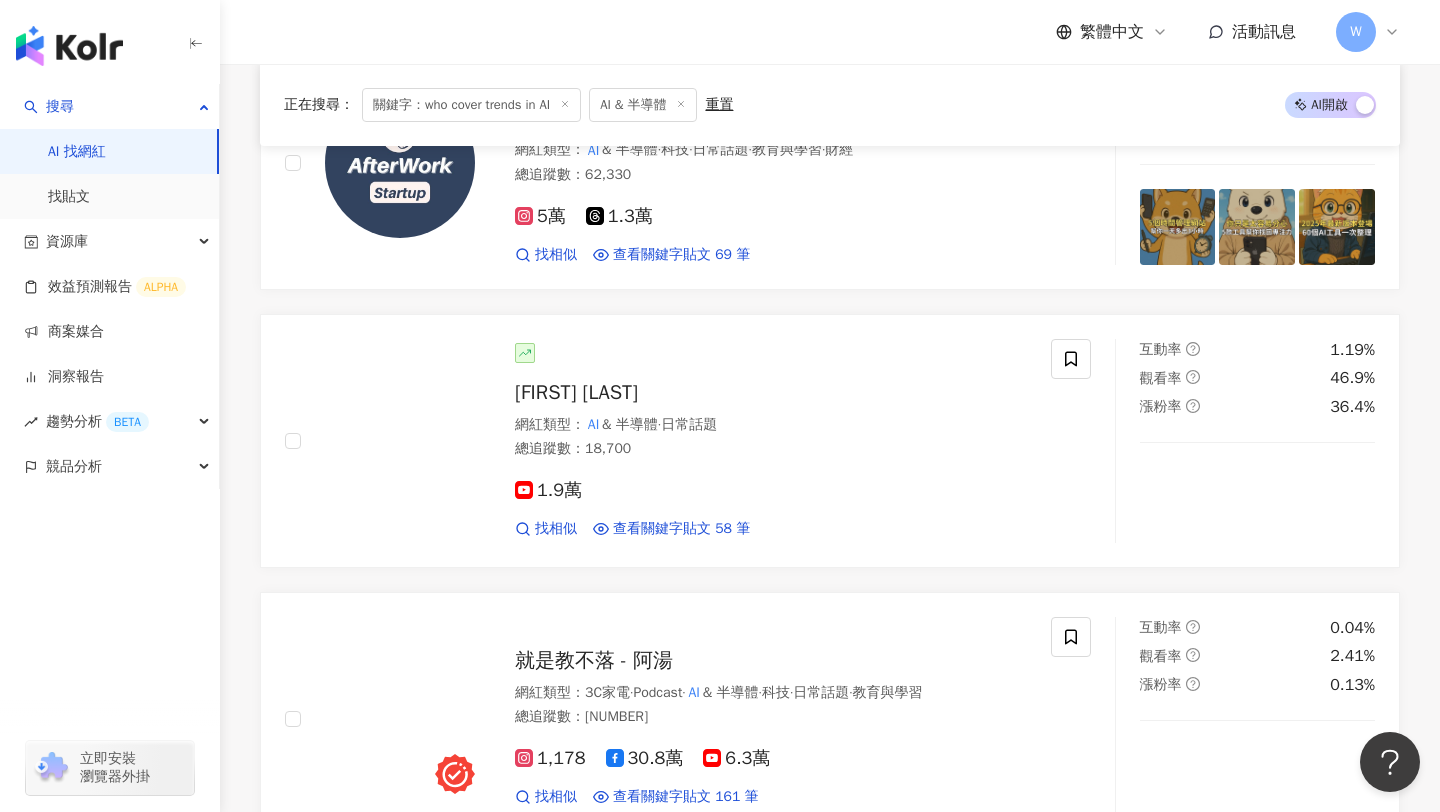 scroll, scrollTop: 0, scrollLeft: 0, axis: both 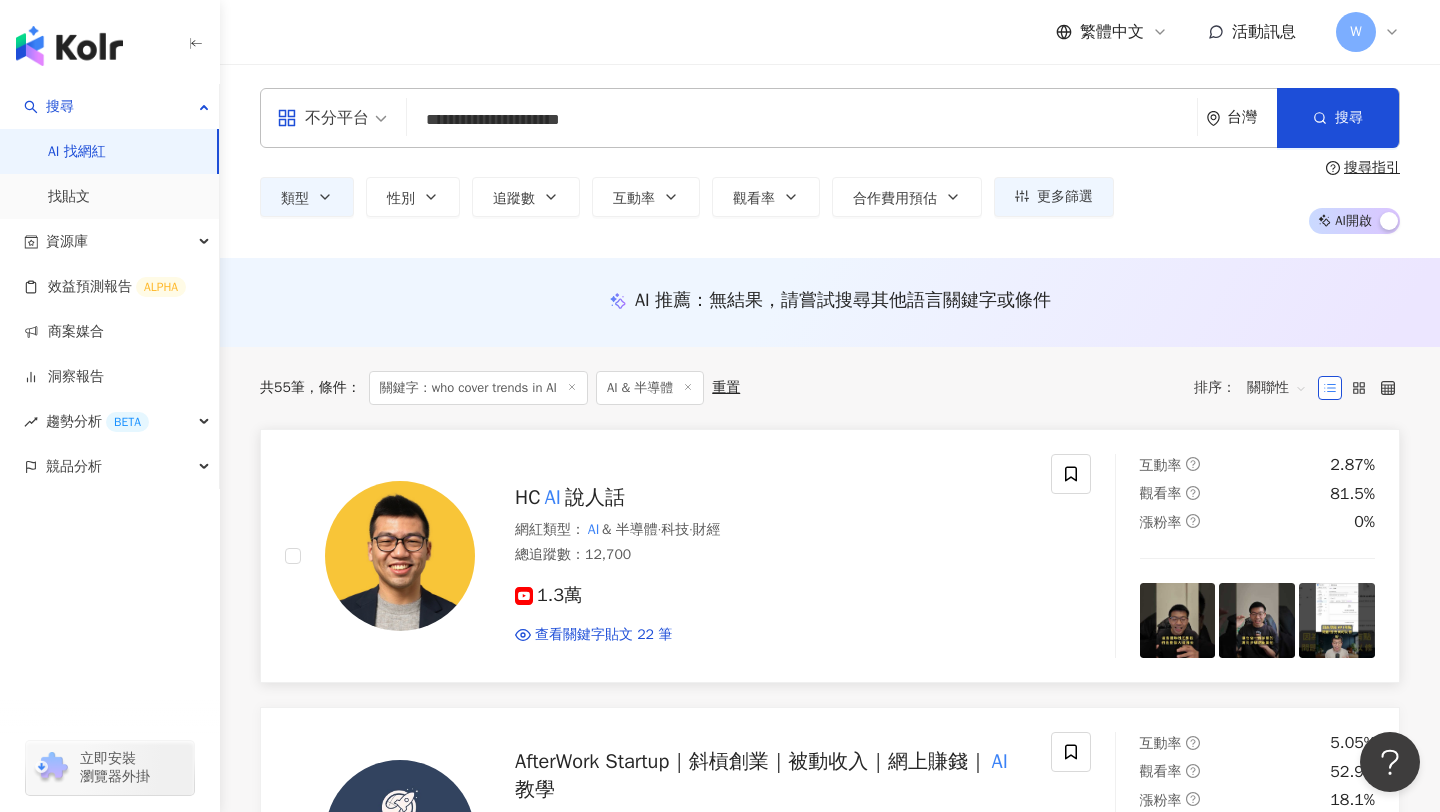 click at bounding box center [1178, 621] 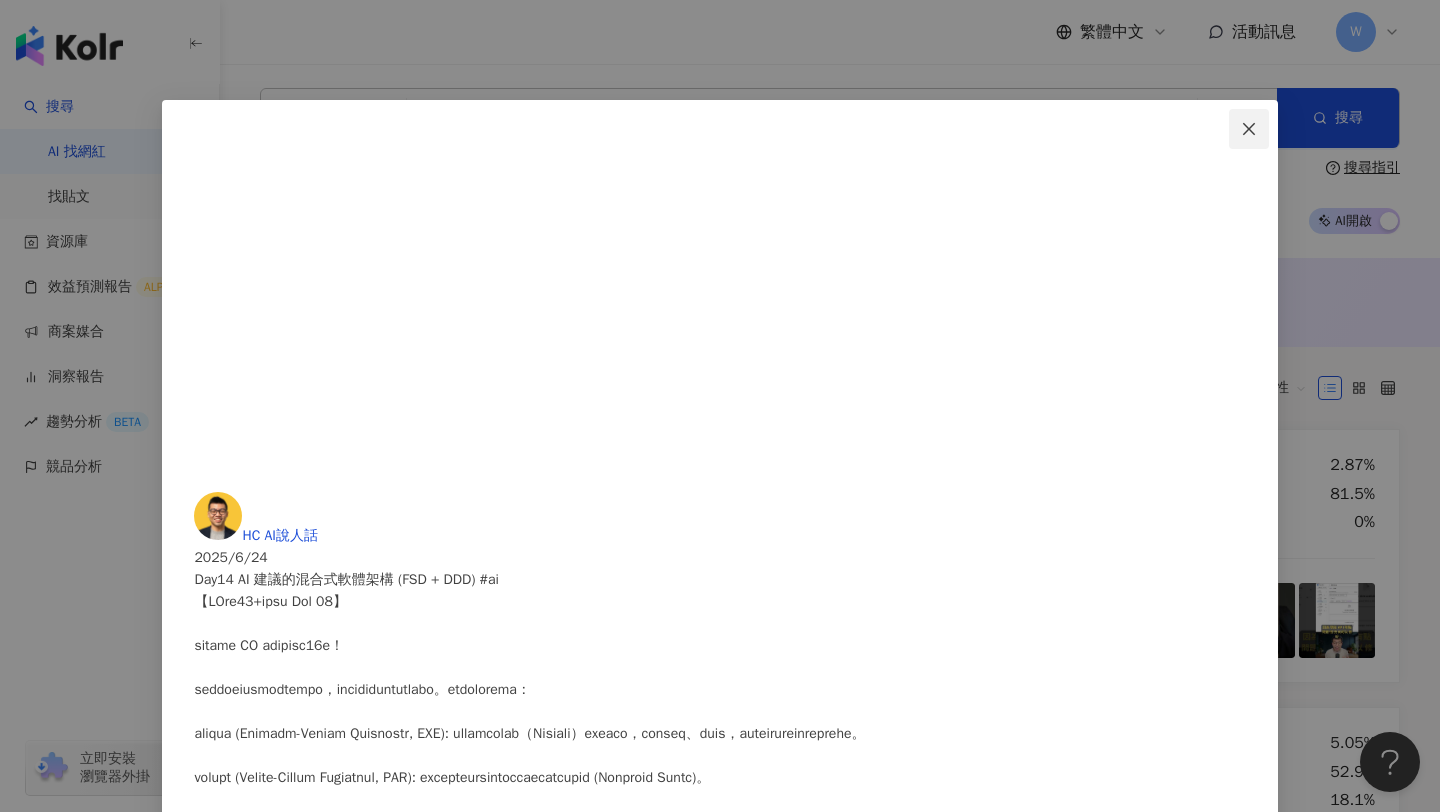 click 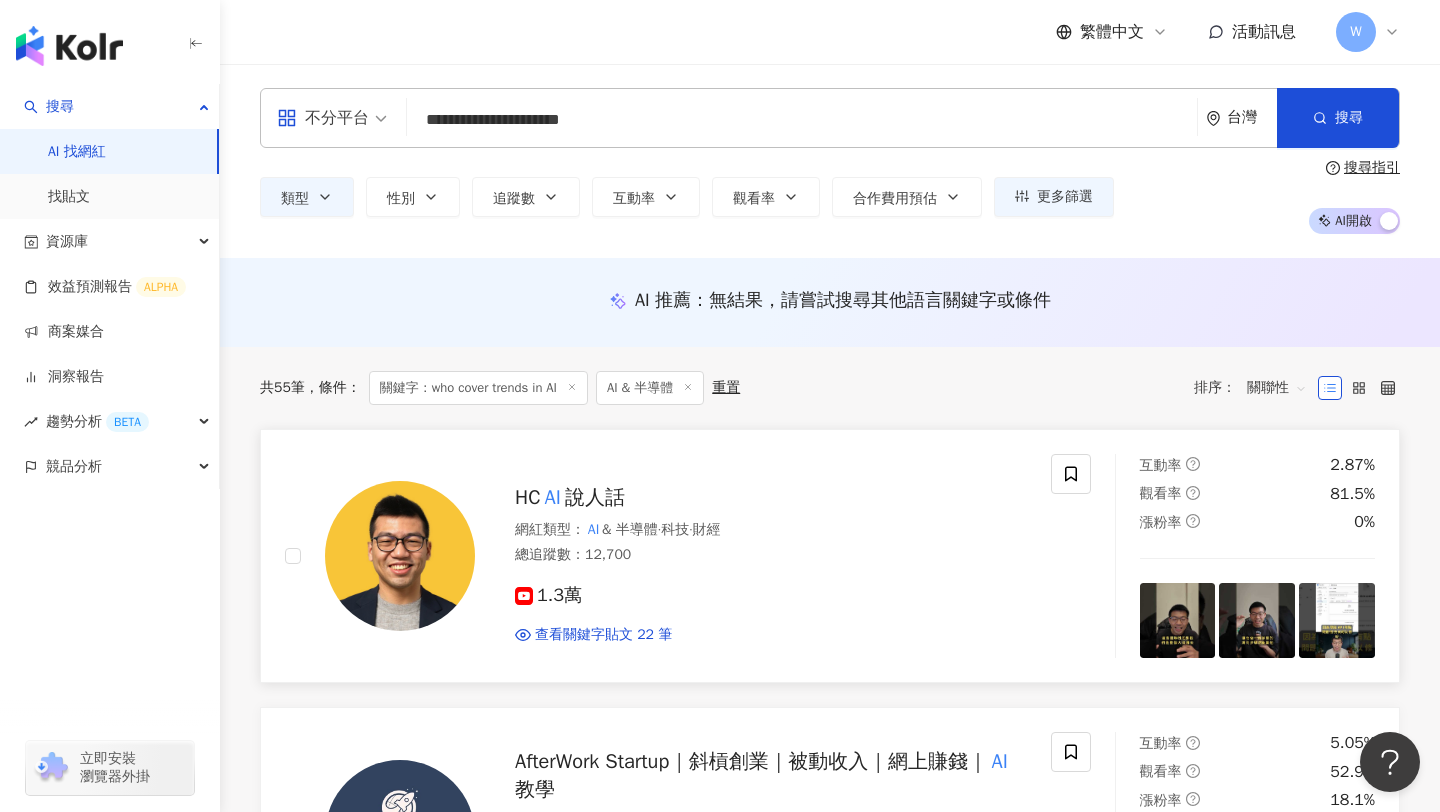 click on "說人話" at bounding box center [595, 497] 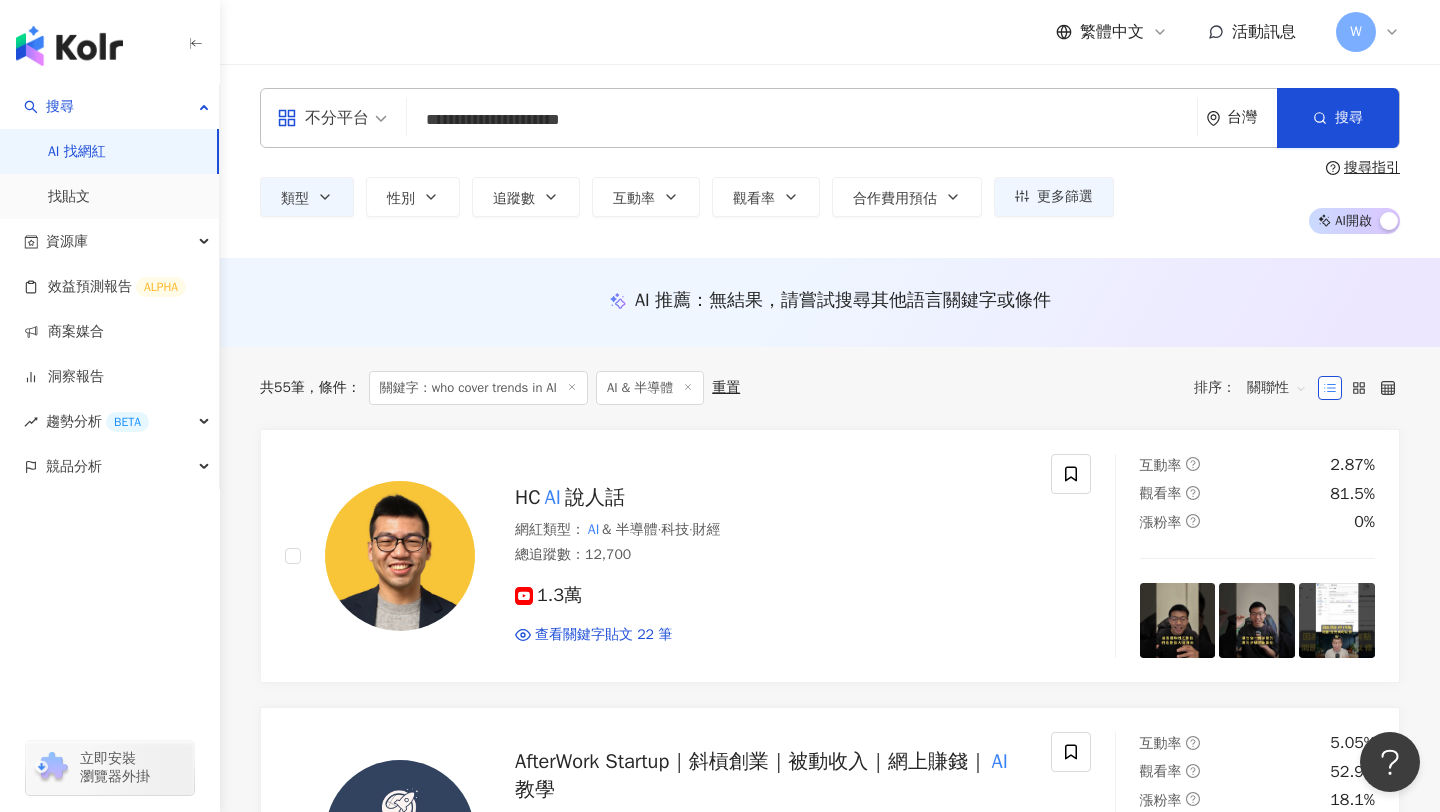 drag, startPoint x: 598, startPoint y: 111, endPoint x: 253, endPoint y: 111, distance: 345 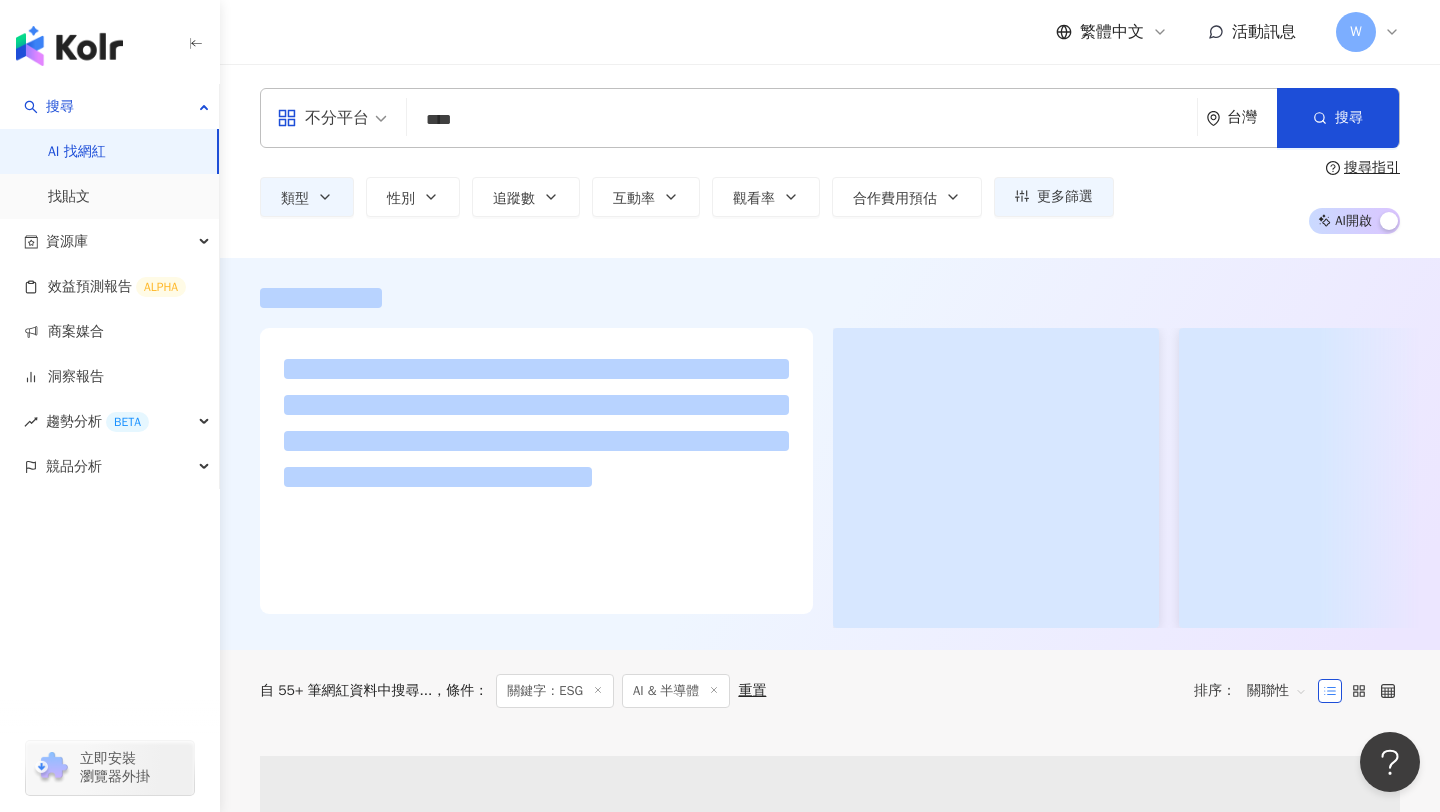 type on "***" 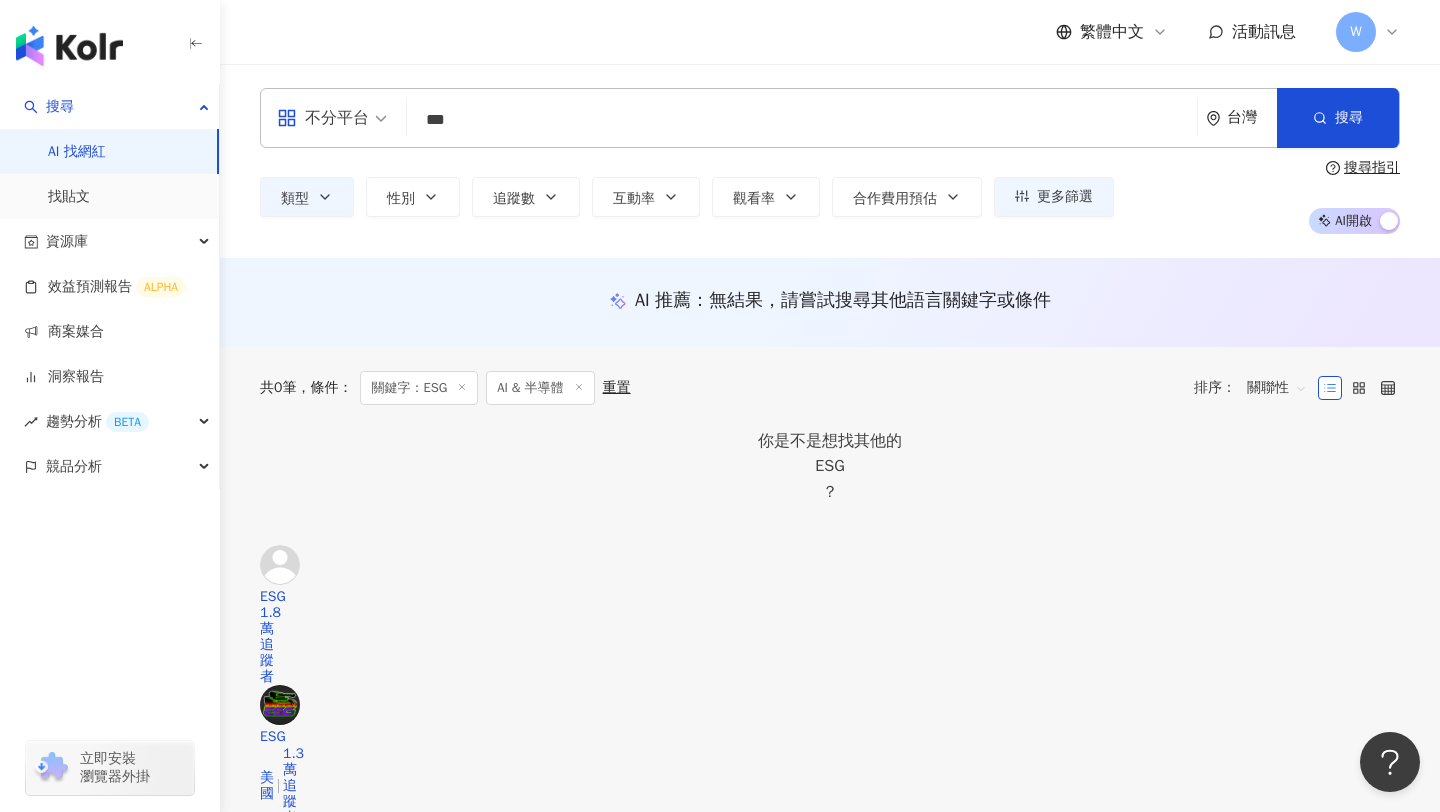 click on "不分平台" at bounding box center (323, 118) 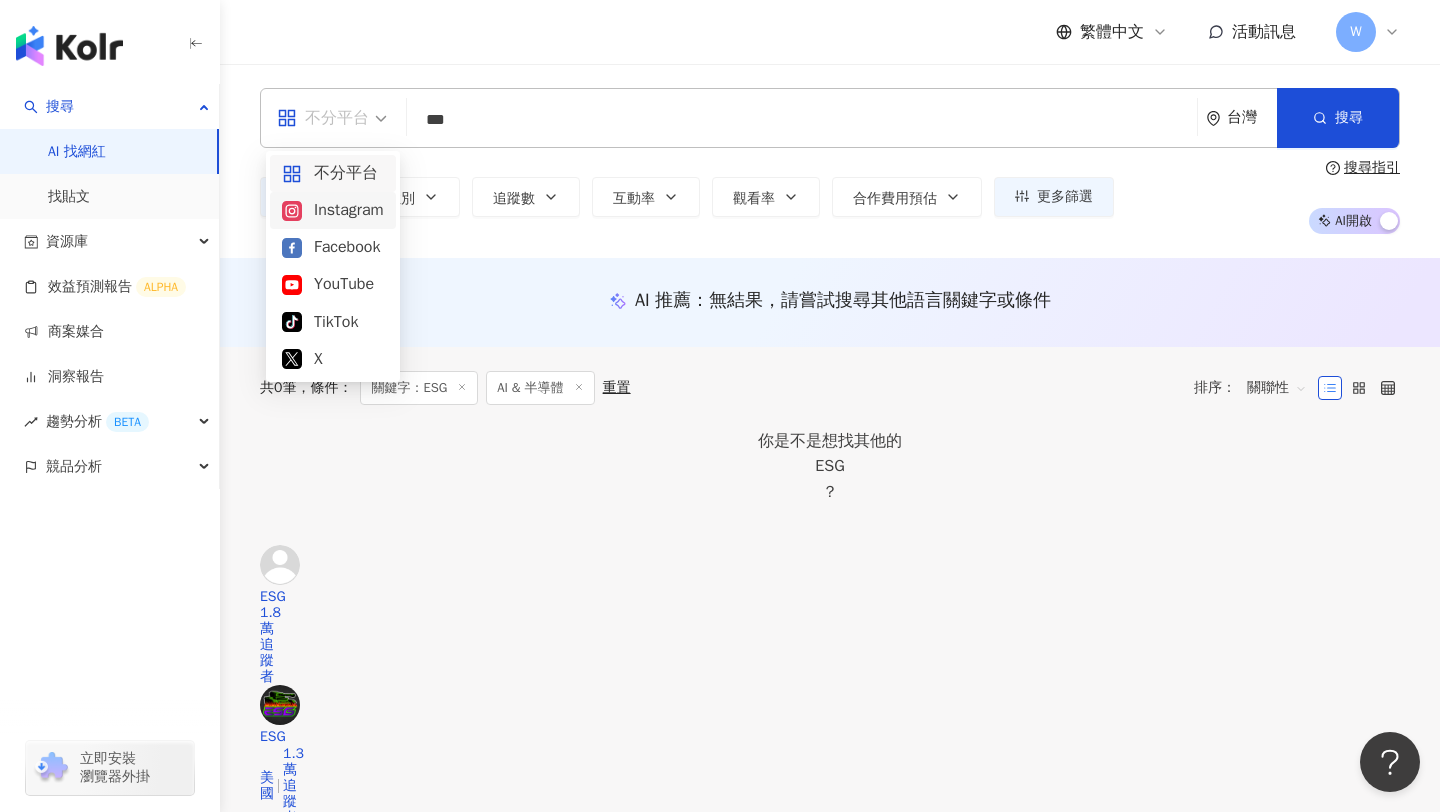 click on "Instagram" at bounding box center (333, 210) 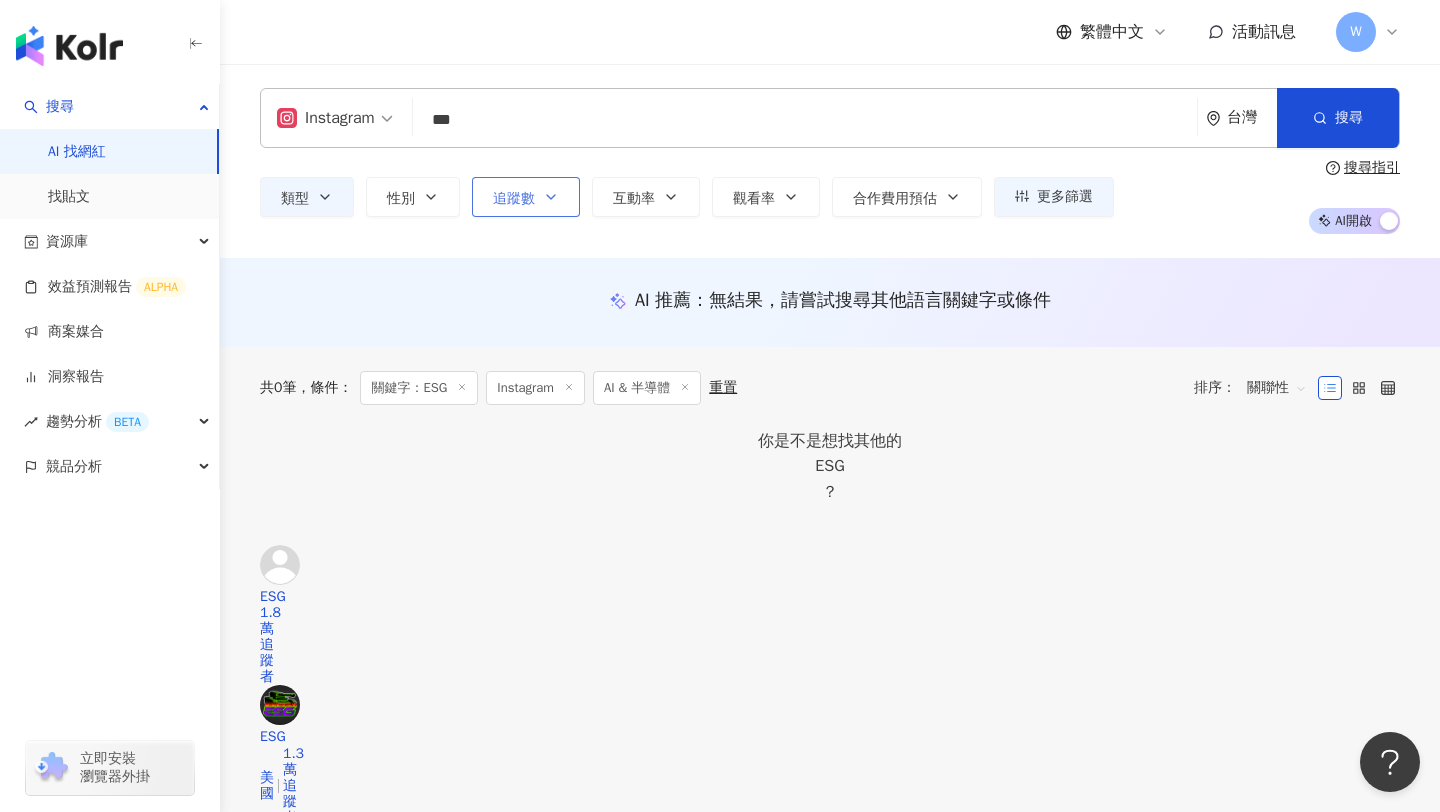 click on "追蹤數" at bounding box center [526, 197] 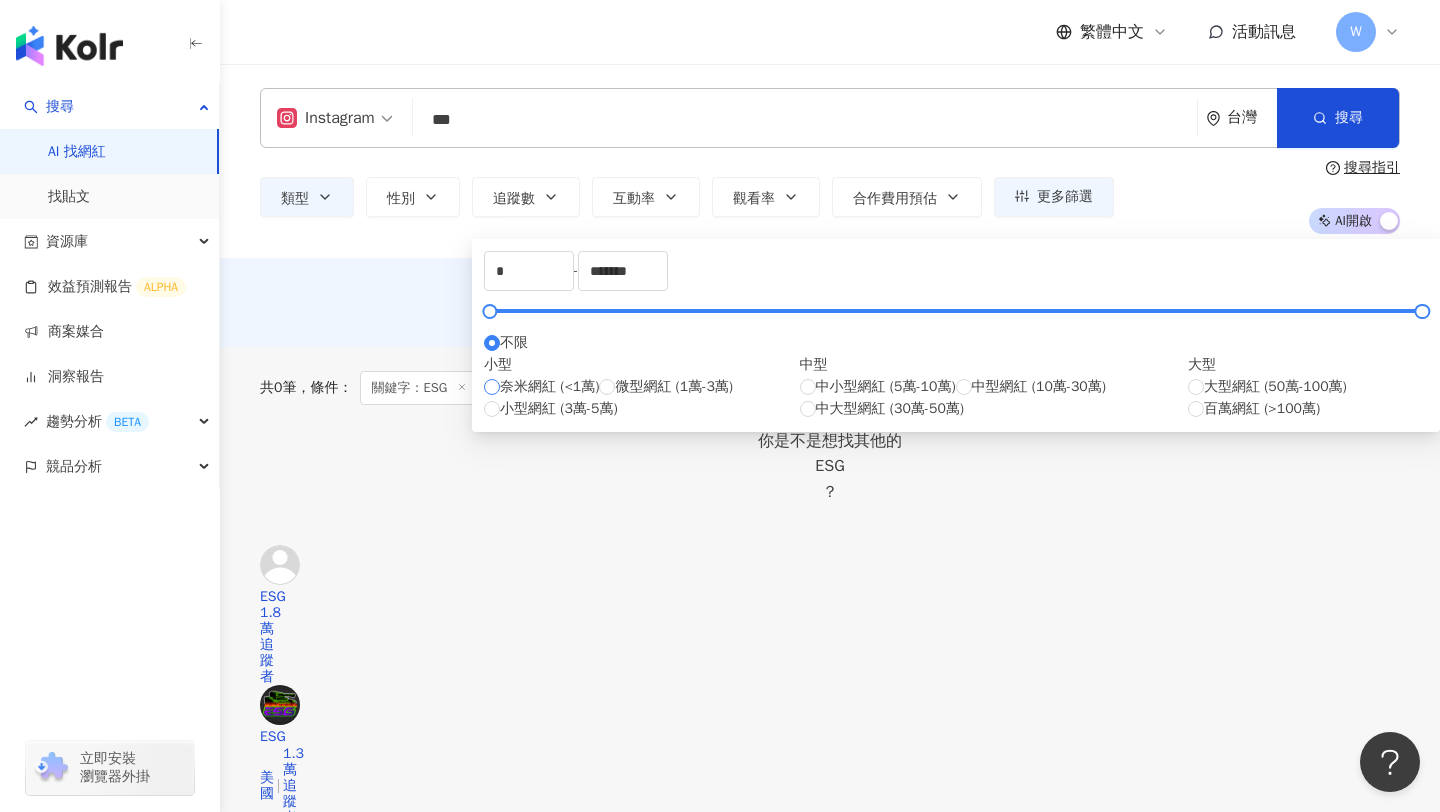 type on "****" 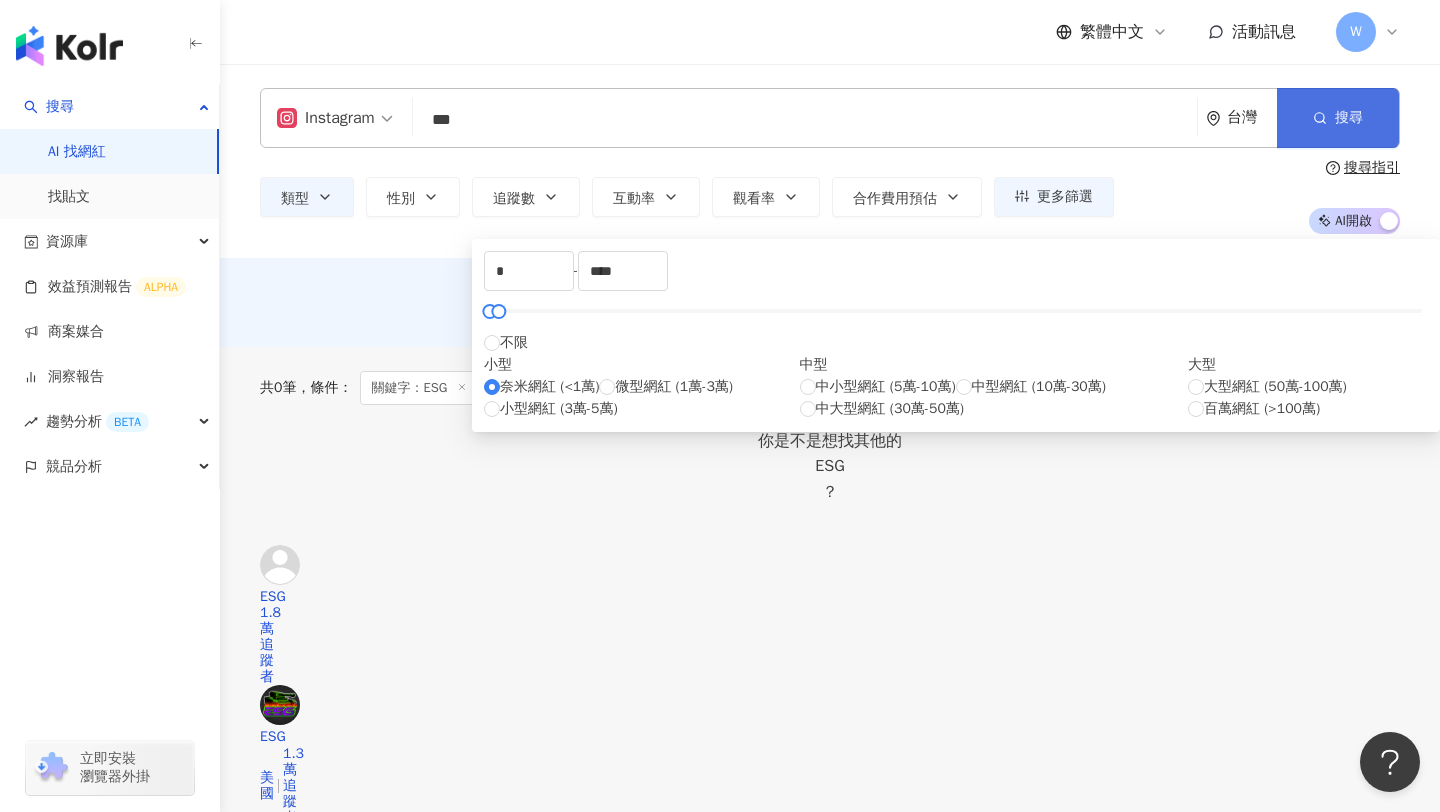 click on "搜尋" at bounding box center (1338, 118) 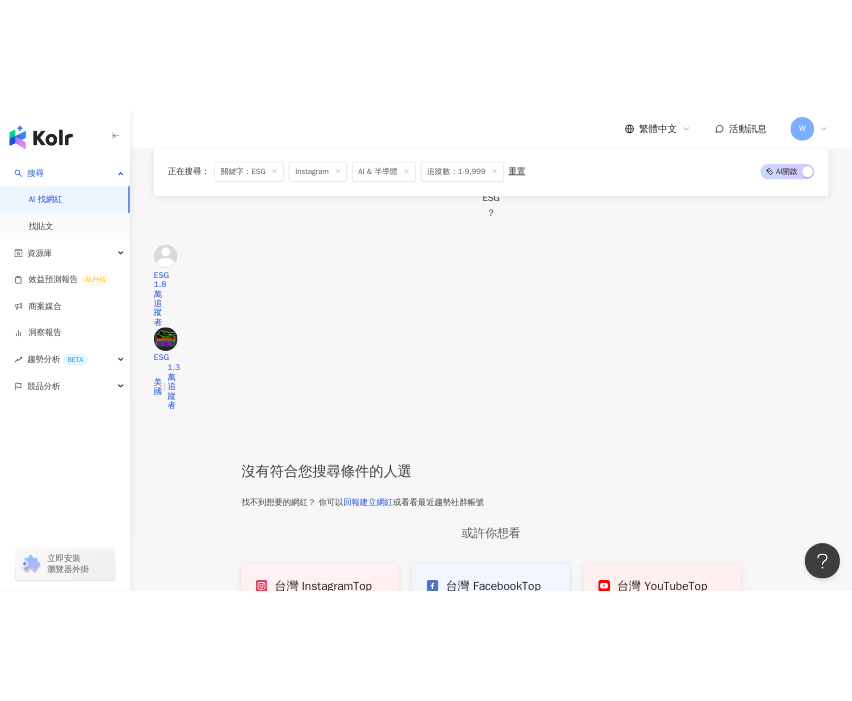 scroll, scrollTop: 0, scrollLeft: 0, axis: both 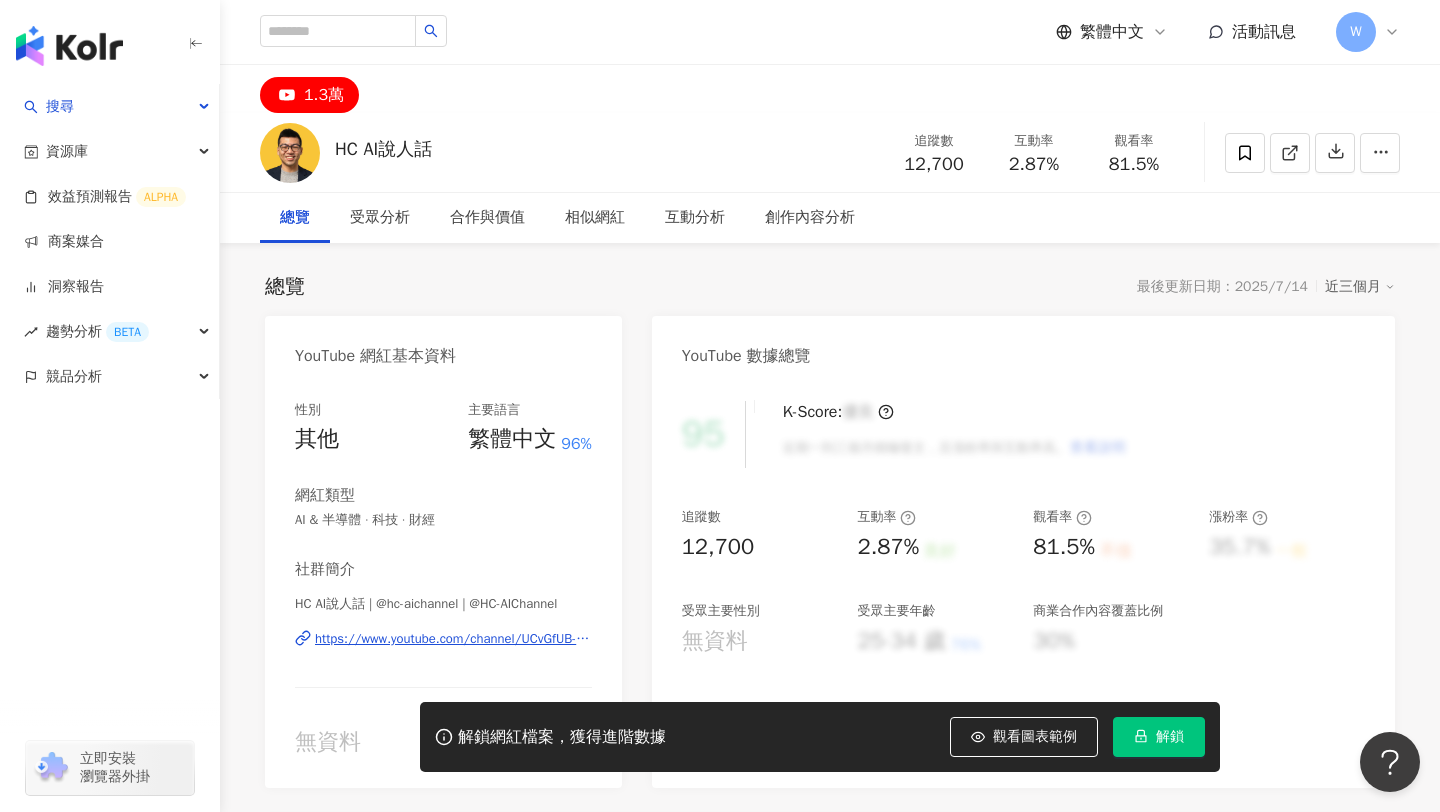 click on "https://www.youtube.com/channel/UCvGfUB-wBdG4i_TdDGBCwJg" at bounding box center (453, 639) 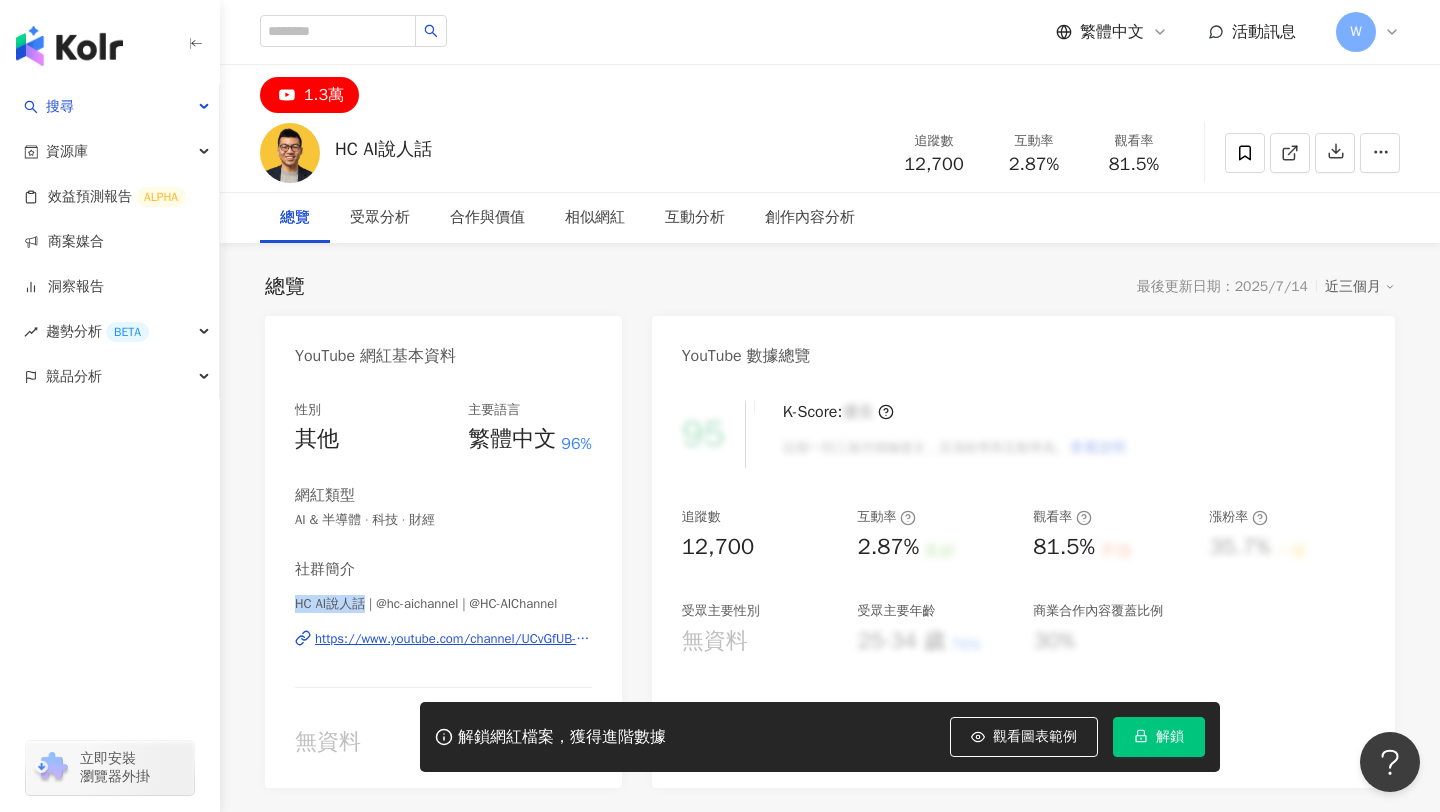 drag, startPoint x: 367, startPoint y: 606, endPoint x: 253, endPoint y: 603, distance: 114.03947 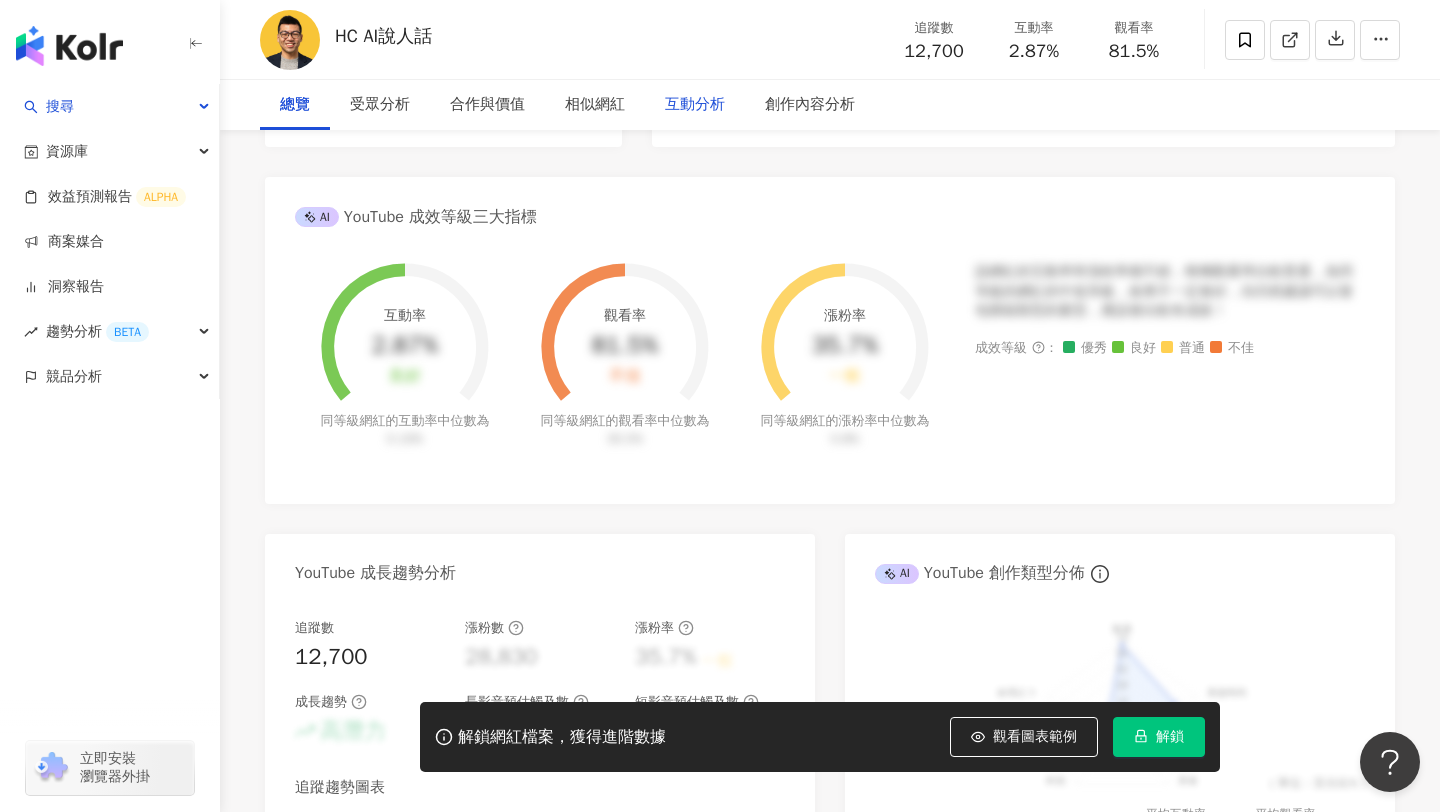 scroll, scrollTop: 0, scrollLeft: 0, axis: both 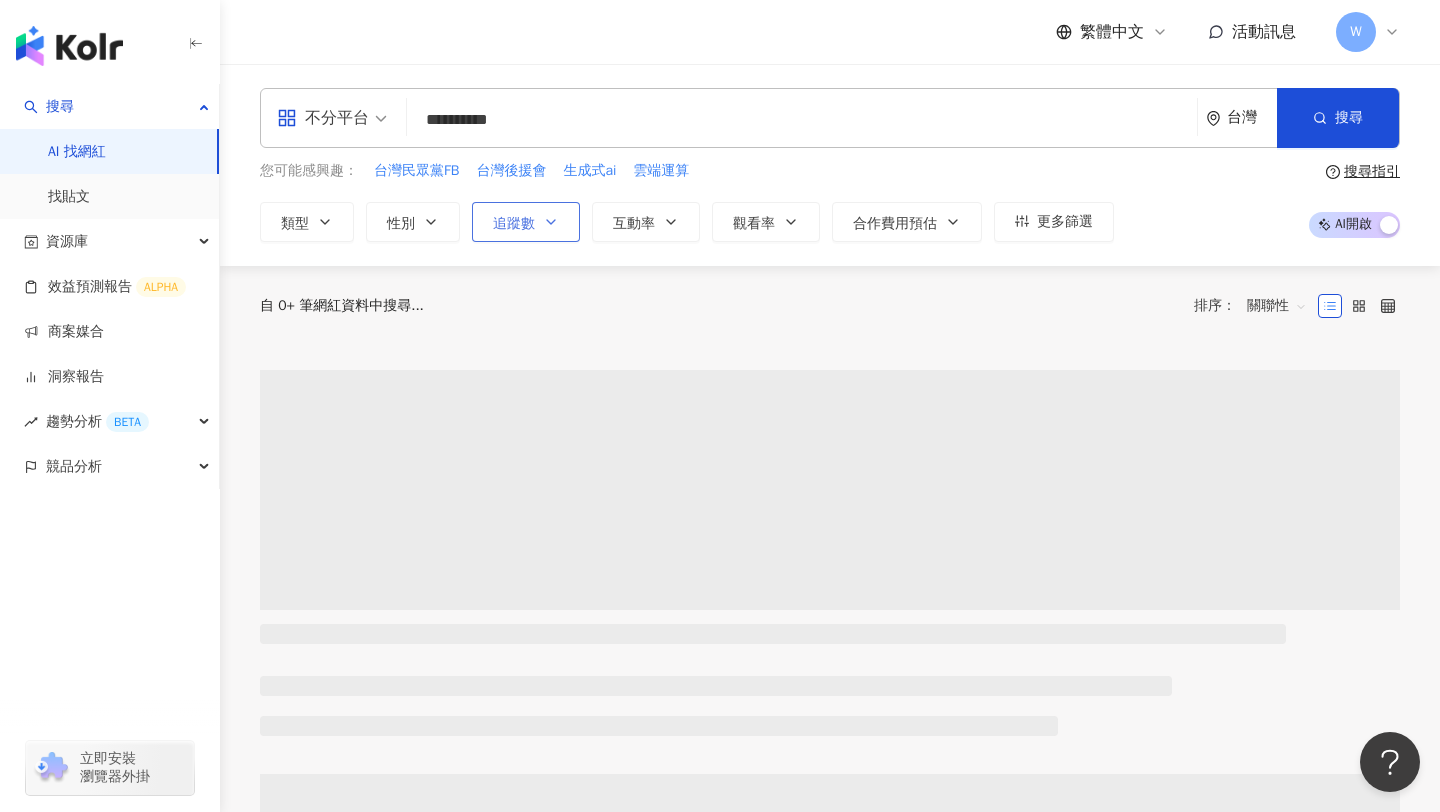 type on "**********" 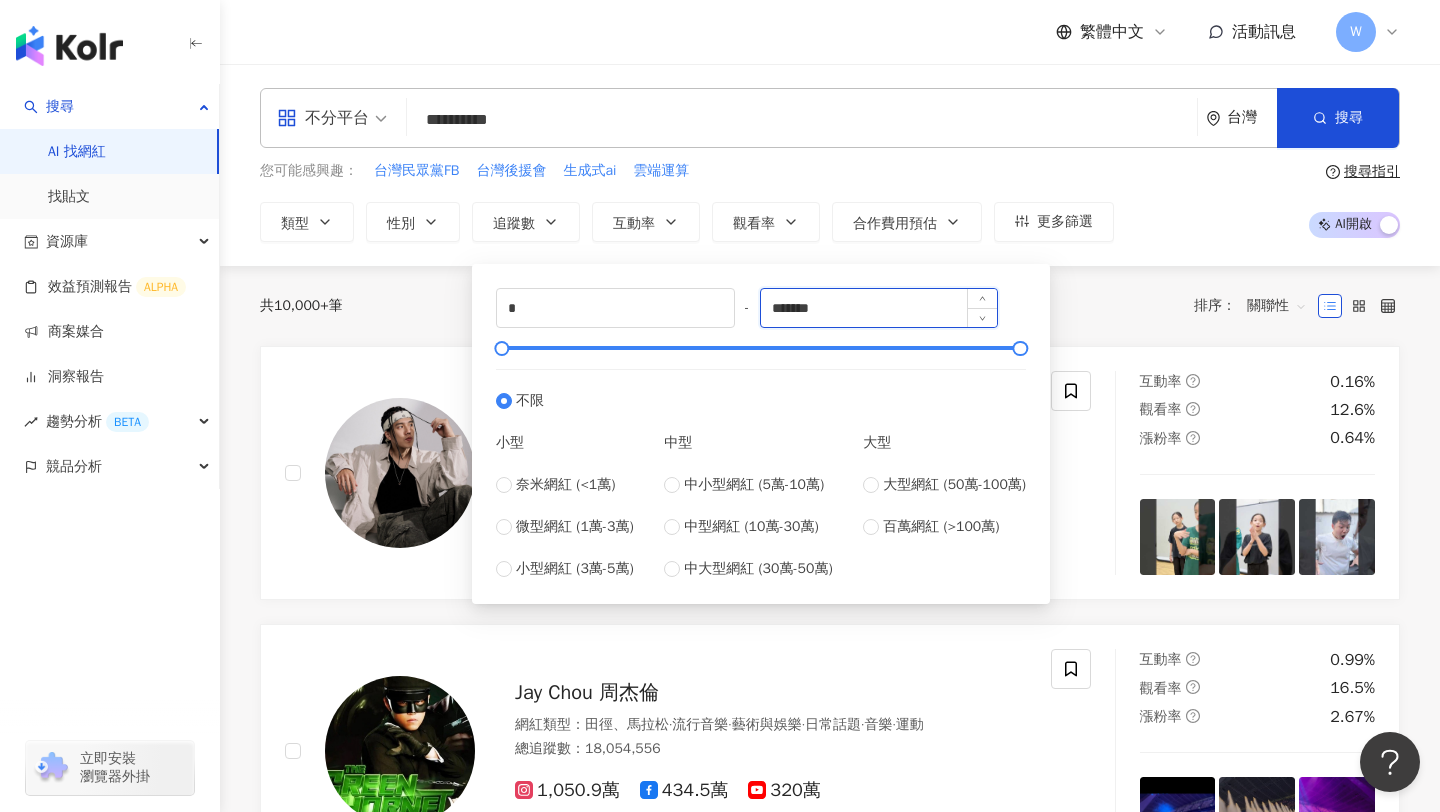 click on "*******" at bounding box center [879, 308] 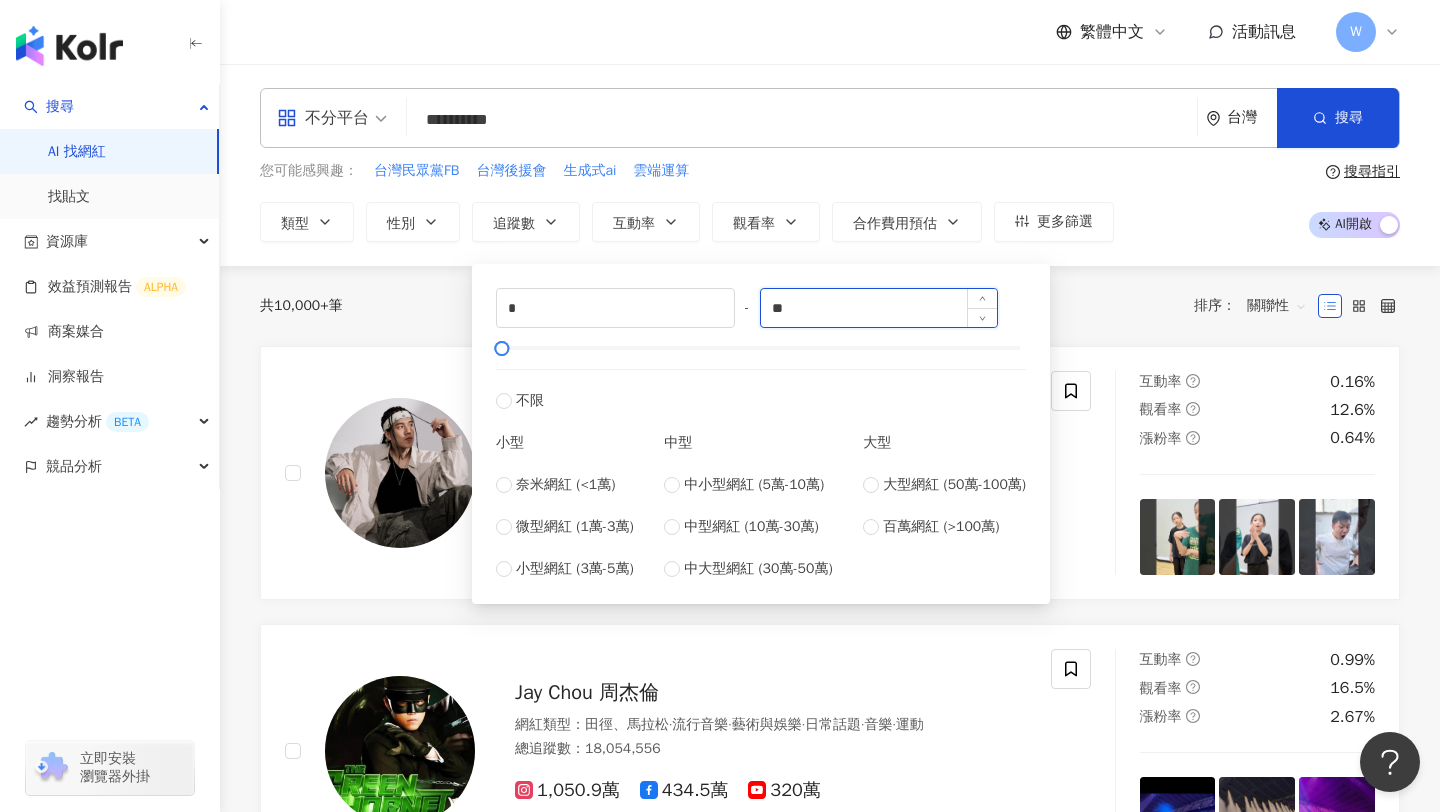 type on "*" 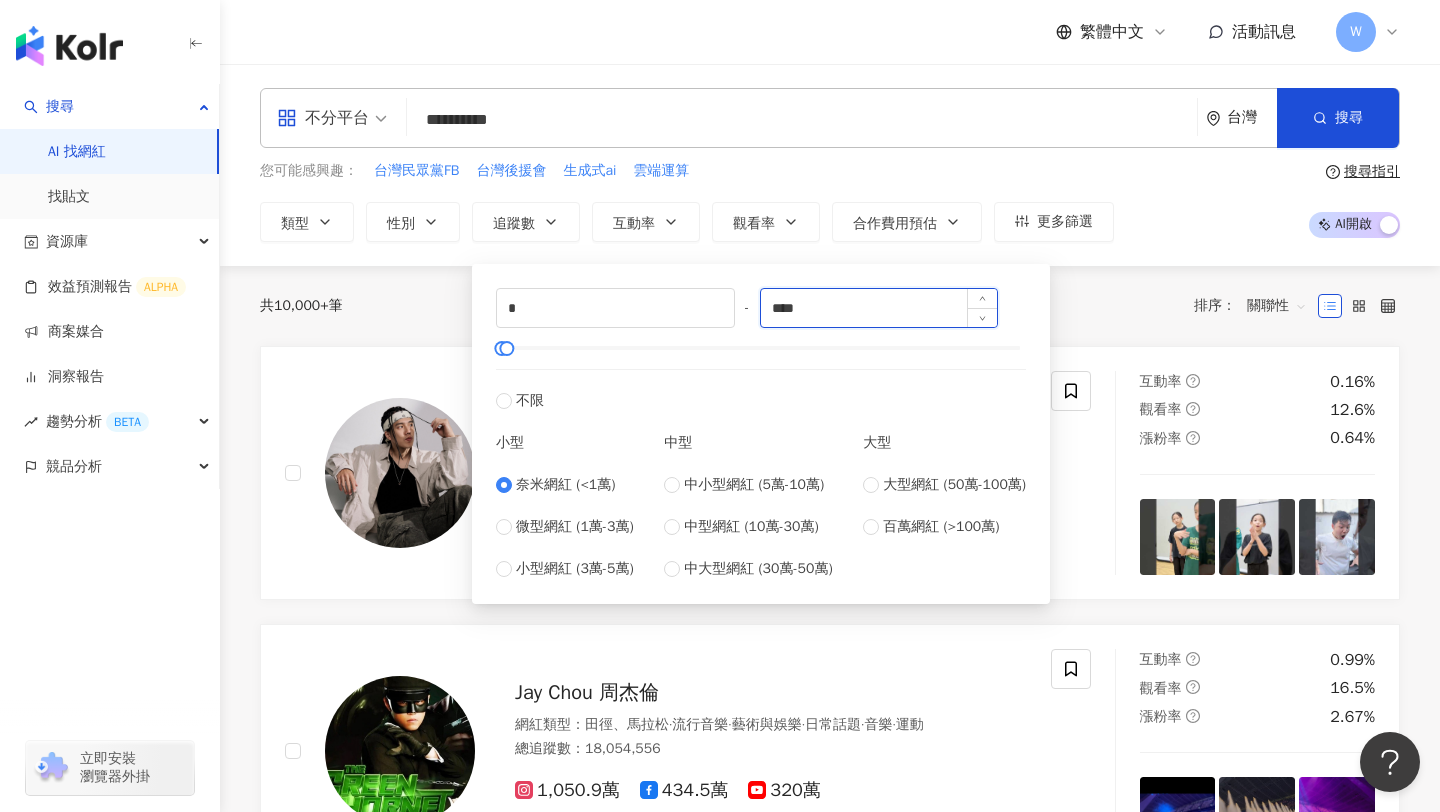type on "****" 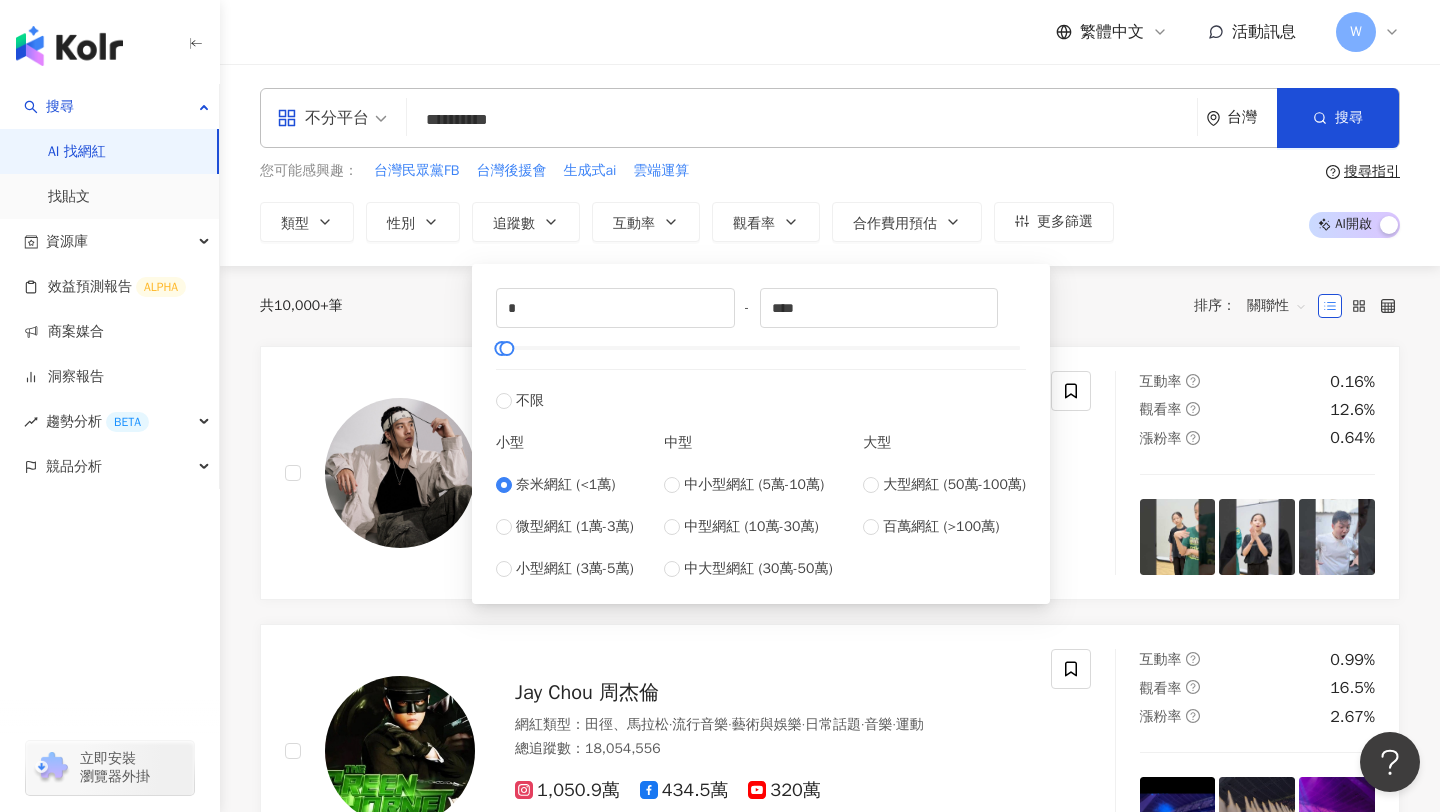 click on "吳奇軒 Wu Hsuan 奇軒Tricking tricking_wu 網紅類型 ： 藝術與娛樂  ·  日常話題  ·  教育與學習  ·  命理占卜  ·  運動  ·  旅遊 總追蹤數 ： 20,126,845 76.7萬 11.4萬 1,560萬 tiktok-icon 350萬 14.6萬 找相似 互動率 0.16% 觀看率 12.6% 漲粉率 0.64% Jay Chou 周杰倫 網紅類型 ： 田徑、馬拉松  ·  流行音樂  ·  藝術與娛樂  ·  日常話題  ·  音樂  ·  運動 總追蹤數 ： 18,054,556 1,050.9萬 434.5萬 320萬 找相似 互動率 0.99% 觀看率 16.5% 漲粉率 2.67% 李毓芬 Tia 網紅類型 ： 無 總追蹤數 ： 12,353,845 978.6萬 256.8萬 找相似 互動率 2.96% 觀看率 0% 漲粉率 -7.13% Travel Thirsty  網紅類型 ： 日常話題  ·  美食  ·  遊戲 總追蹤數 ： 10,293,720 1.4萬 214萬 814萬 找相似 互動率 0.04% 觀看率 5.43% 漲粉率 0.25% Zijun and Tang San 網紅類型 ： 無 總追蹤數 ： 7,960,000 796萬 互動率 0.01% 觀看率 2% 漲粉率 0% Roman and Sharon 網紅類型 ： 日常話題" at bounding box center (830, 2003) 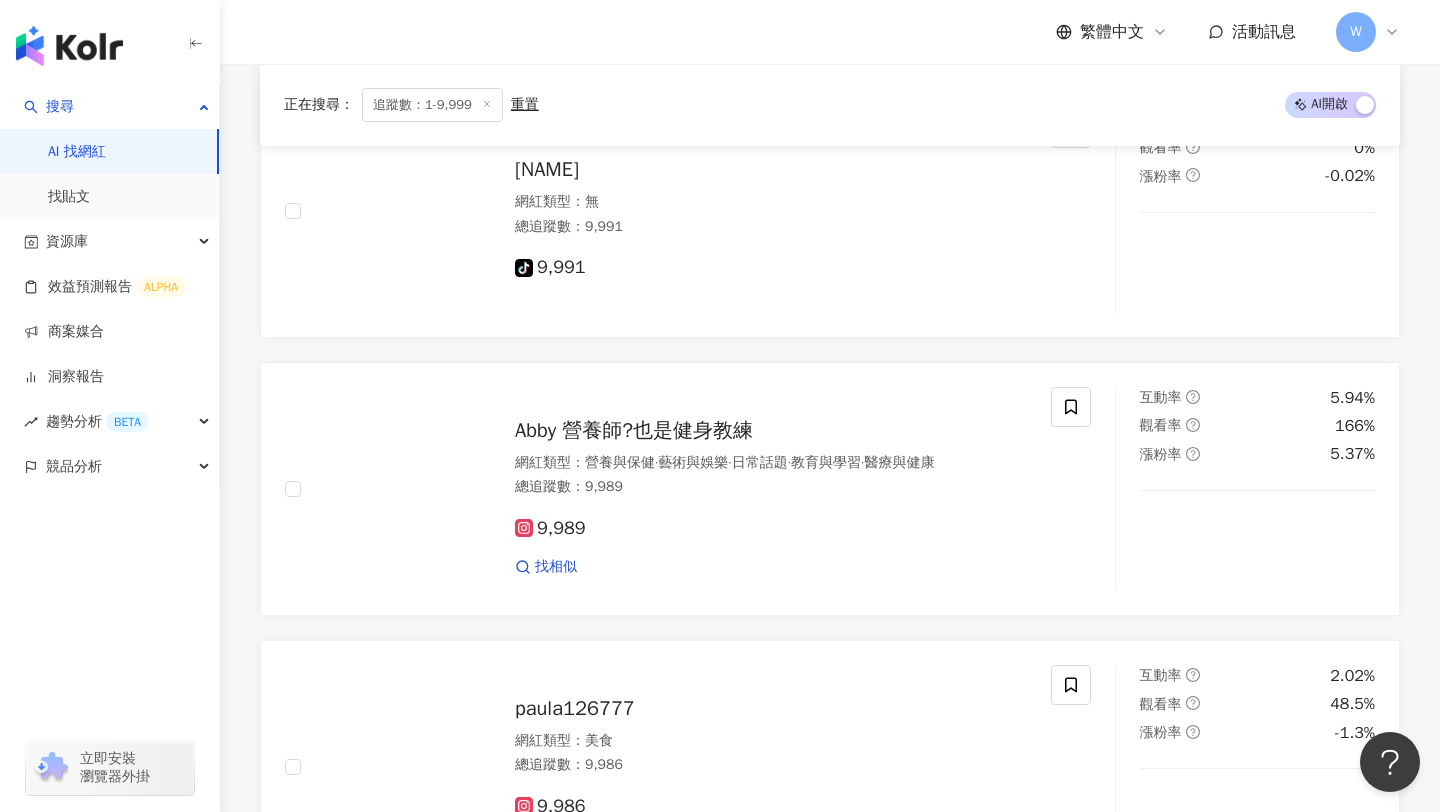 scroll, scrollTop: 1472, scrollLeft: 0, axis: vertical 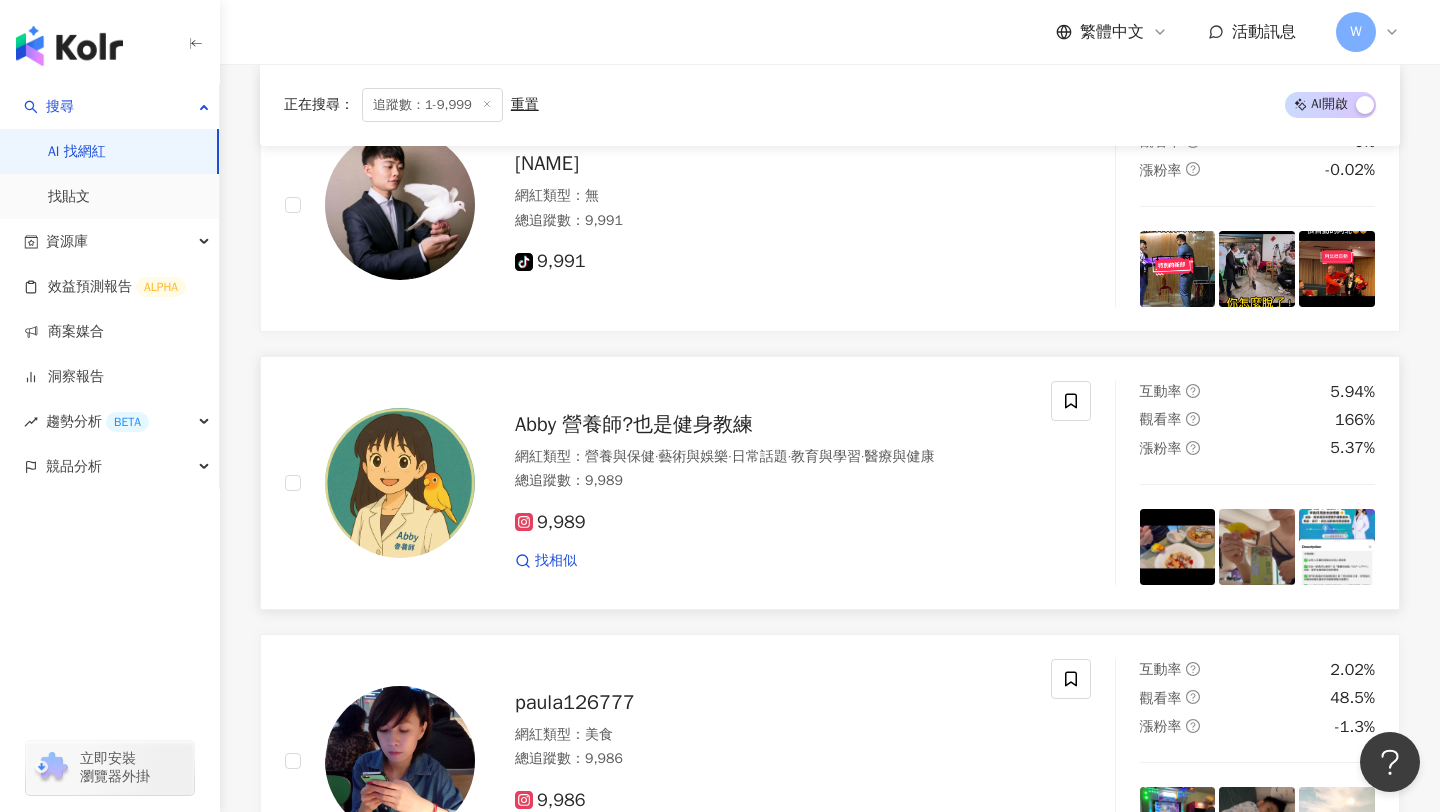 click on "Abby 營養師?也是健身教練" at bounding box center (634, 424) 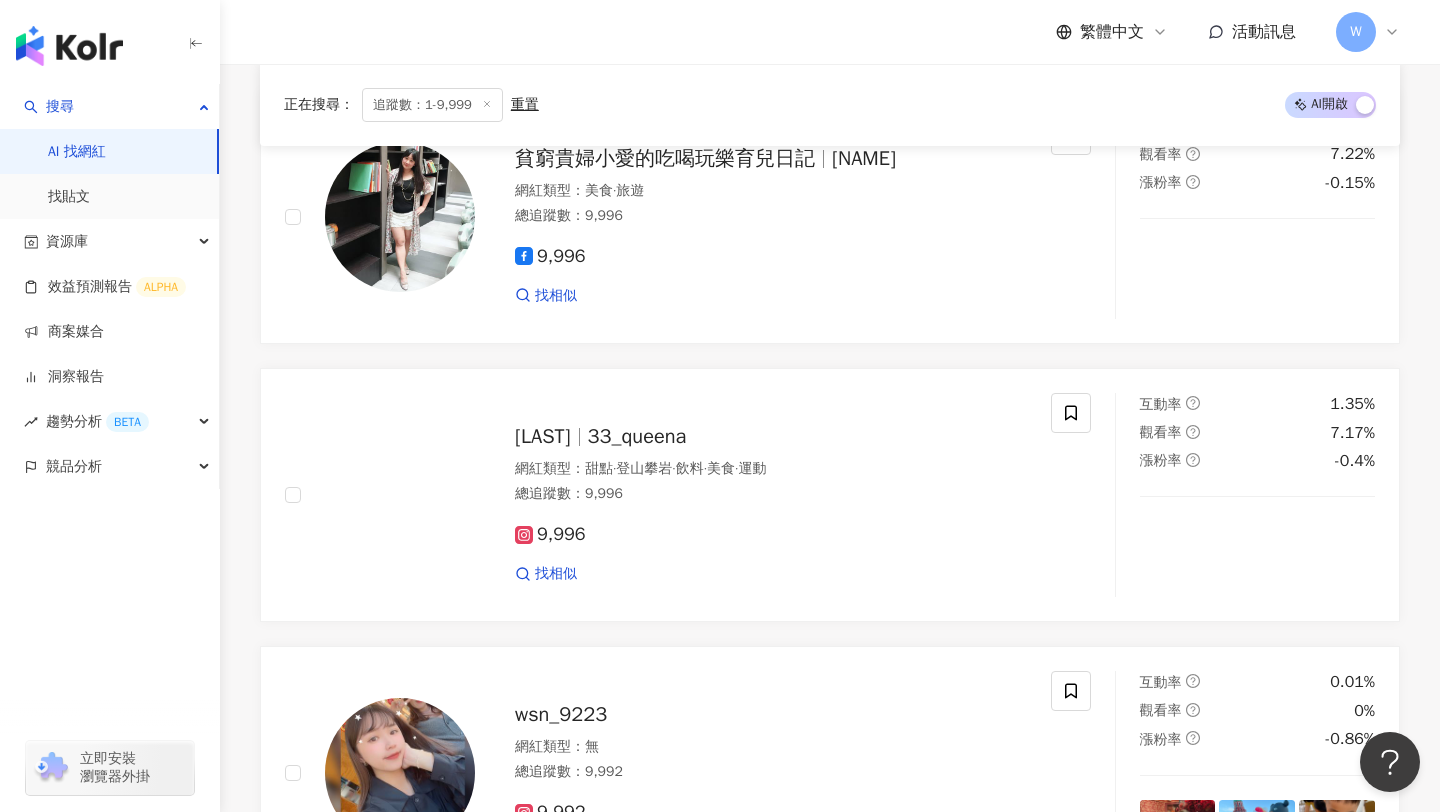 scroll, scrollTop: 0, scrollLeft: 0, axis: both 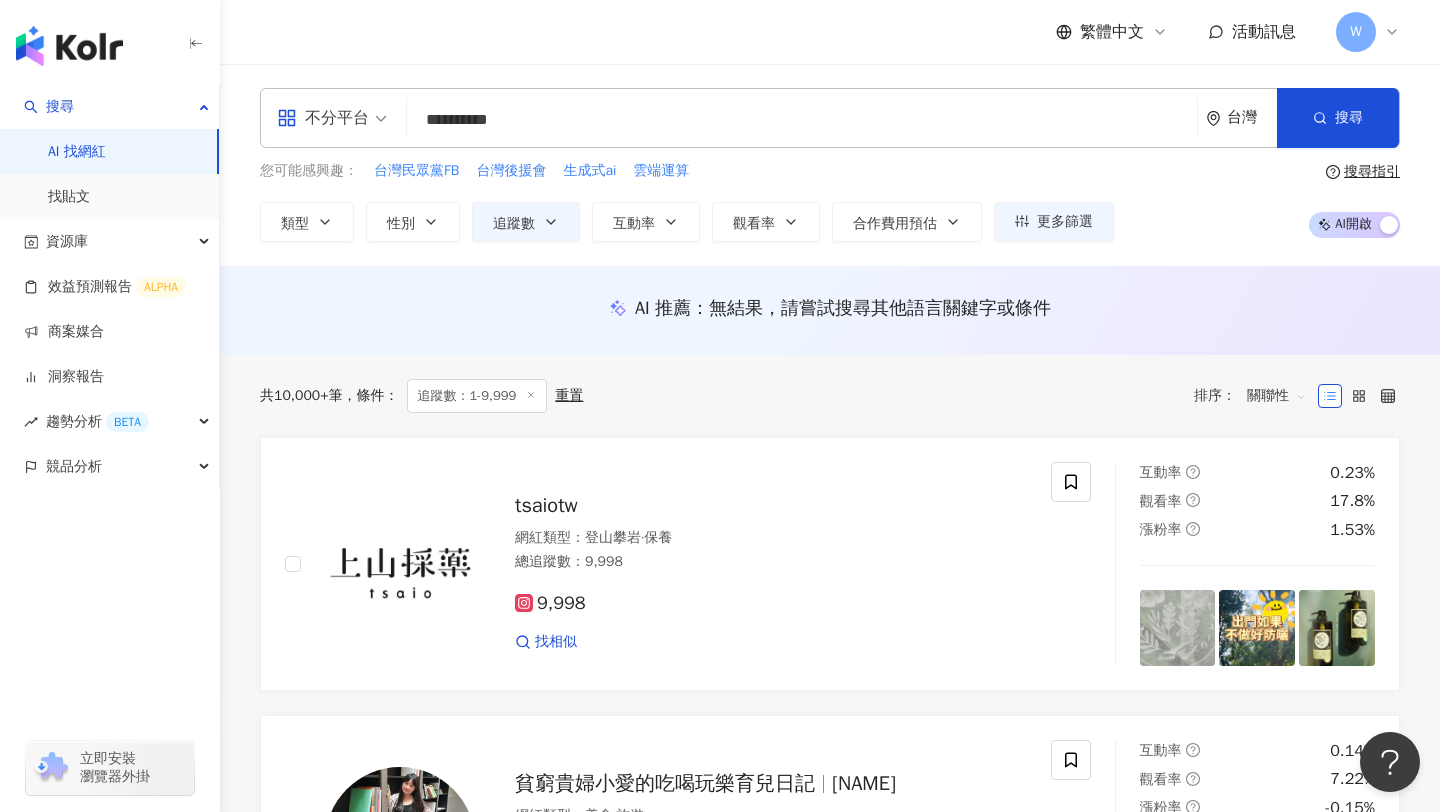 click on "**********" at bounding box center [802, 120] 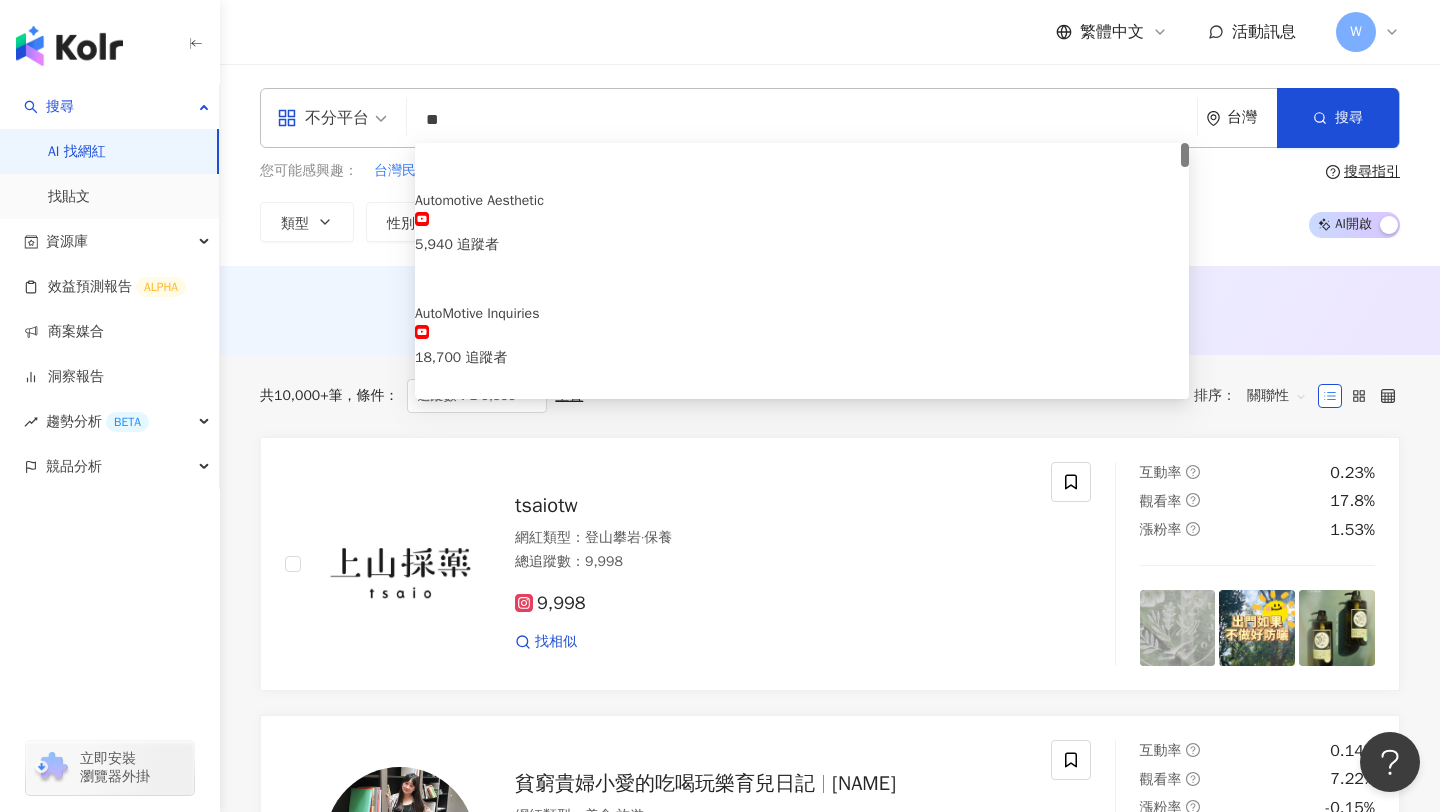 type on "*" 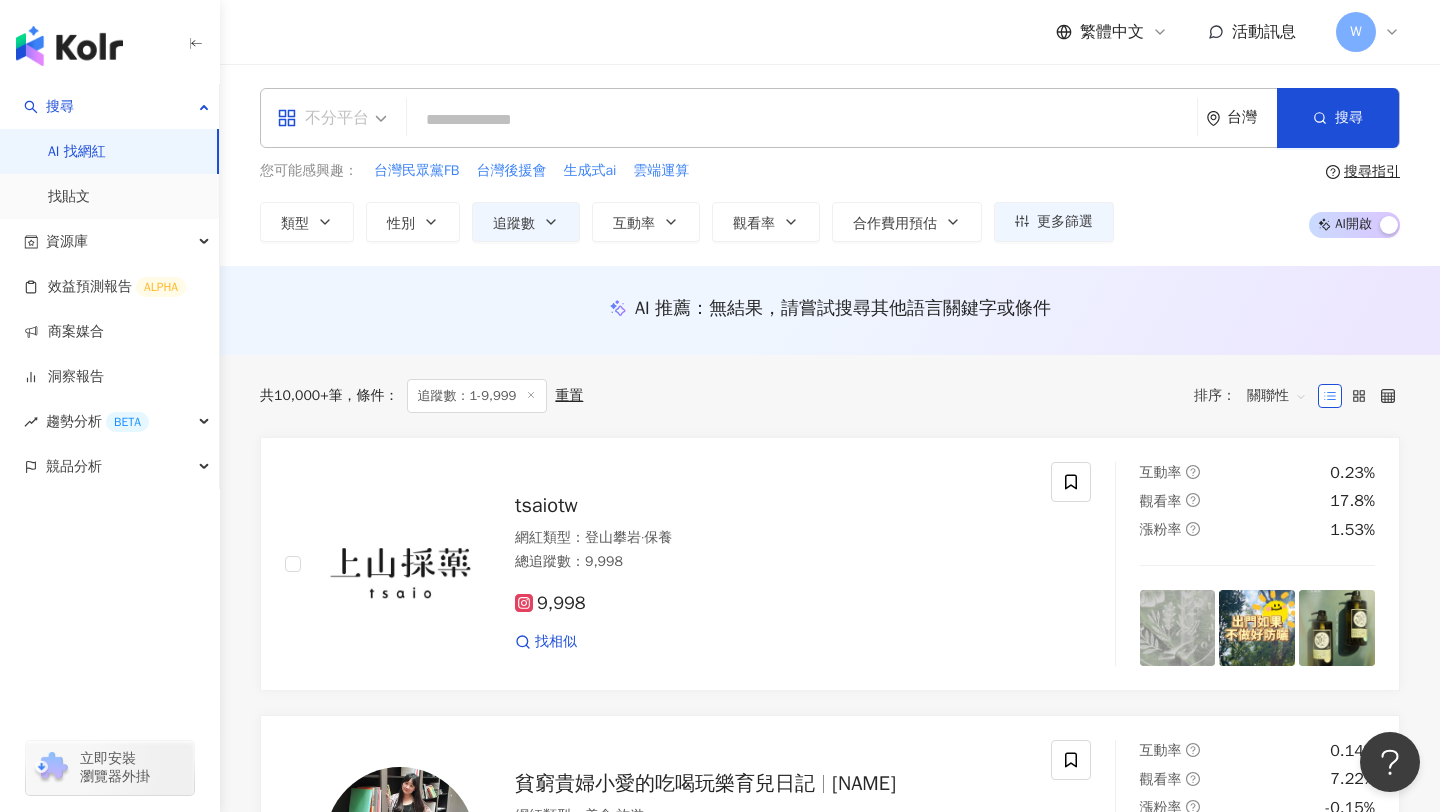 click on "不分平台" at bounding box center (323, 118) 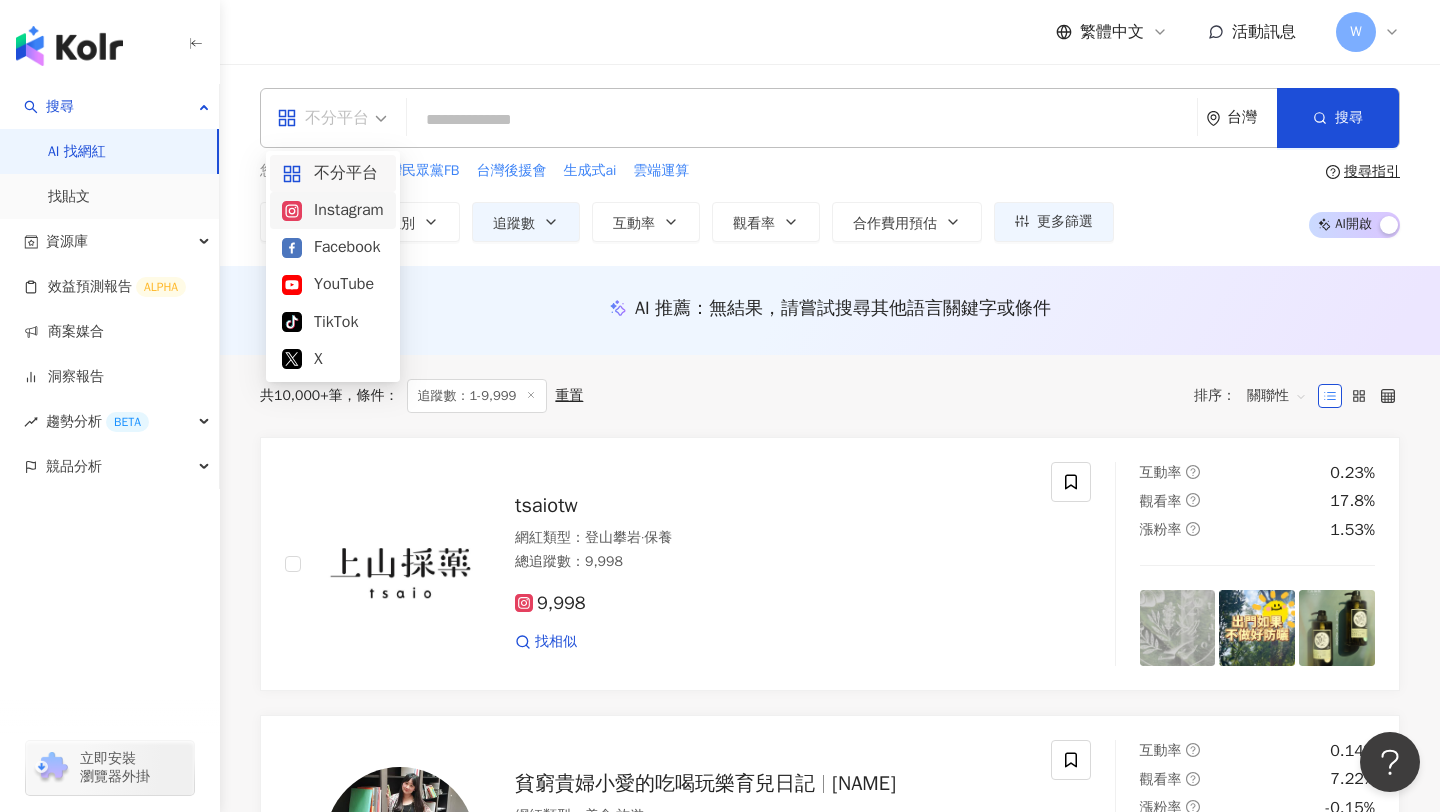 click on "Instagram" at bounding box center [333, 210] 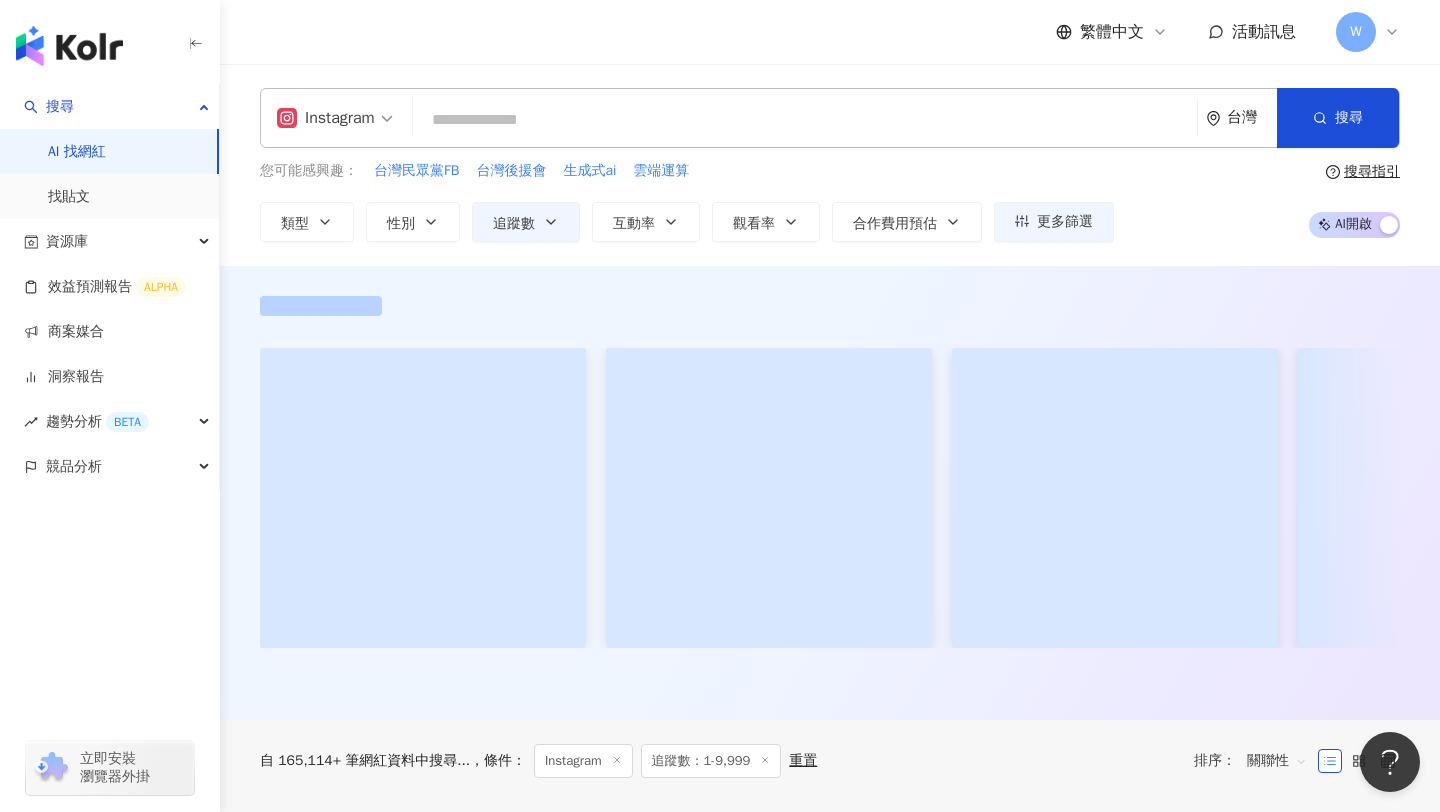 click at bounding box center (805, 120) 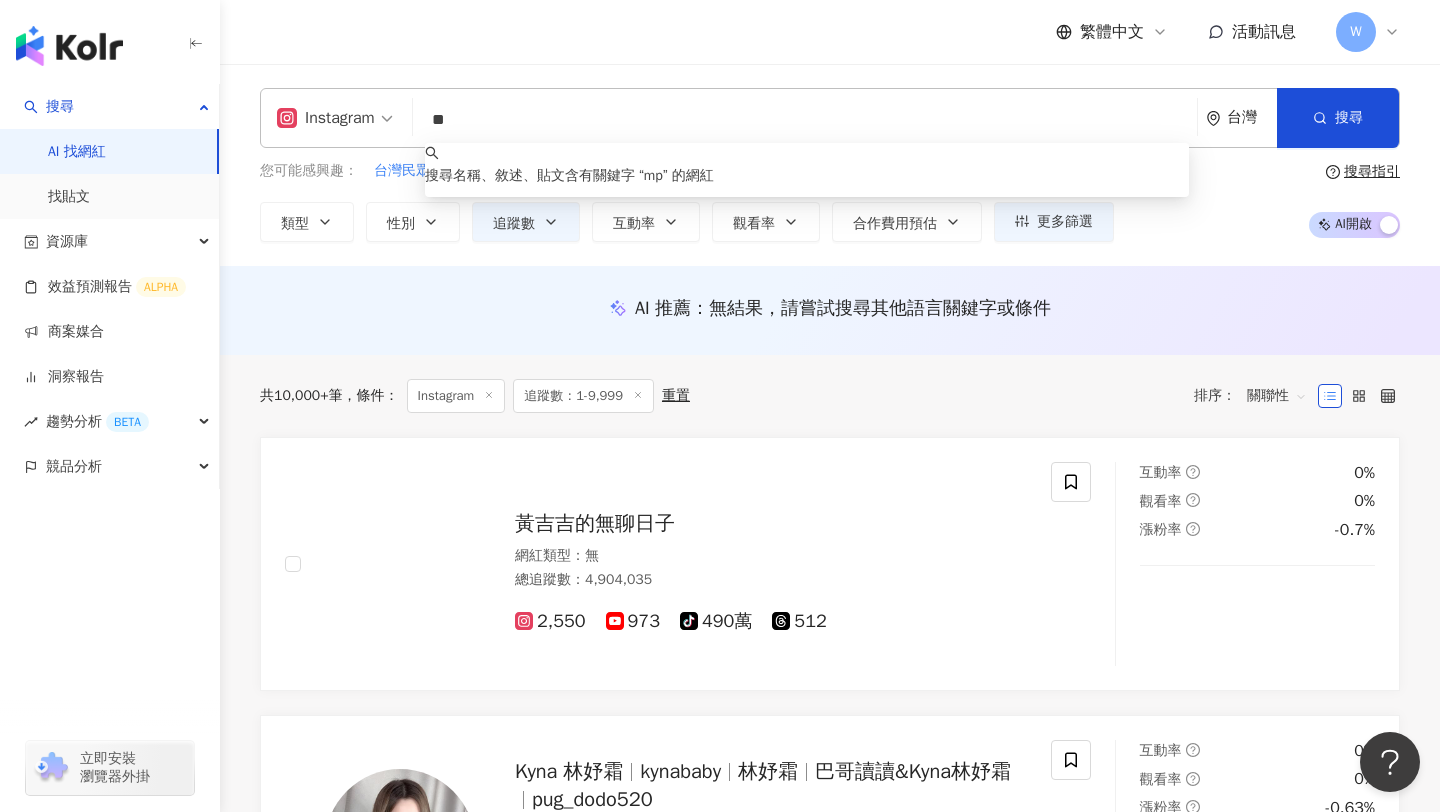 type on "*" 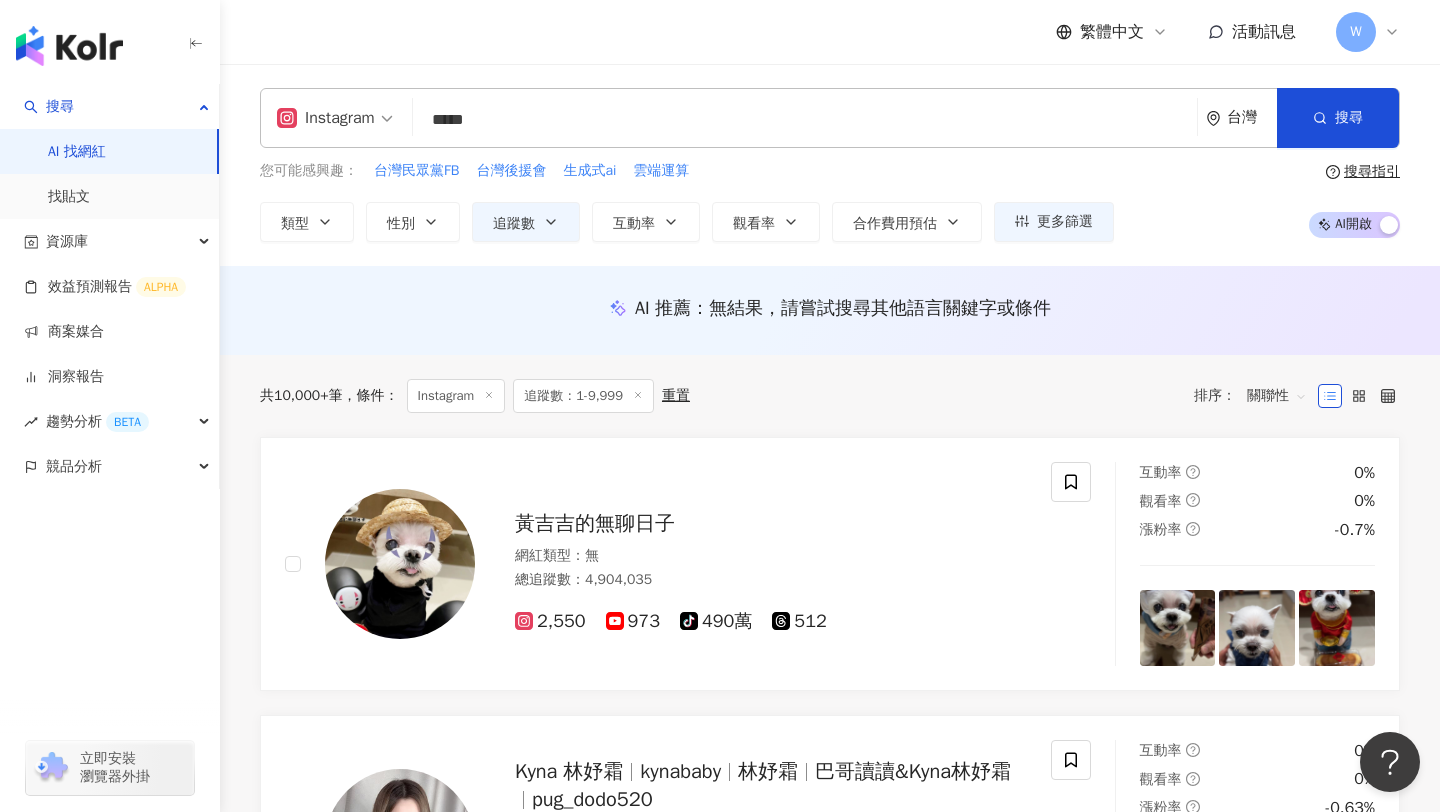 type on "*****" 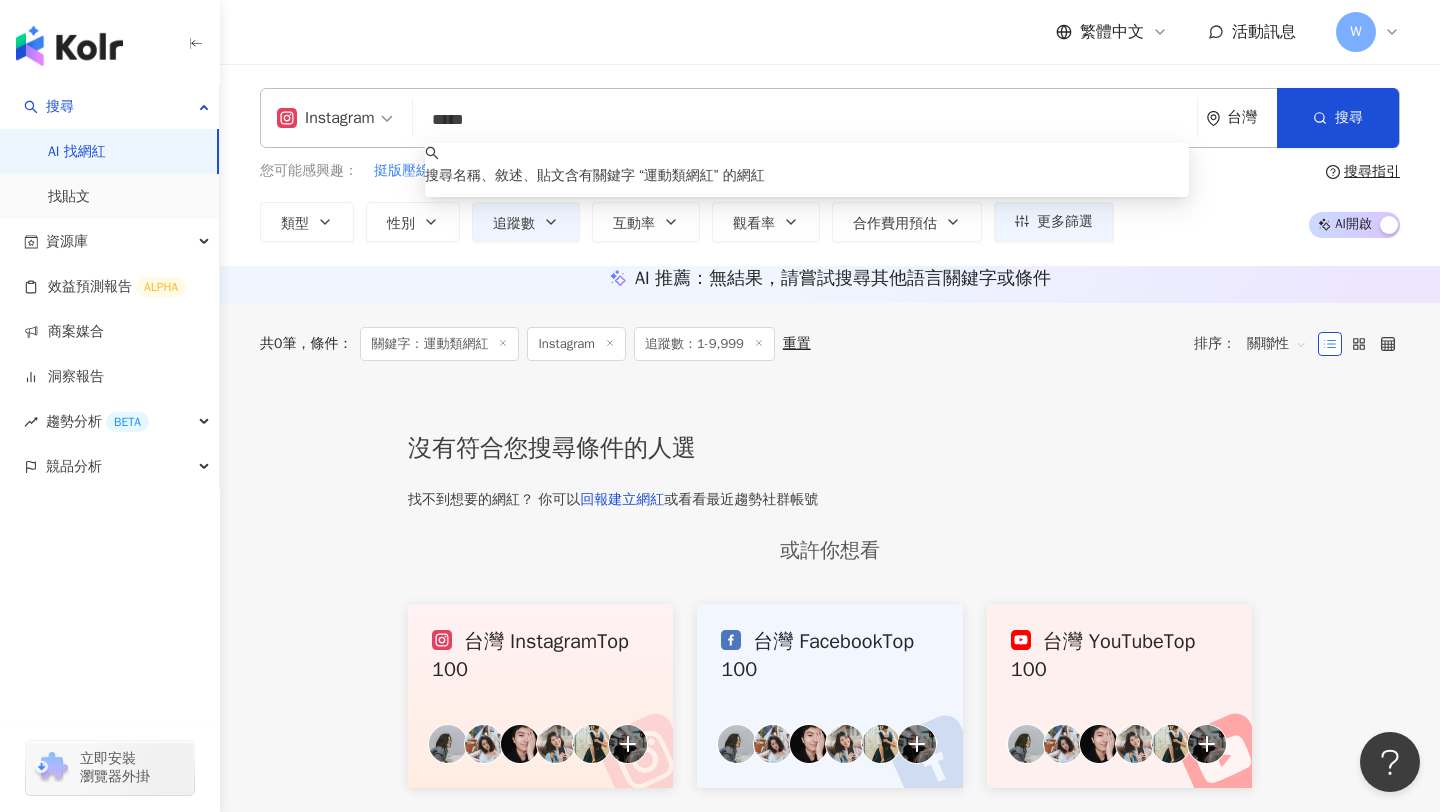drag, startPoint x: 525, startPoint y: 114, endPoint x: 431, endPoint y: 123, distance: 94.42987 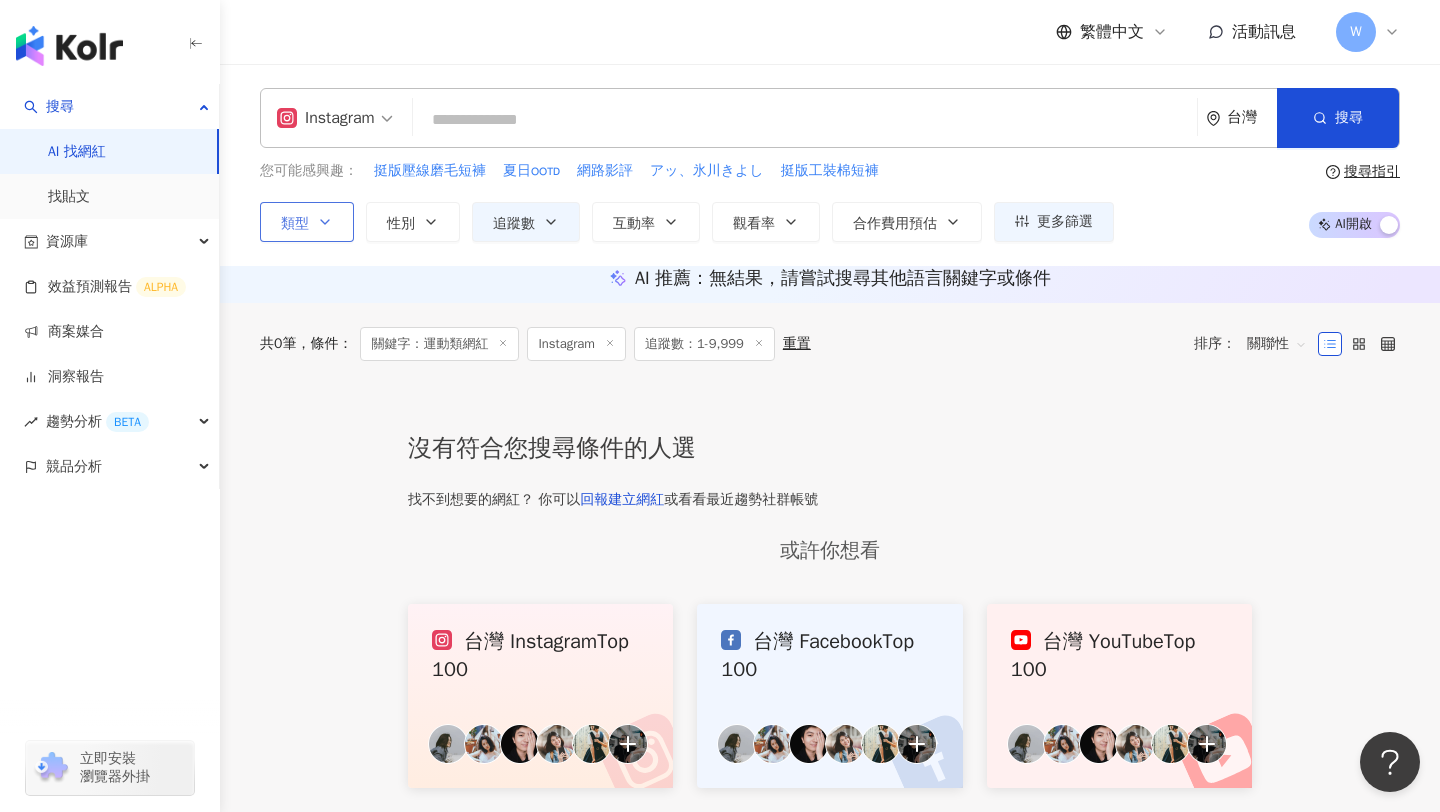 type 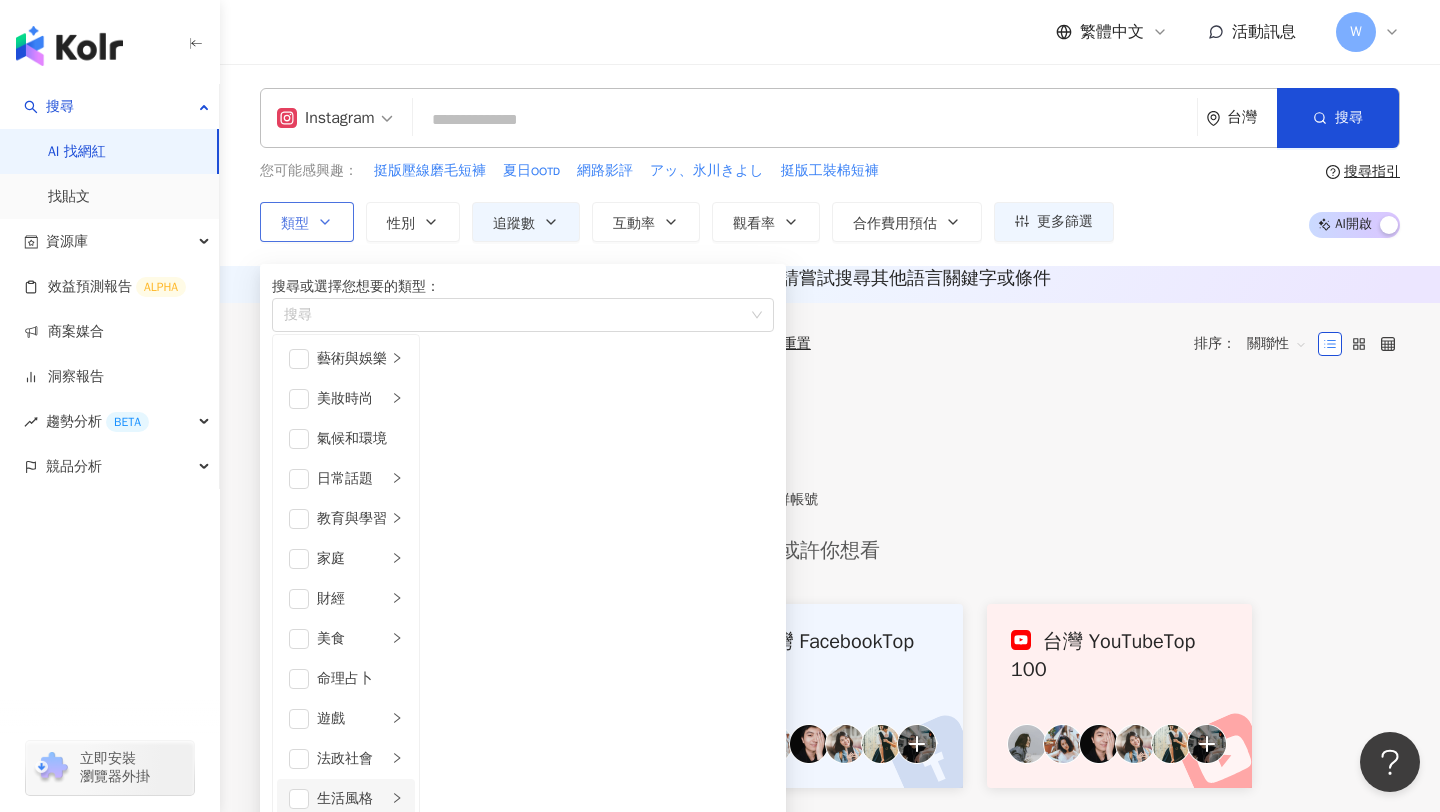 click on "感情" at bounding box center [352, 999] 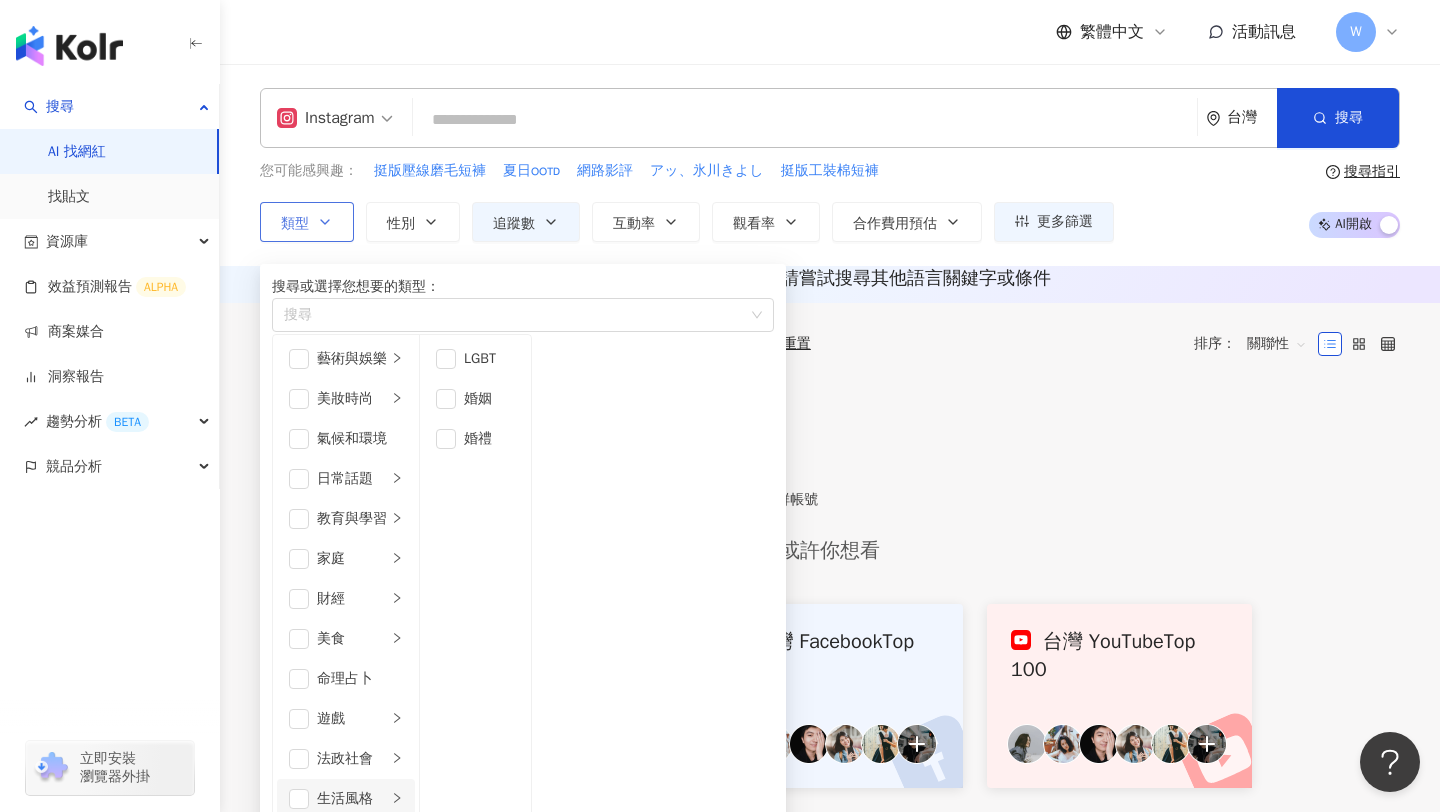 scroll, scrollTop: 605, scrollLeft: 0, axis: vertical 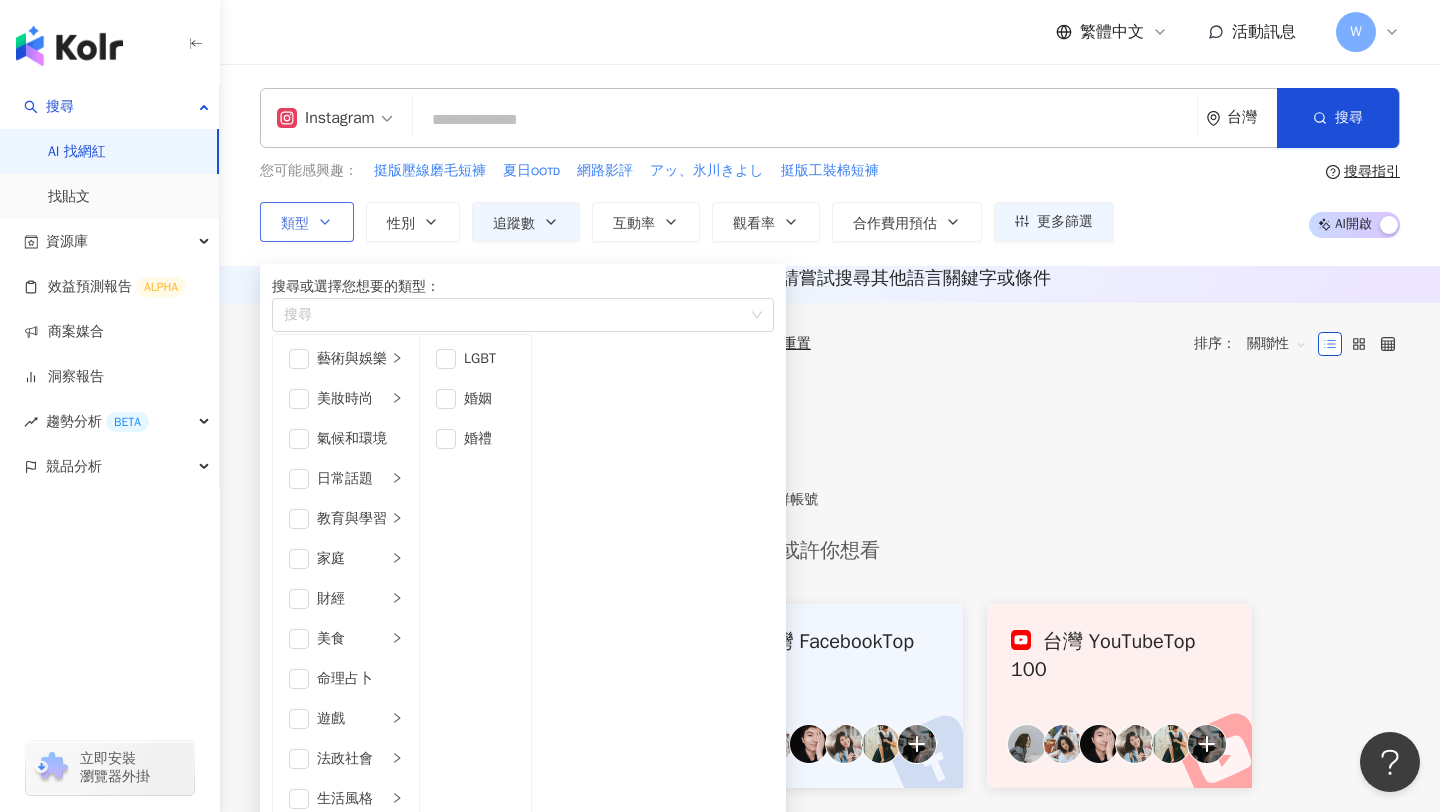 click on "運動" at bounding box center (346, 1119) 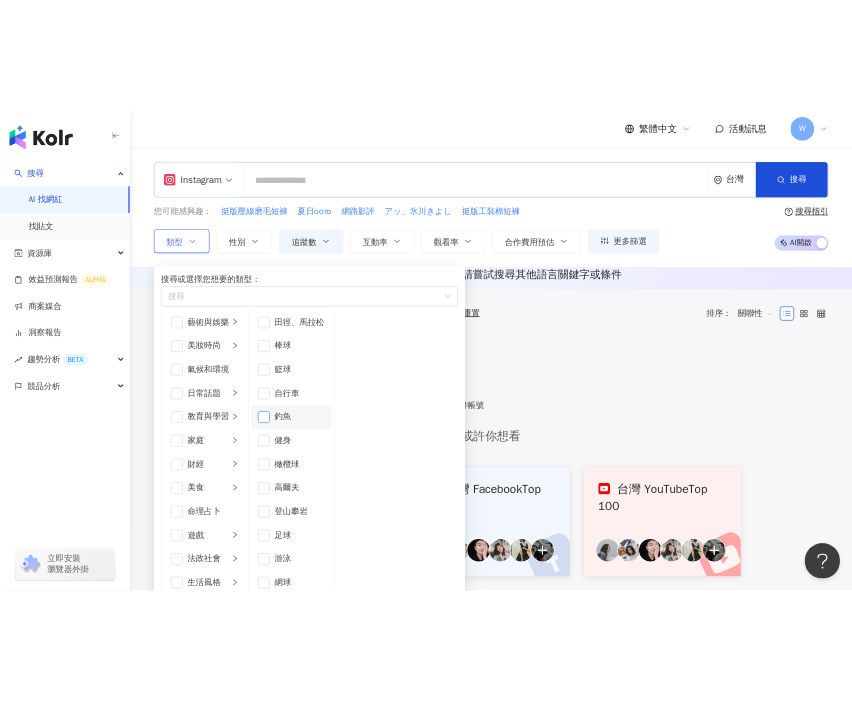 scroll, scrollTop: 244, scrollLeft: 0, axis: vertical 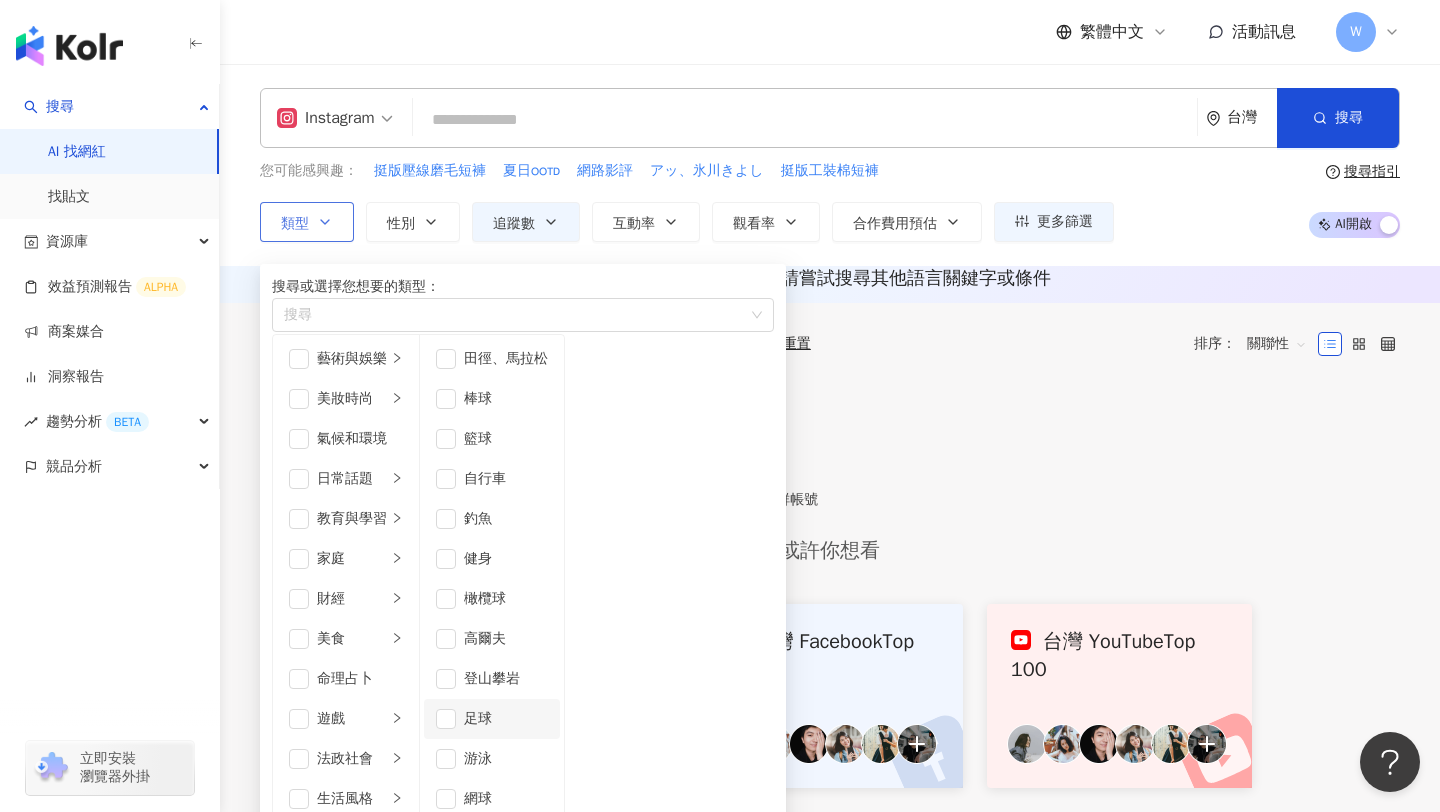 click on "足球" at bounding box center [492, 719] 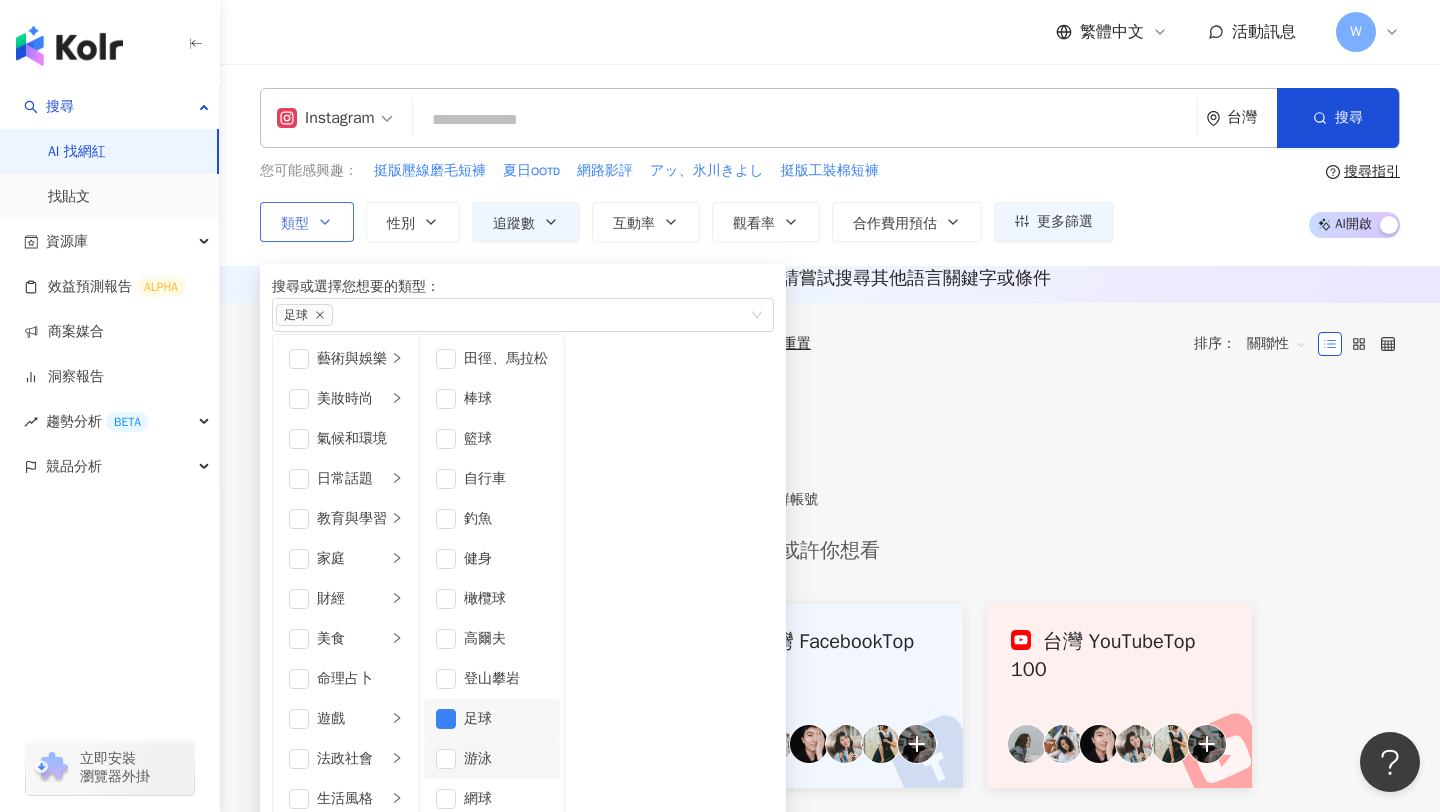 type 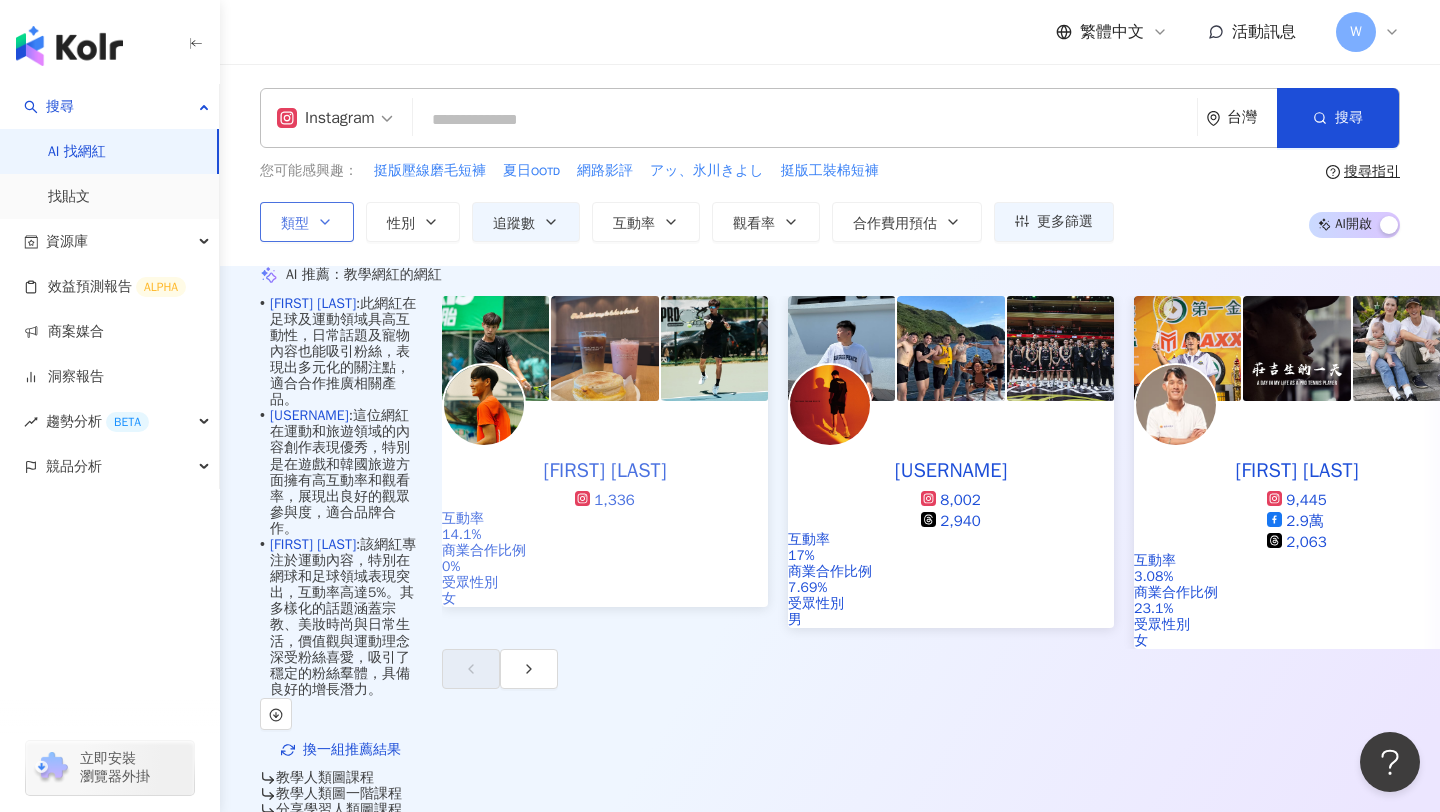 click on "鄭國亨(Kuo Heng Cheng)" at bounding box center (604, 471) 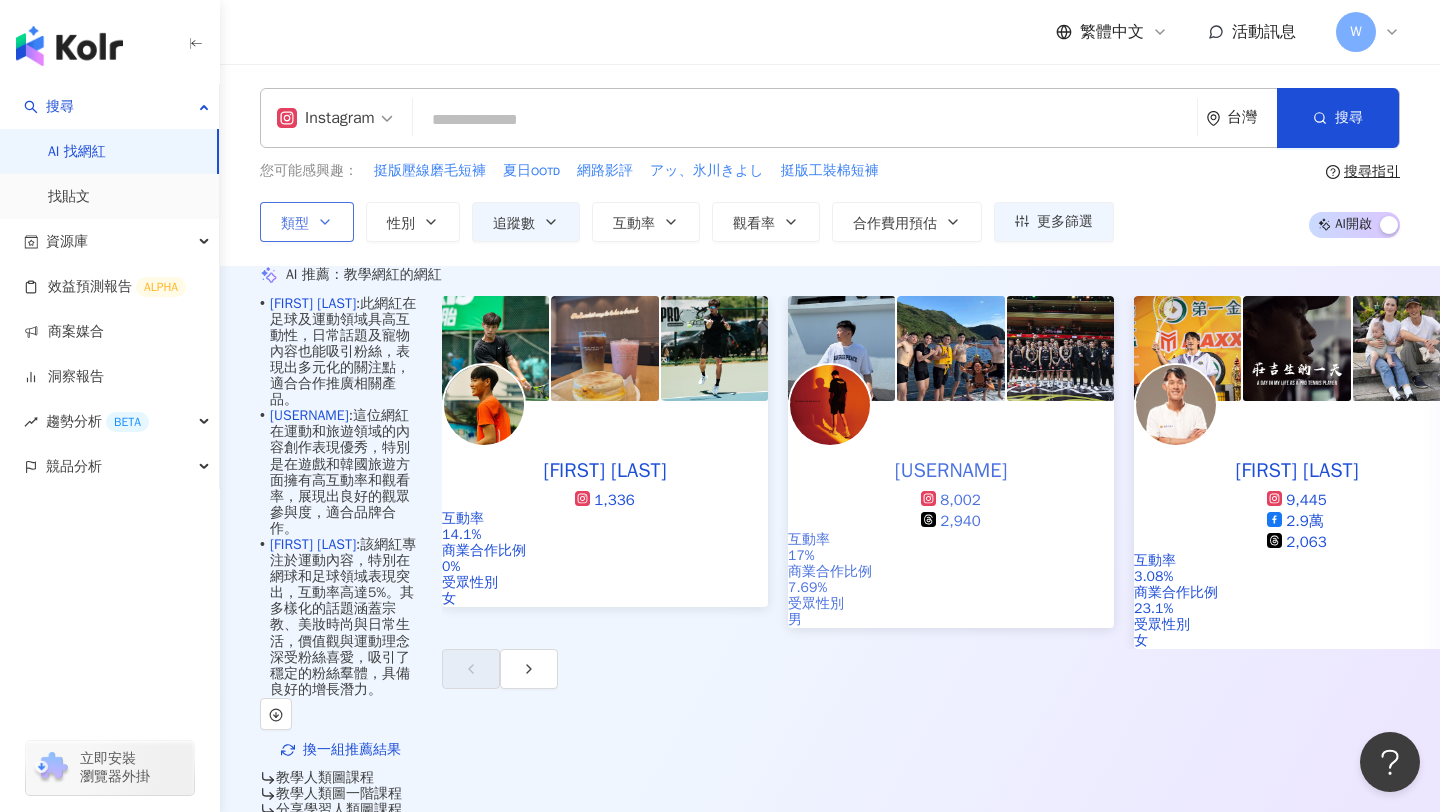 click on "guan0915__ 8,002 2,940" at bounding box center [951, 466] 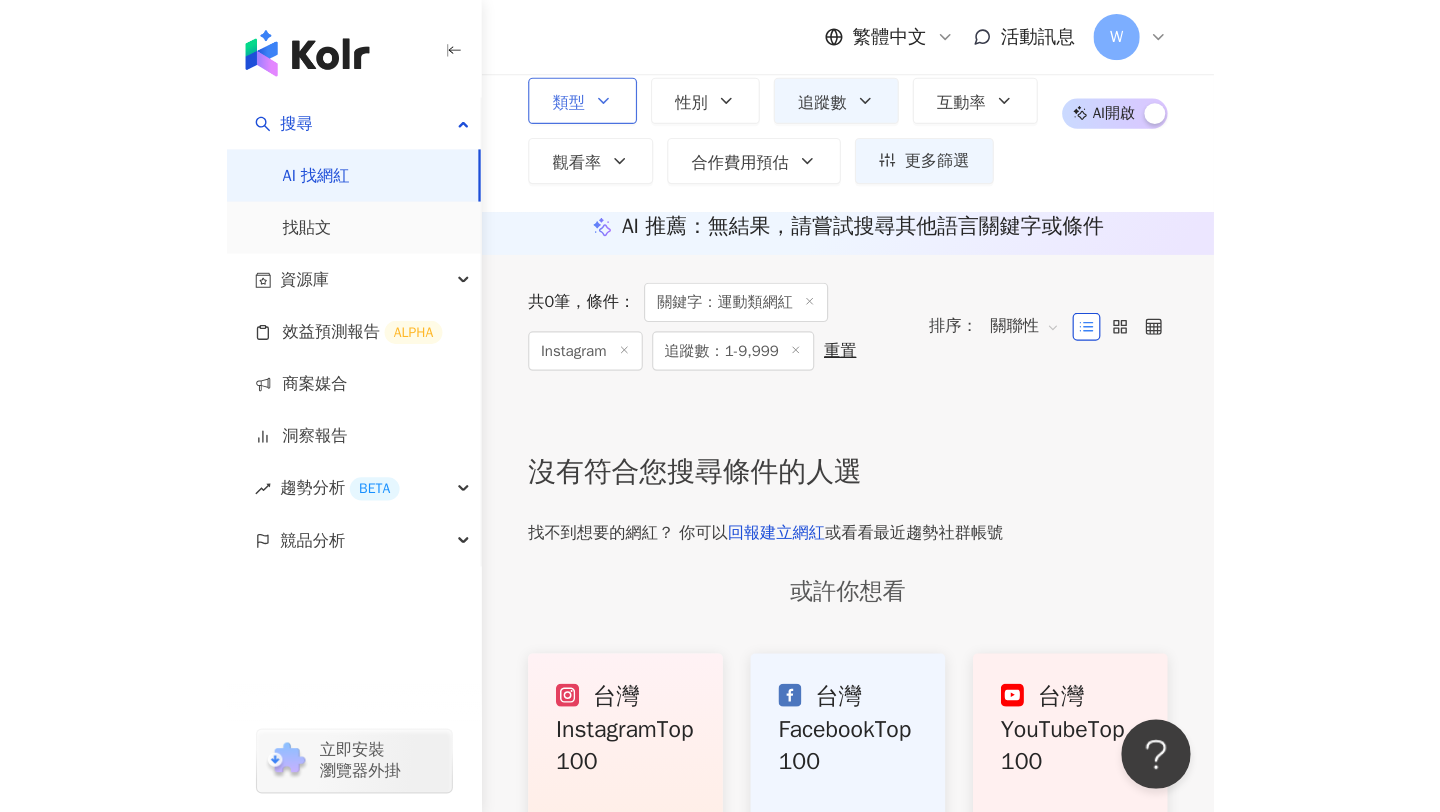 scroll, scrollTop: 168, scrollLeft: 0, axis: vertical 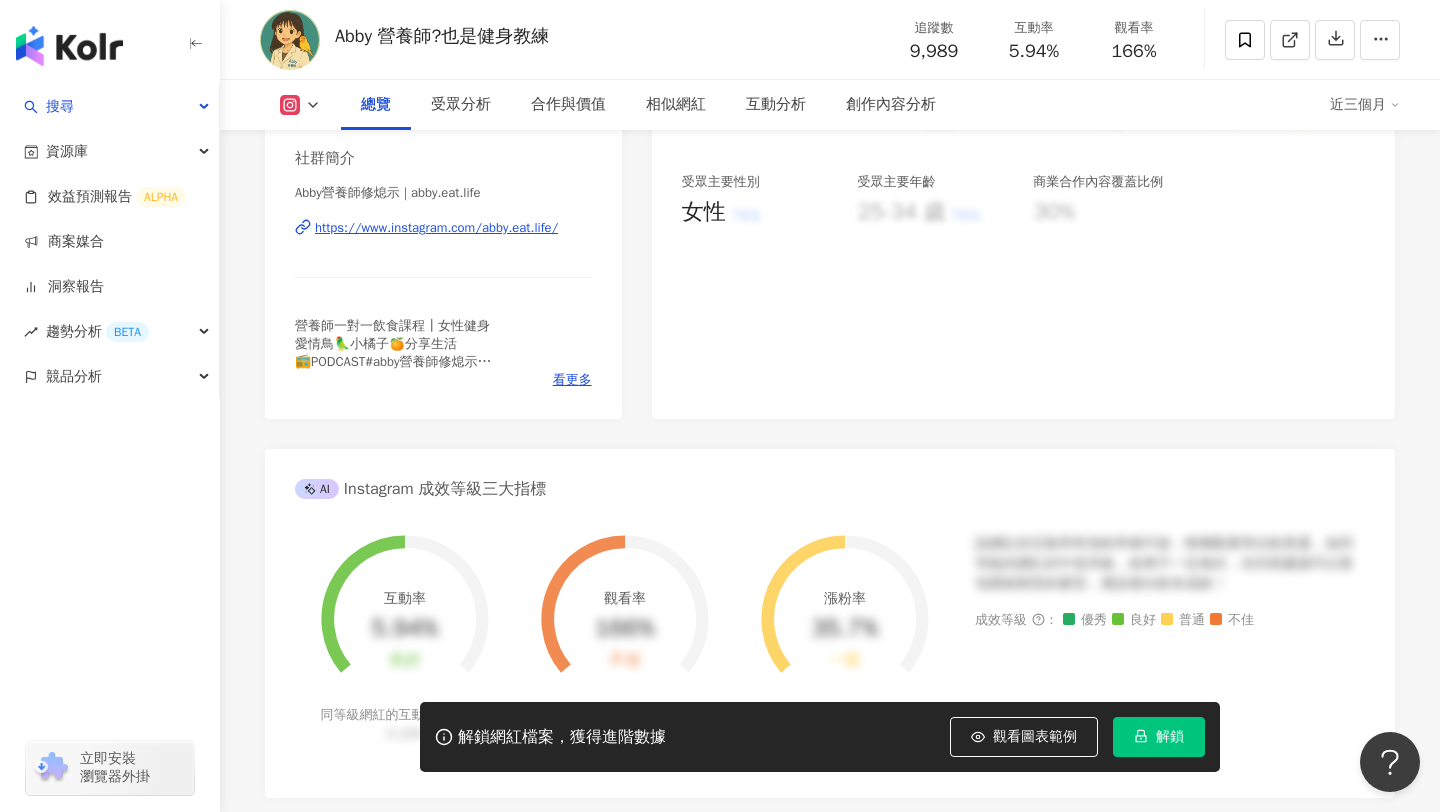 click on "https://www.instagram.com/abby.eat.life/" at bounding box center (436, 228) 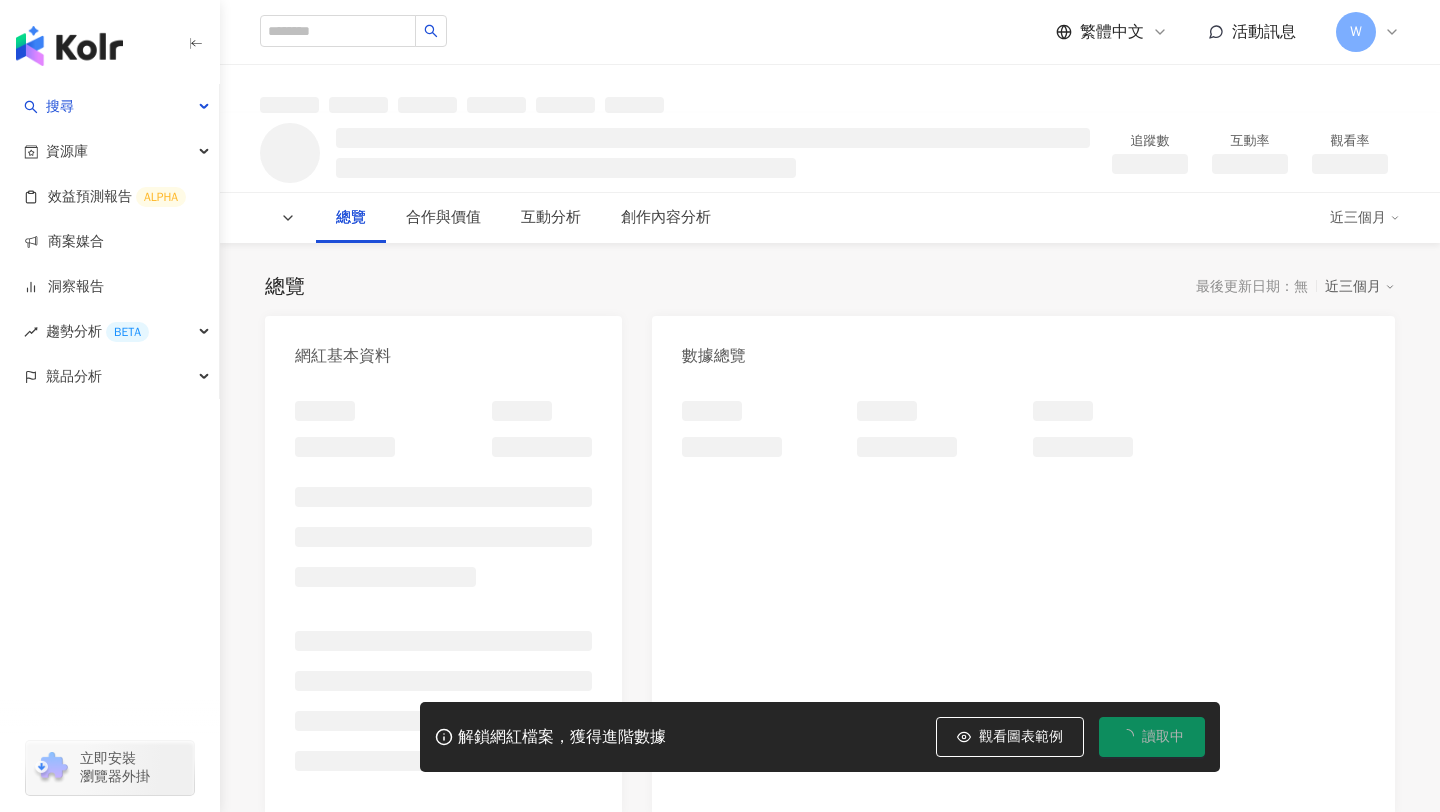 scroll, scrollTop: 0, scrollLeft: 0, axis: both 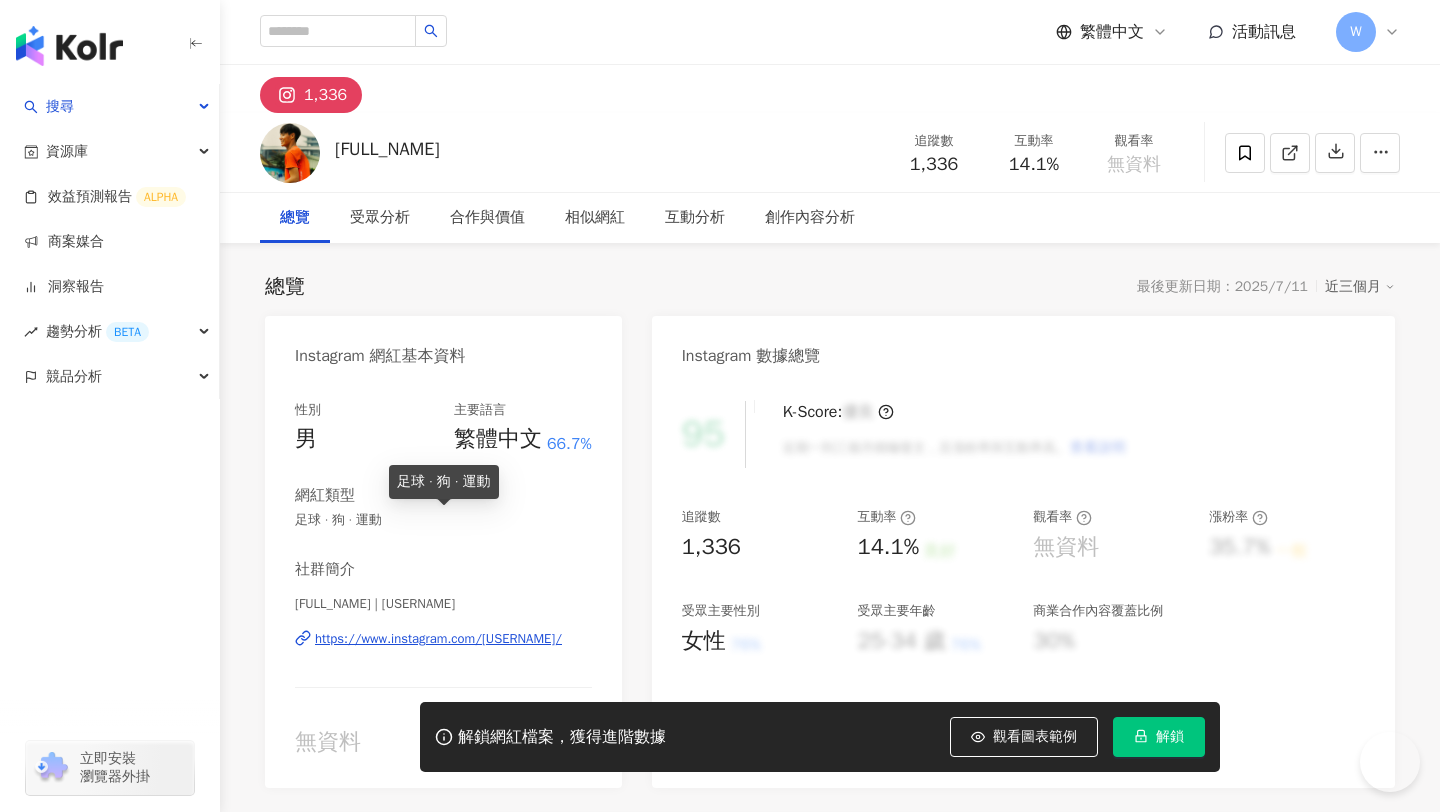 click on "https://www.instagram.com/kuoheng/" at bounding box center (438, 639) 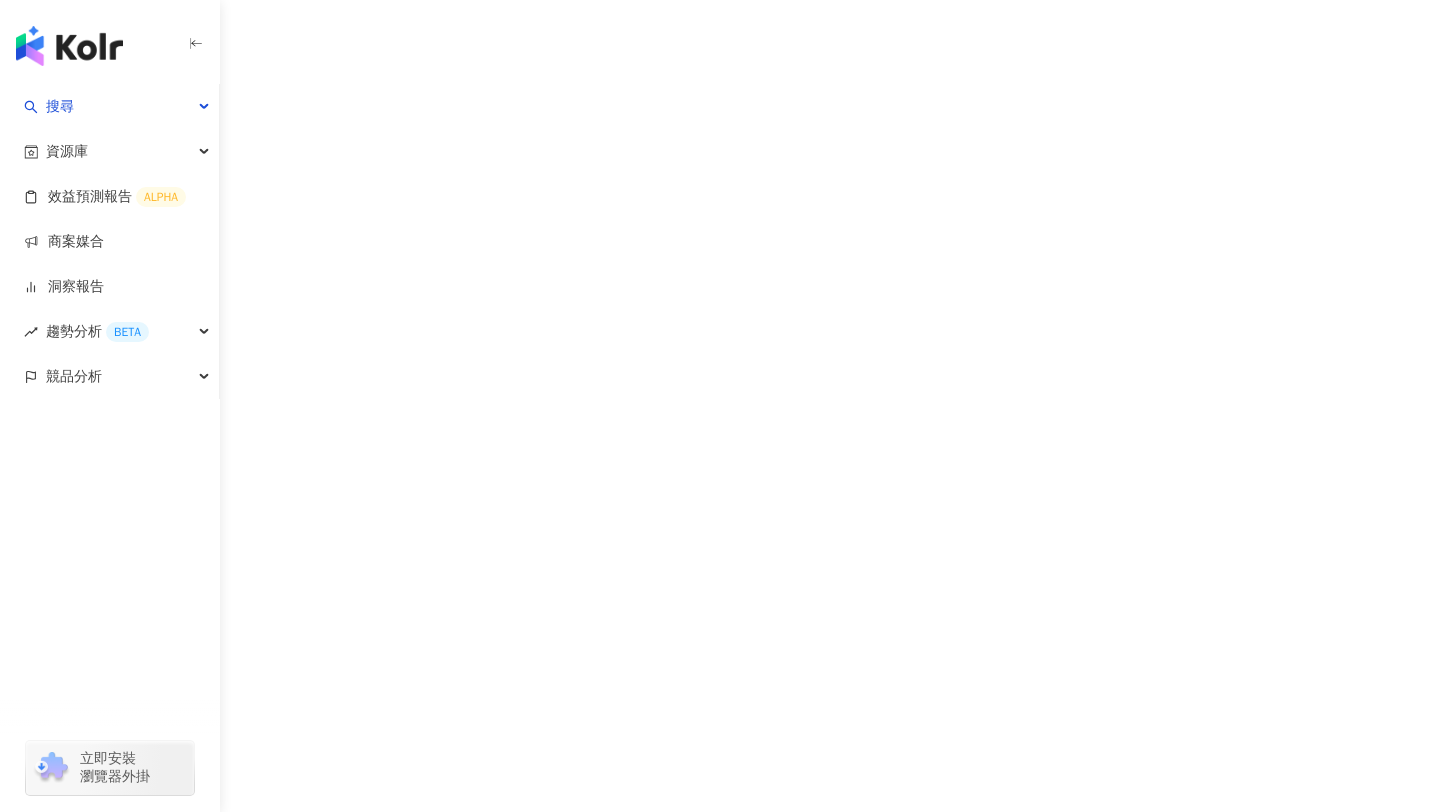scroll, scrollTop: 0, scrollLeft: 0, axis: both 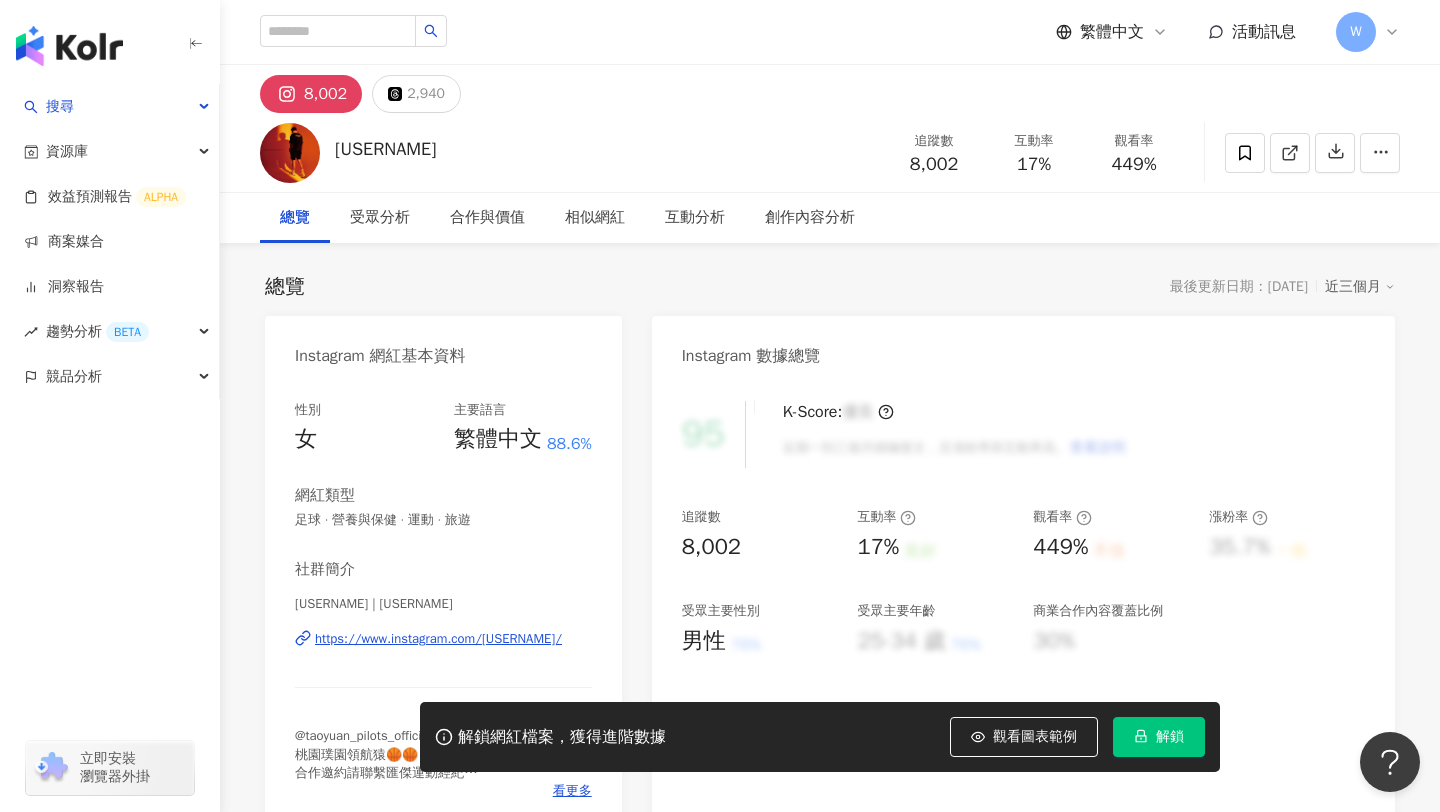 click on "https://www.instagram.com/[USERNAME]/" at bounding box center (438, 639) 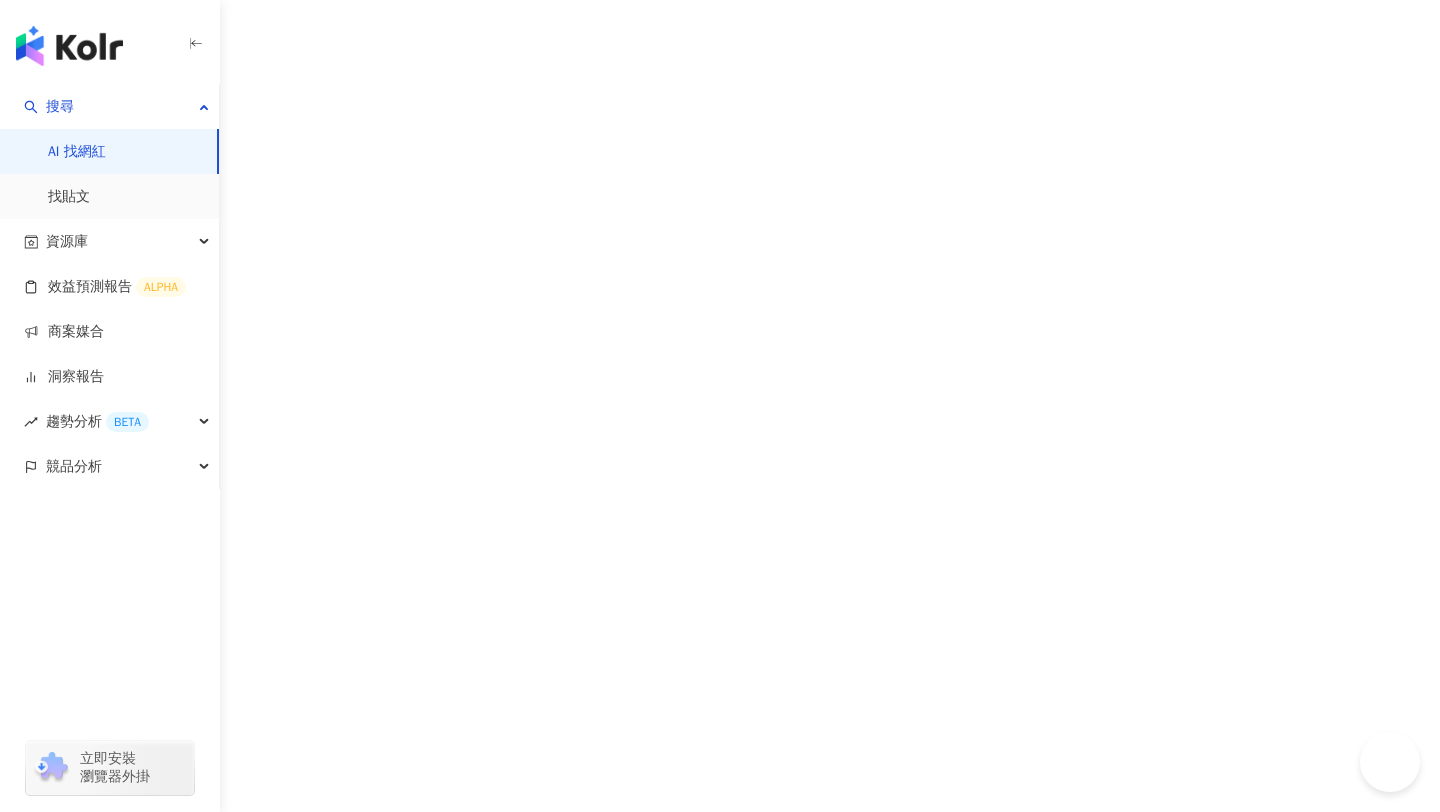 scroll, scrollTop: 0, scrollLeft: 0, axis: both 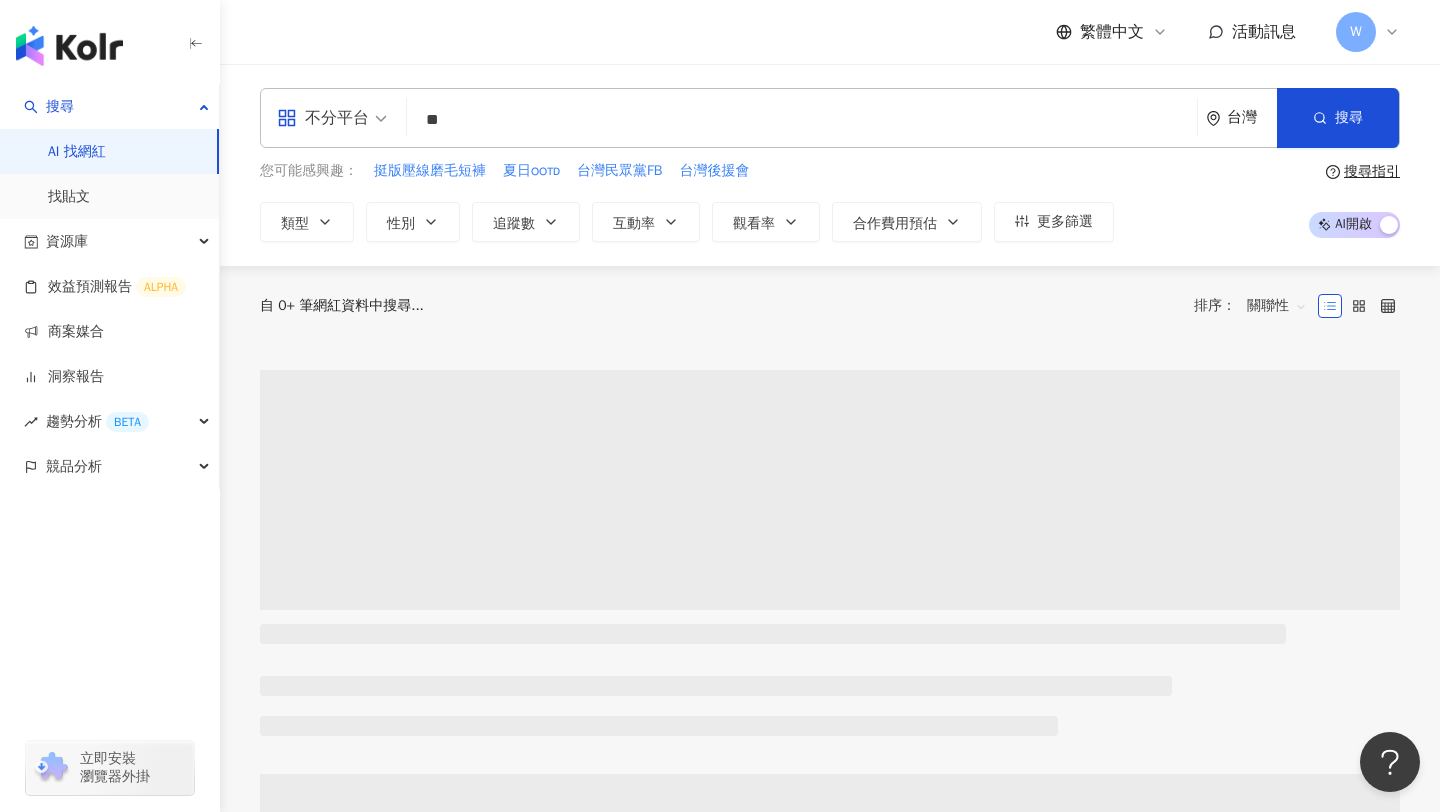 type on "*" 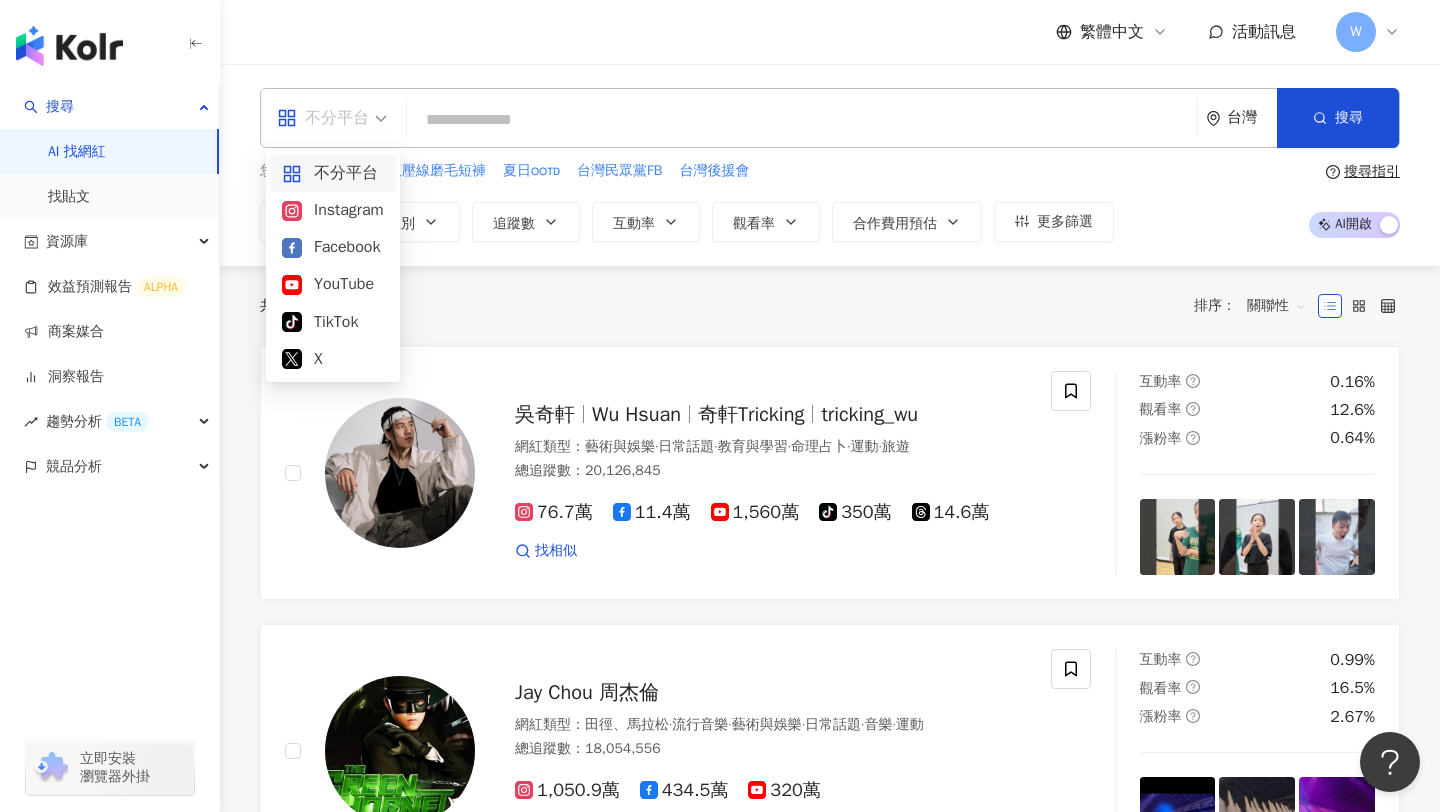 click on "不分平台" at bounding box center [323, 118] 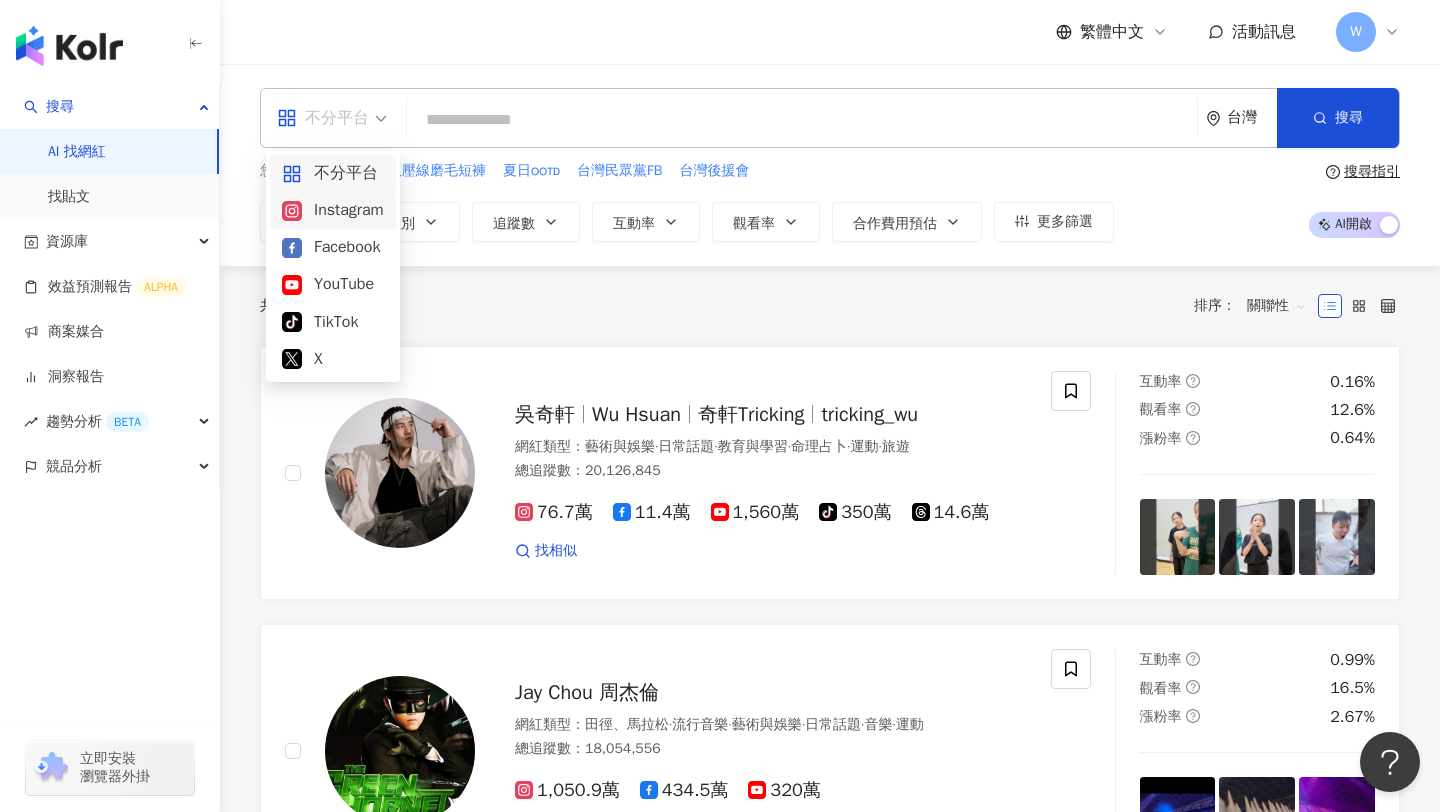 click on "Instagram" at bounding box center [333, 210] 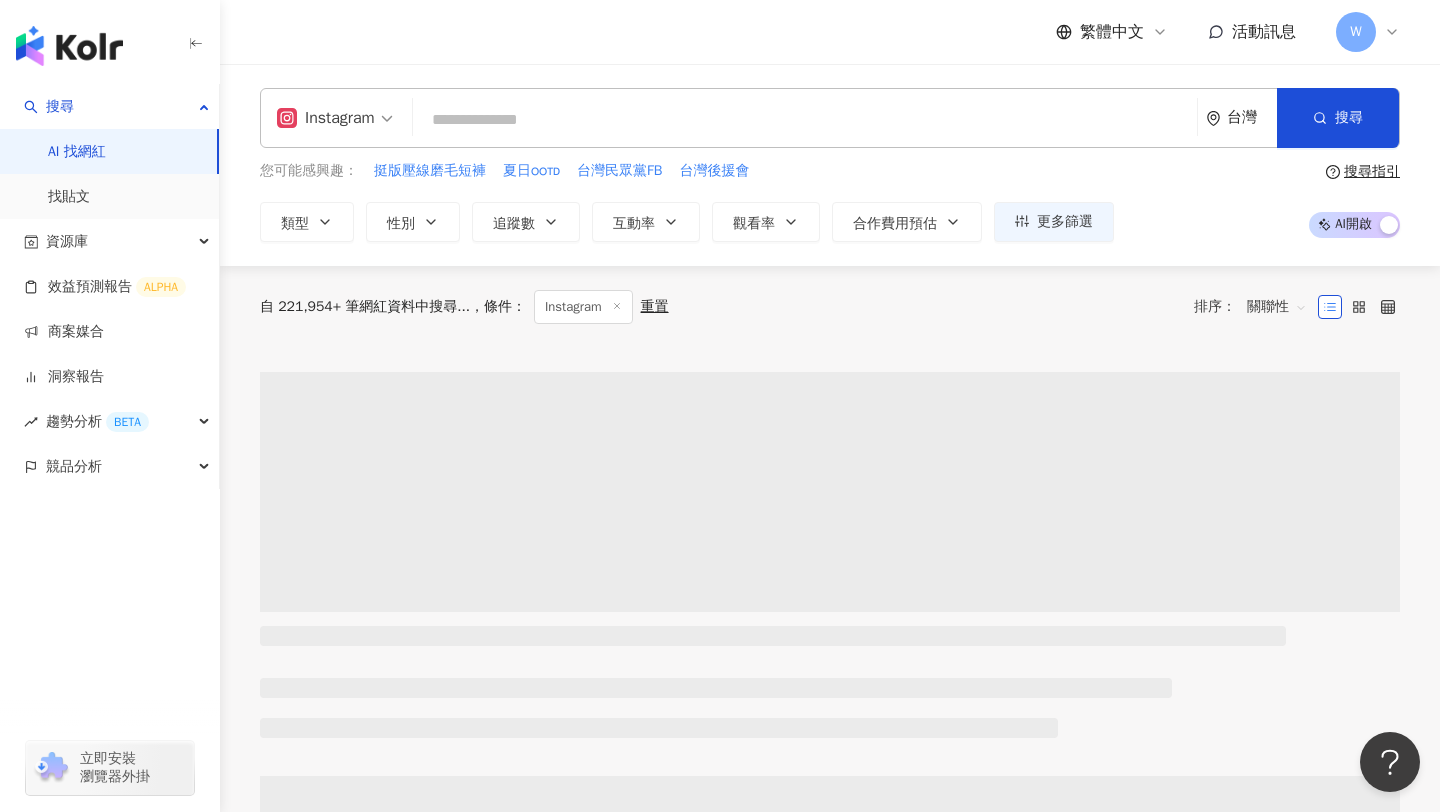 click at bounding box center [805, 120] 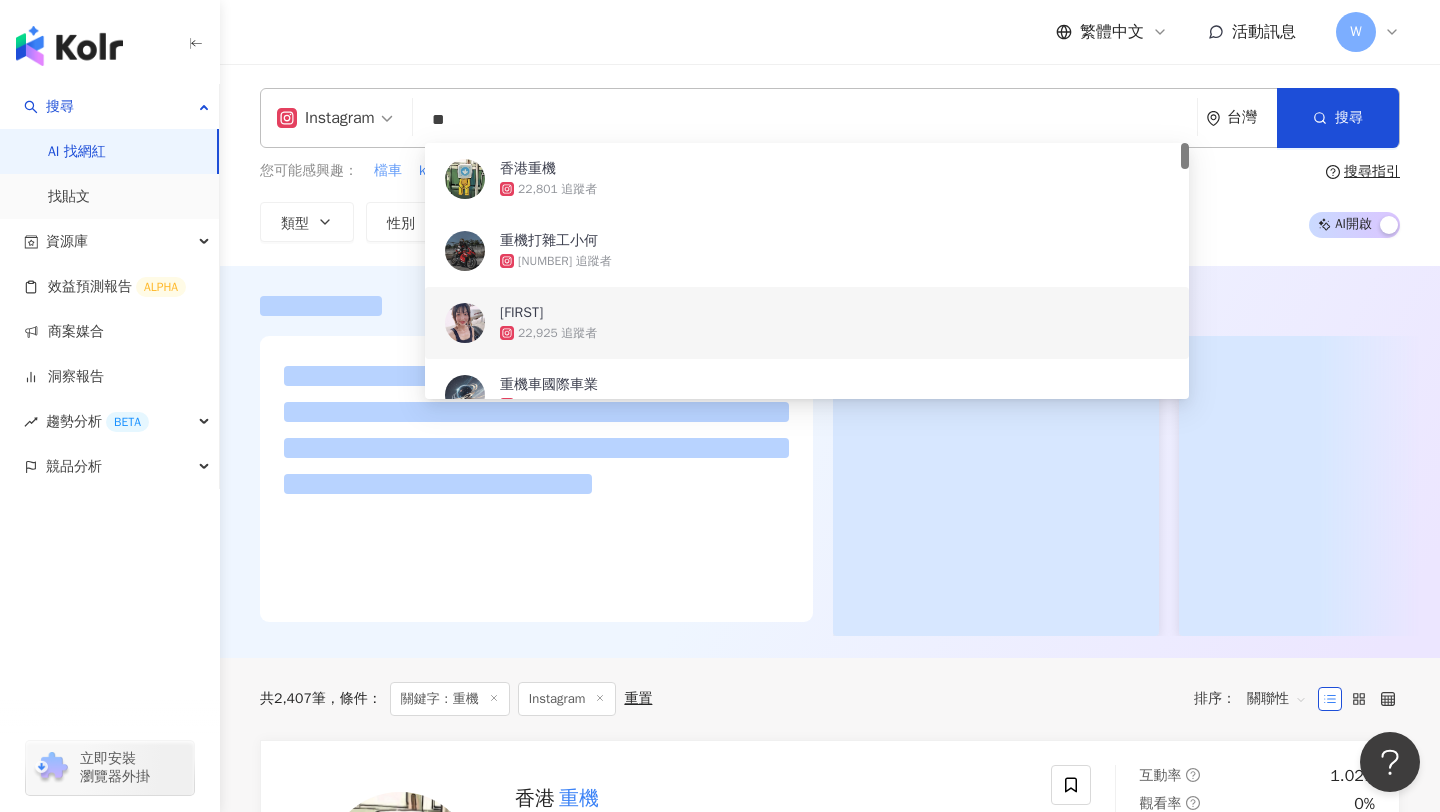 click on "檔車" at bounding box center (388, 171) 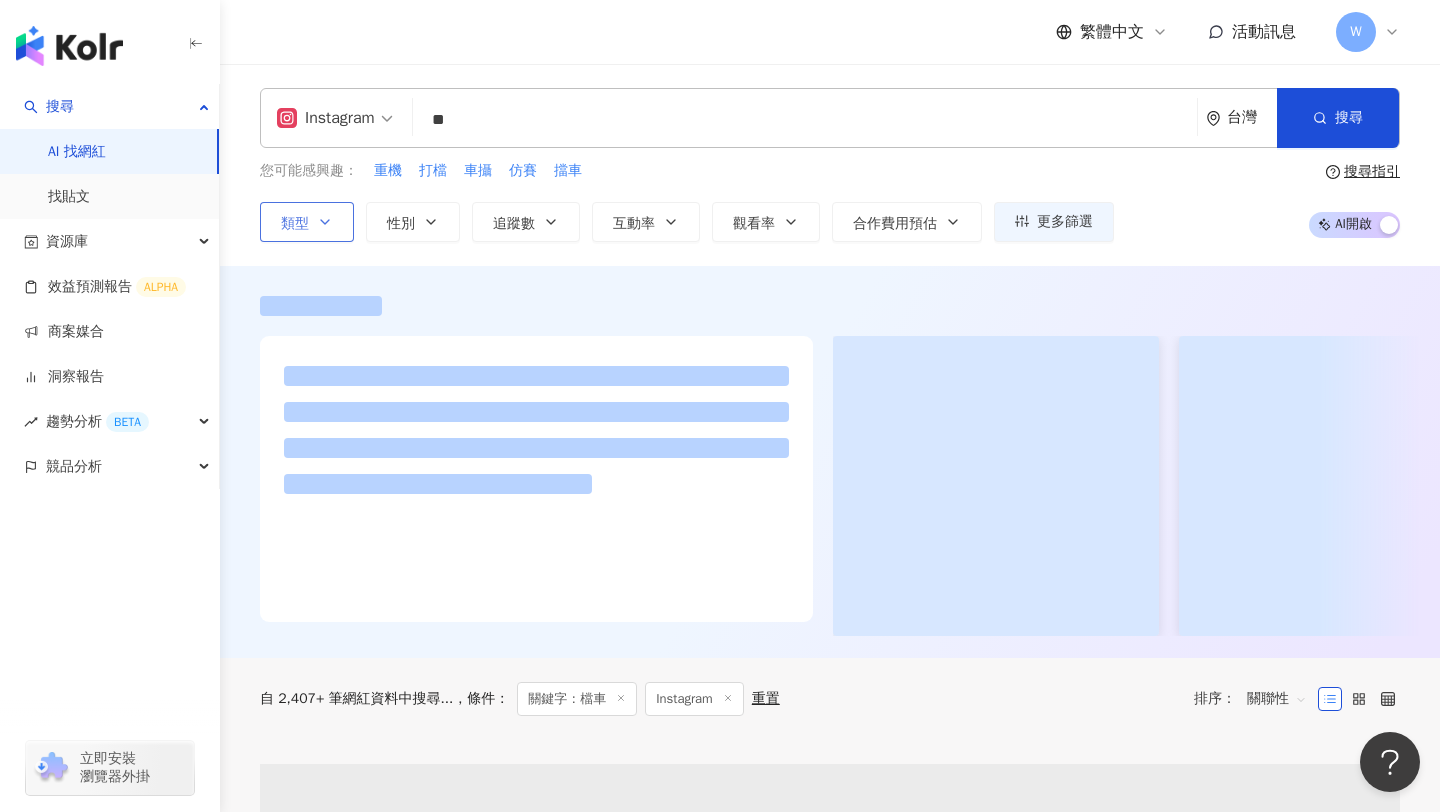 click on "類型" at bounding box center [307, 222] 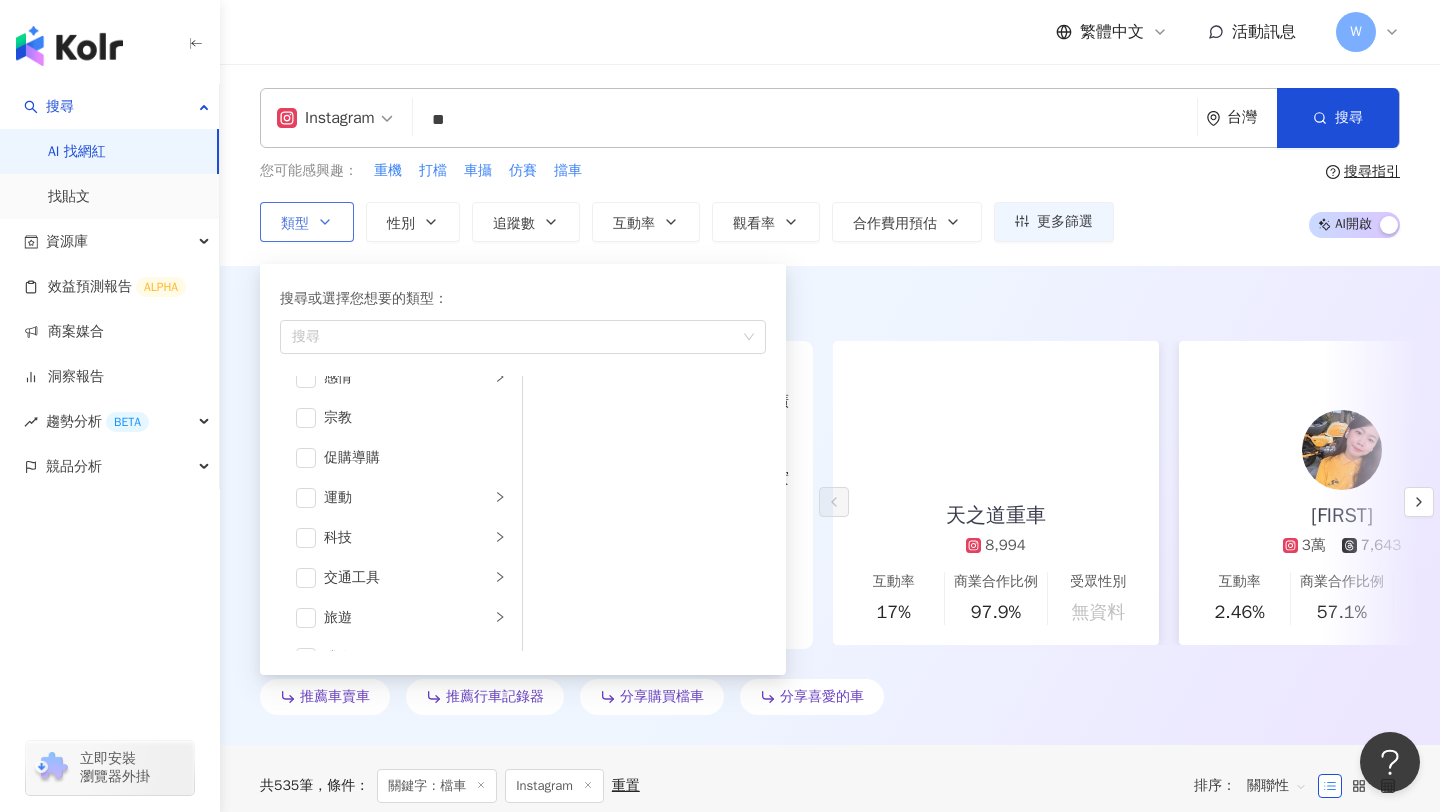 scroll, scrollTop: 693, scrollLeft: 0, axis: vertical 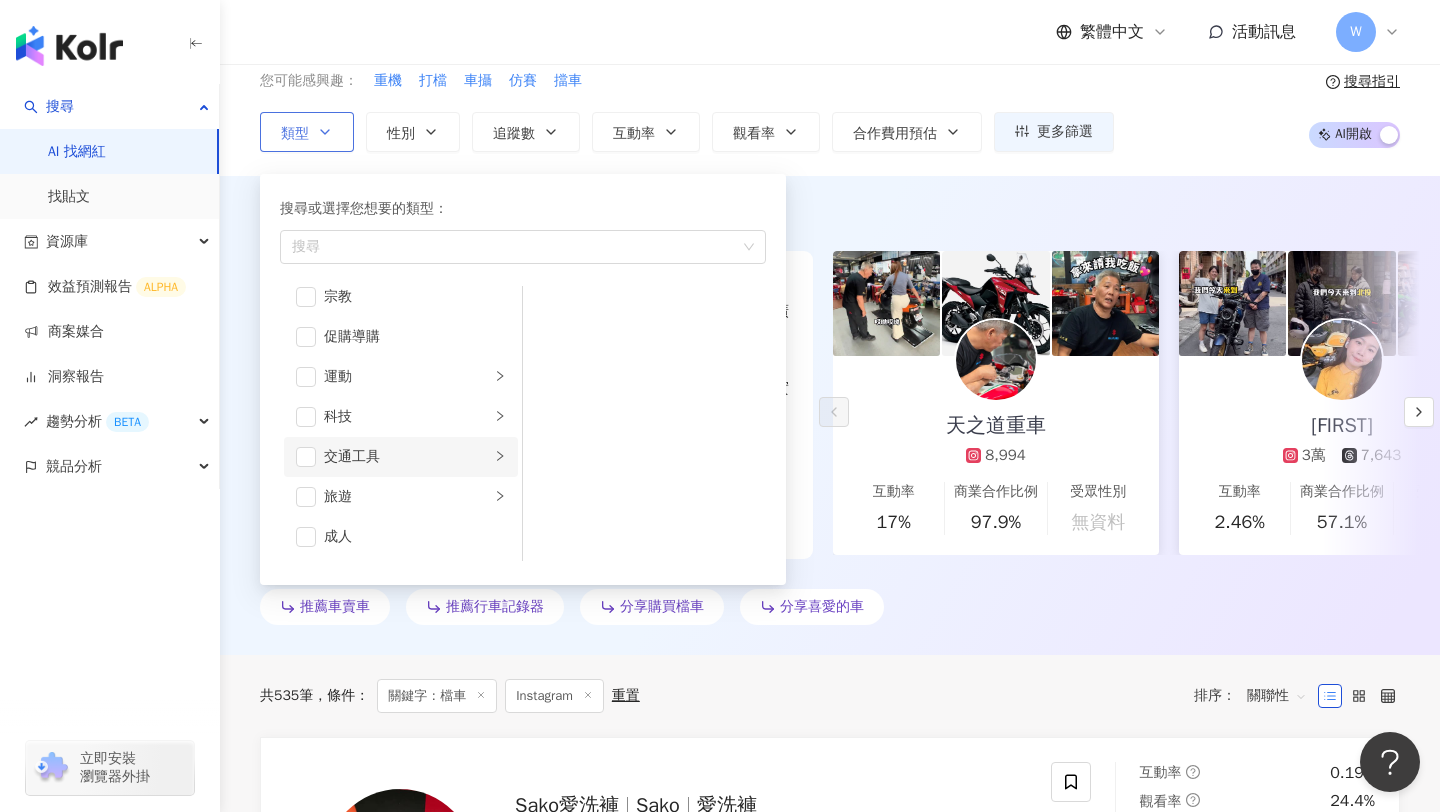 click on "交通工具" at bounding box center [407, 457] 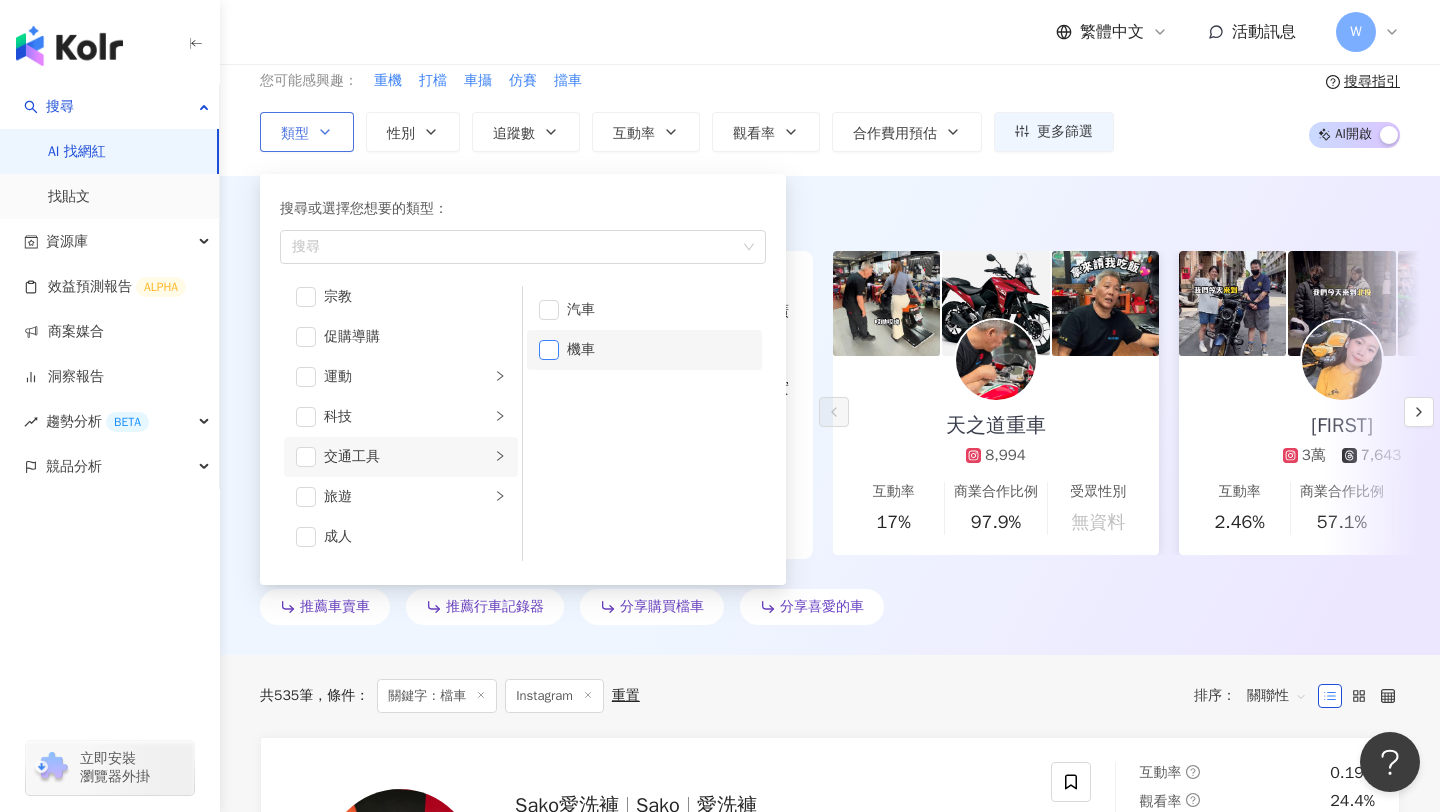 click at bounding box center [549, 350] 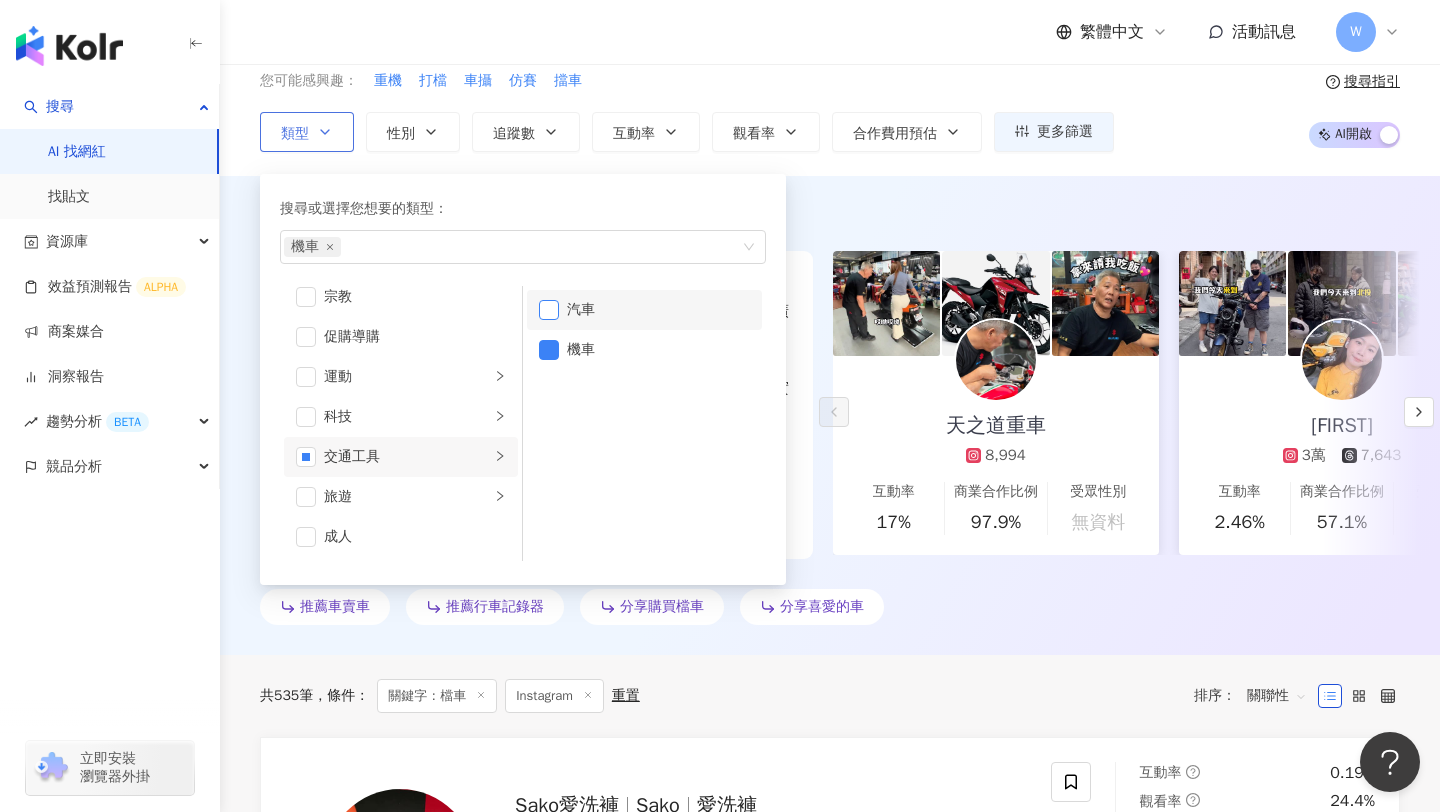 click at bounding box center (549, 310) 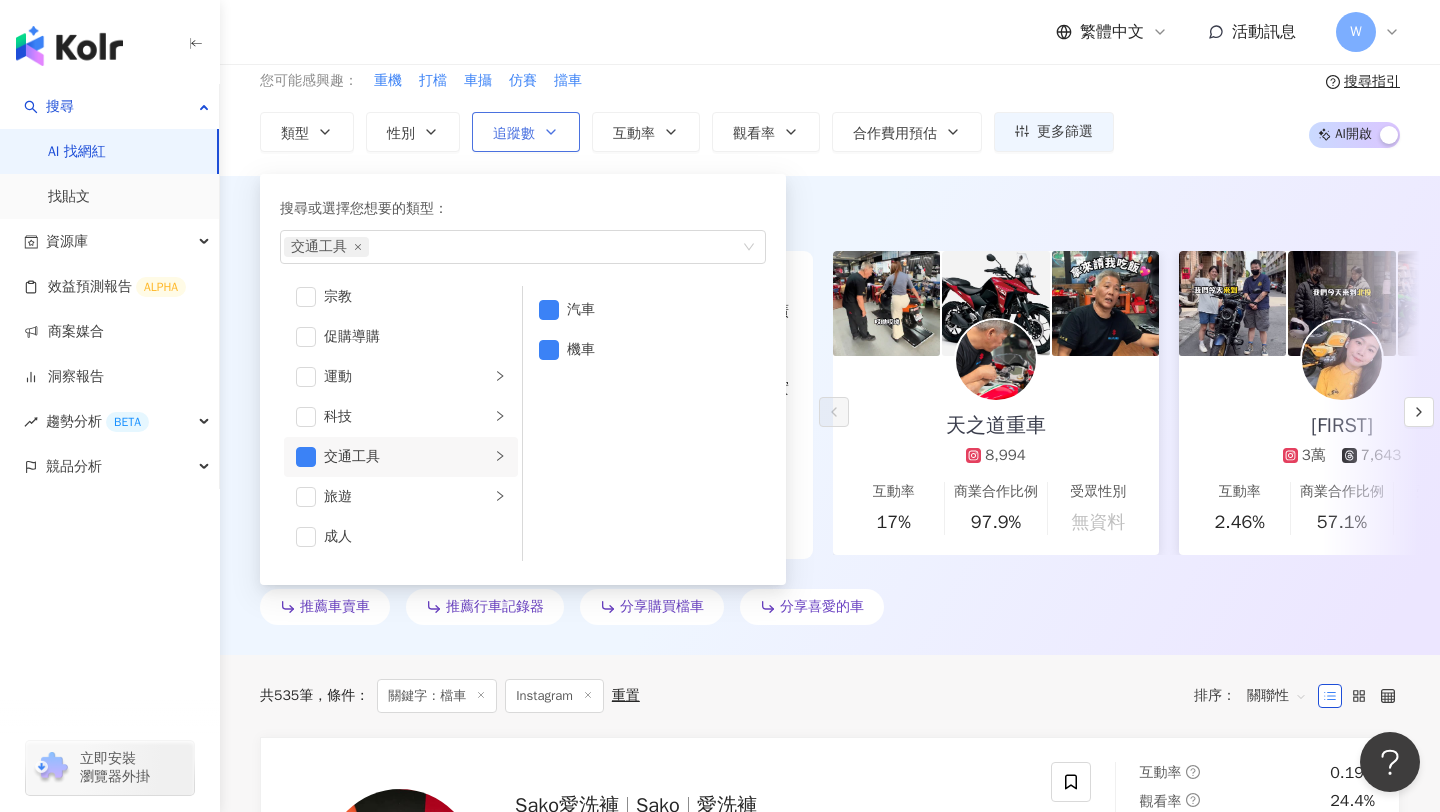 click 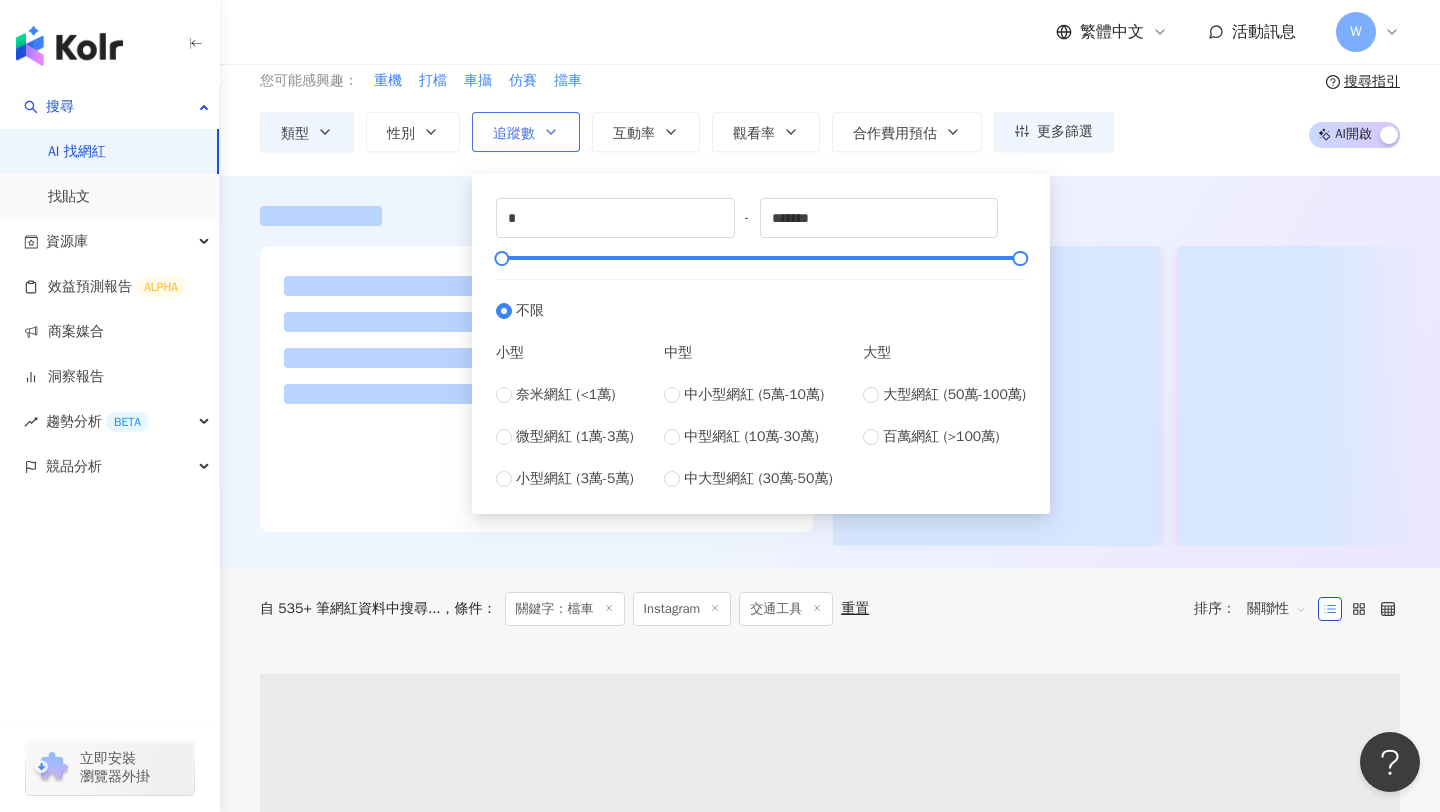 scroll, scrollTop: 0, scrollLeft: 0, axis: both 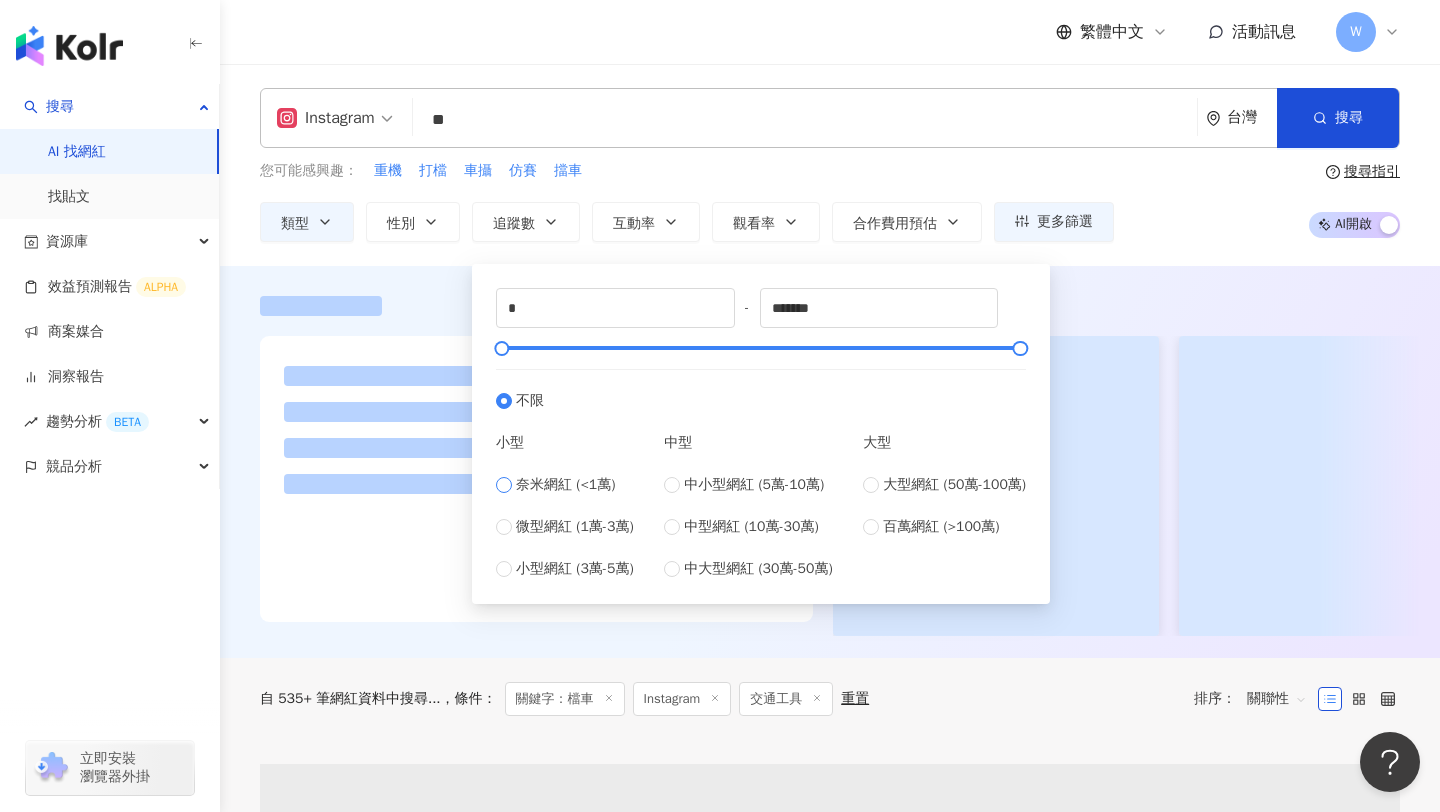 type on "****" 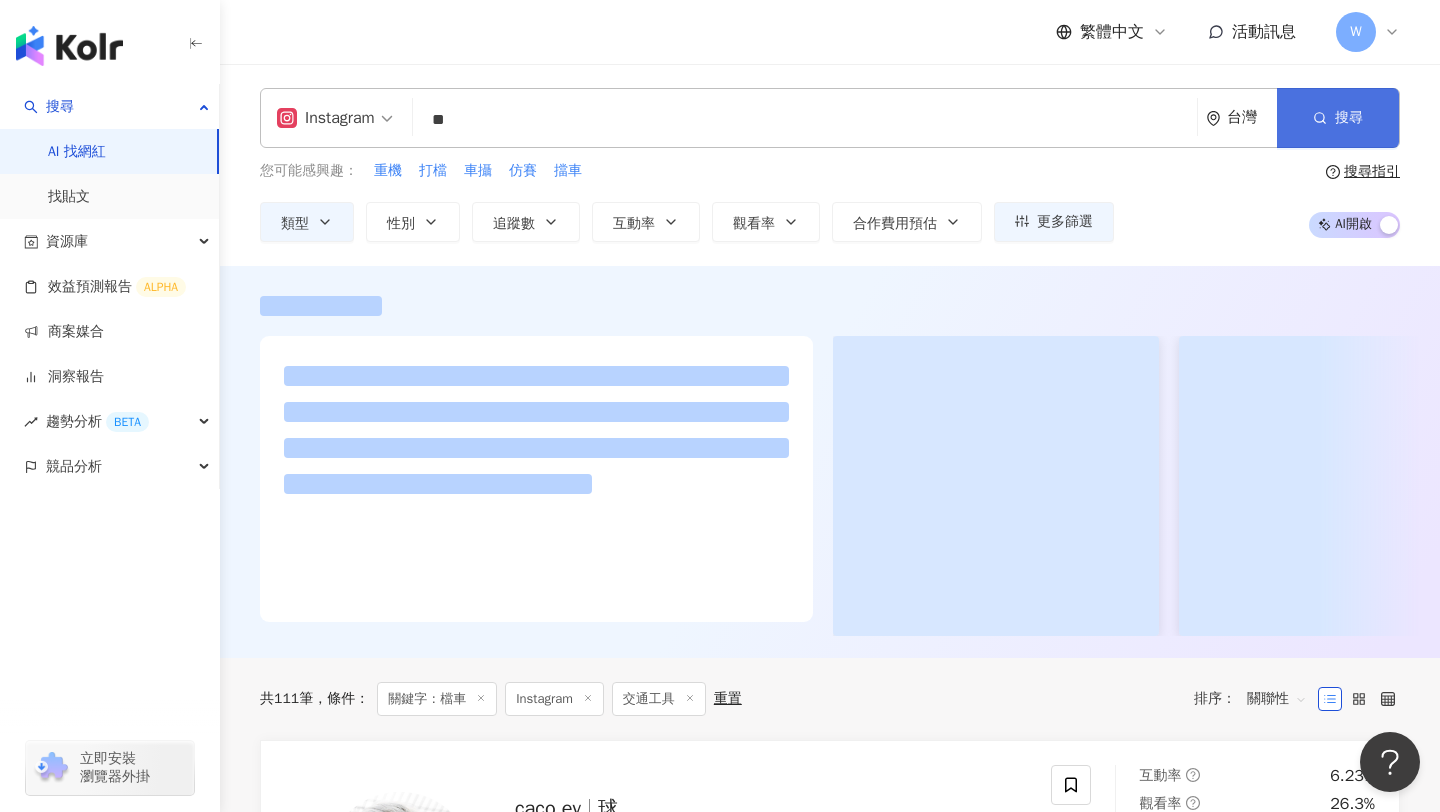 click on "搜尋" at bounding box center [1338, 118] 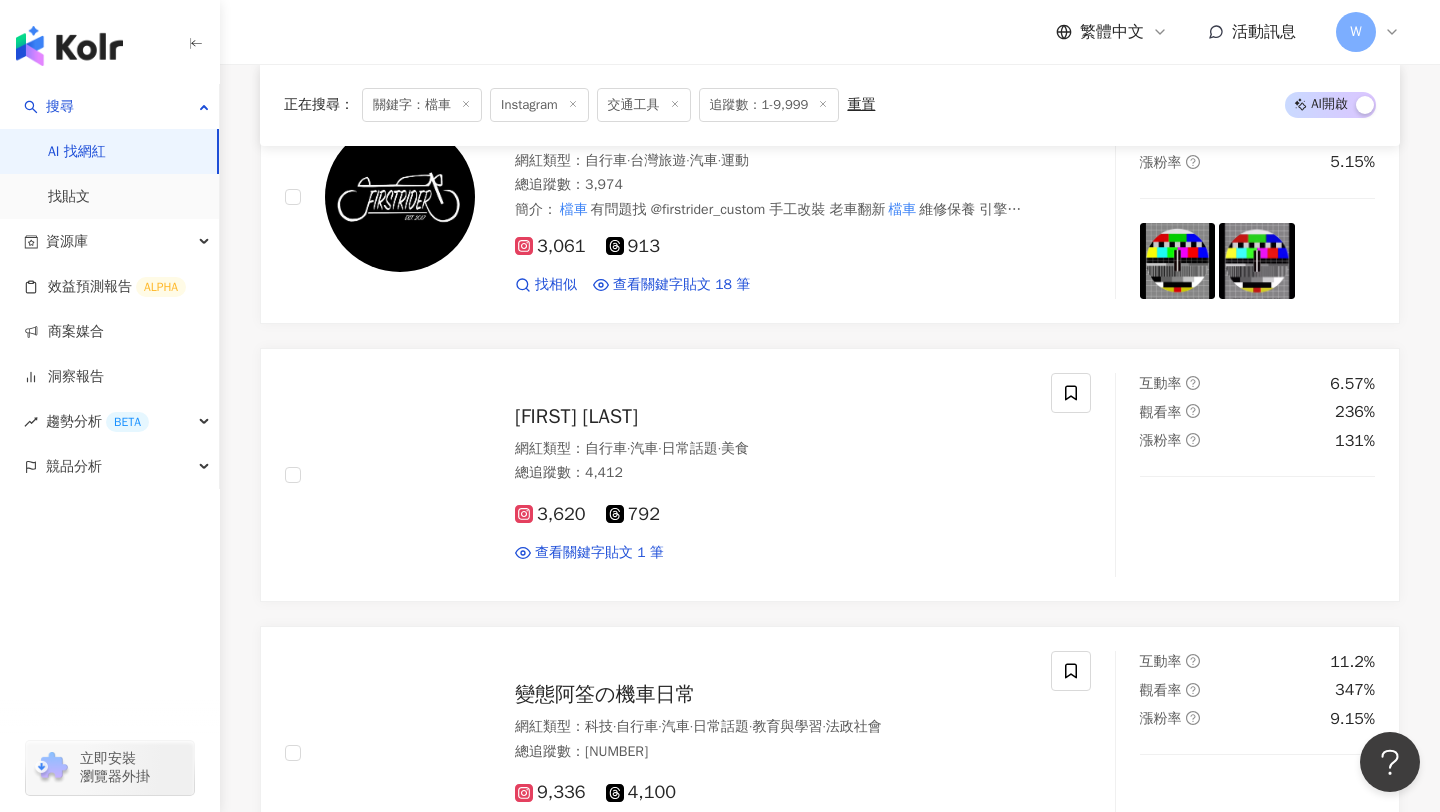 scroll, scrollTop: 1764, scrollLeft: 0, axis: vertical 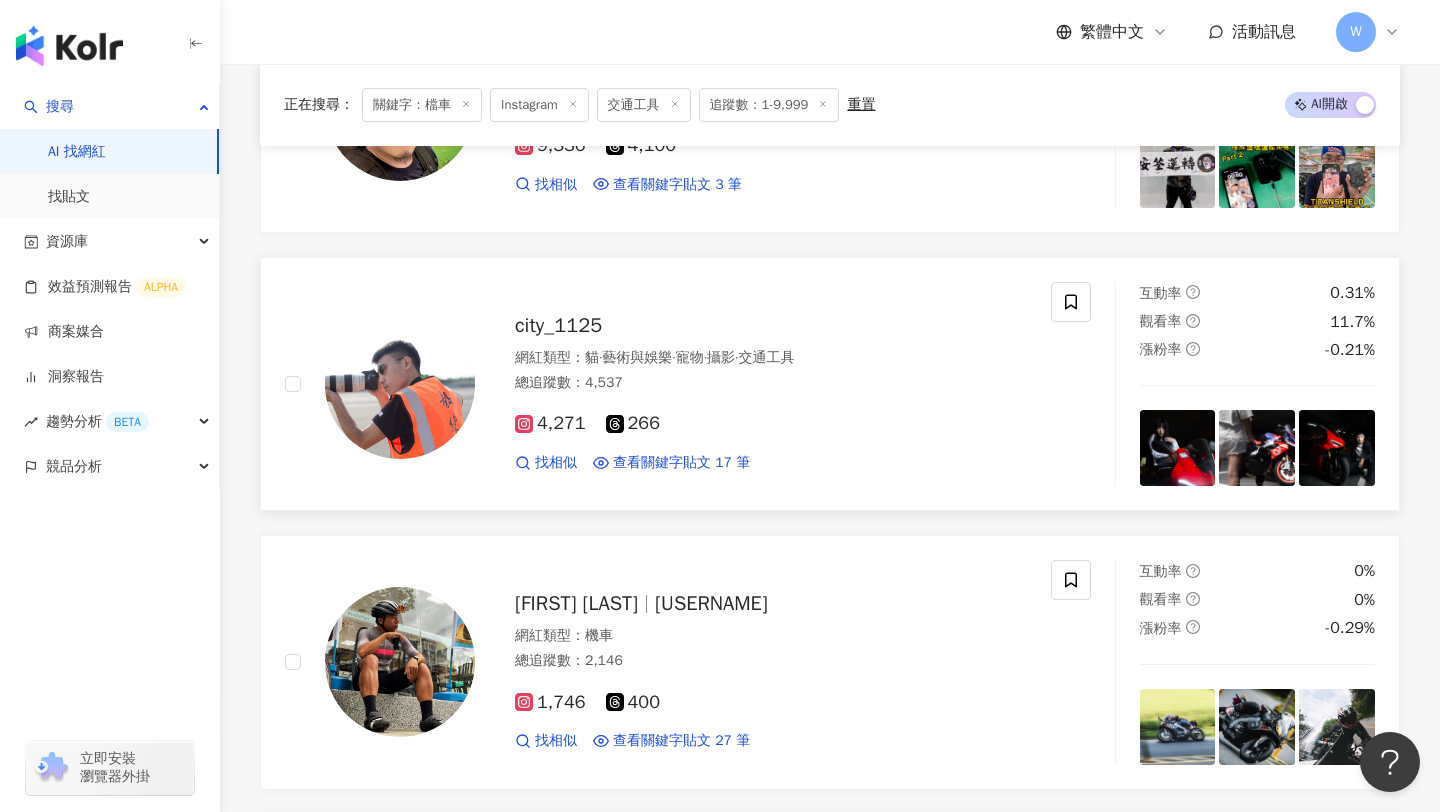 click on "4,271 266" at bounding box center [771, 424] 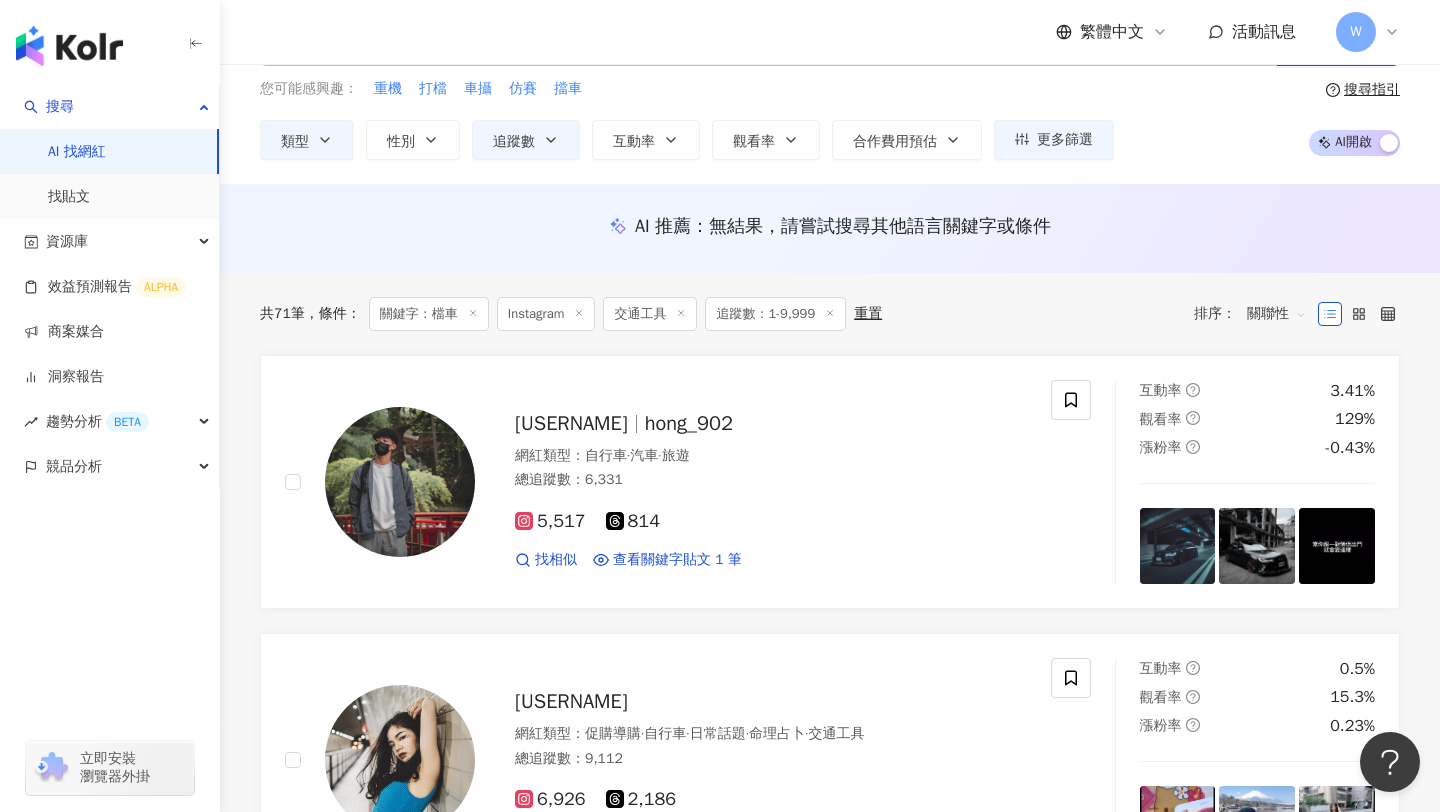 scroll, scrollTop: 60, scrollLeft: 0, axis: vertical 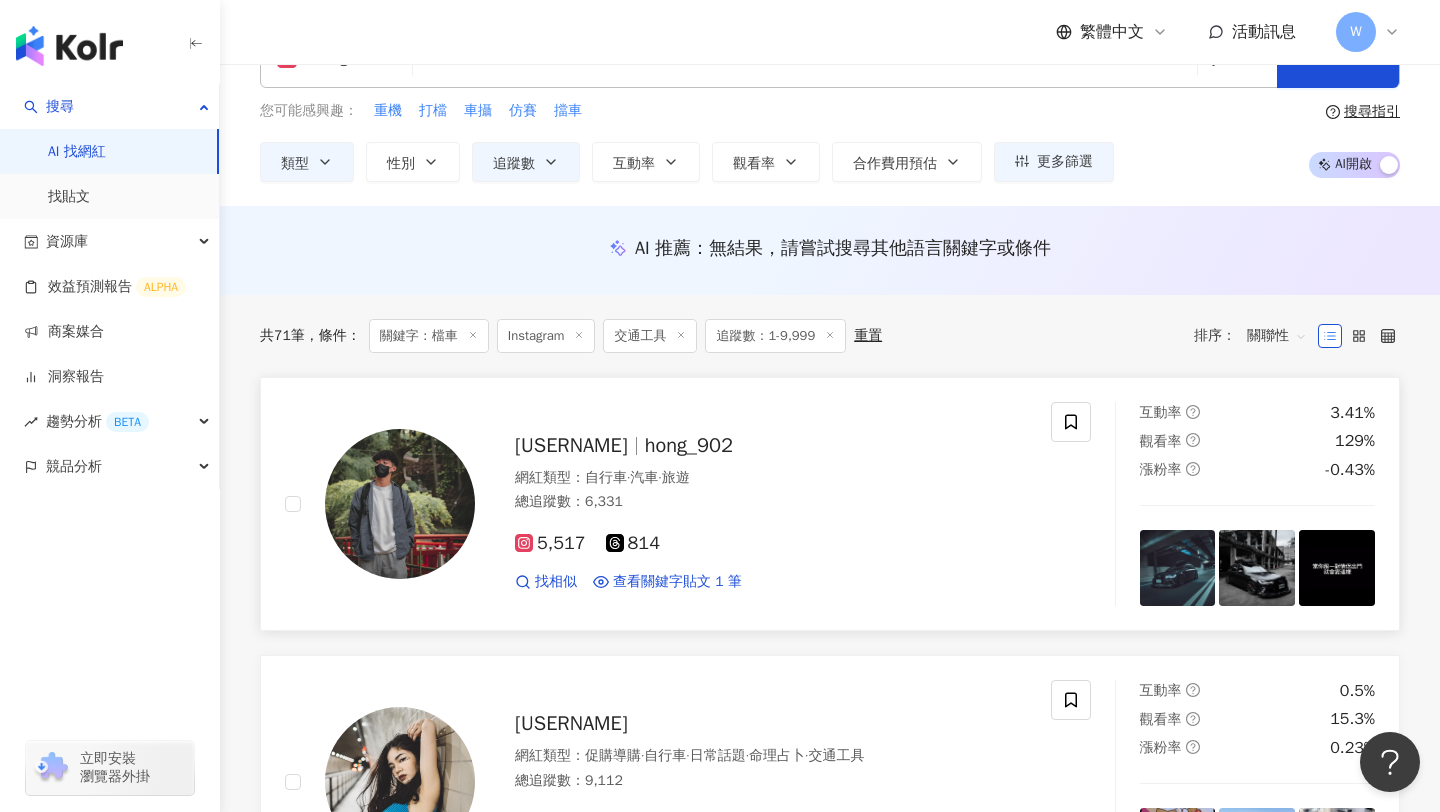 click on "Høng Høng hong_902" at bounding box center [771, 446] 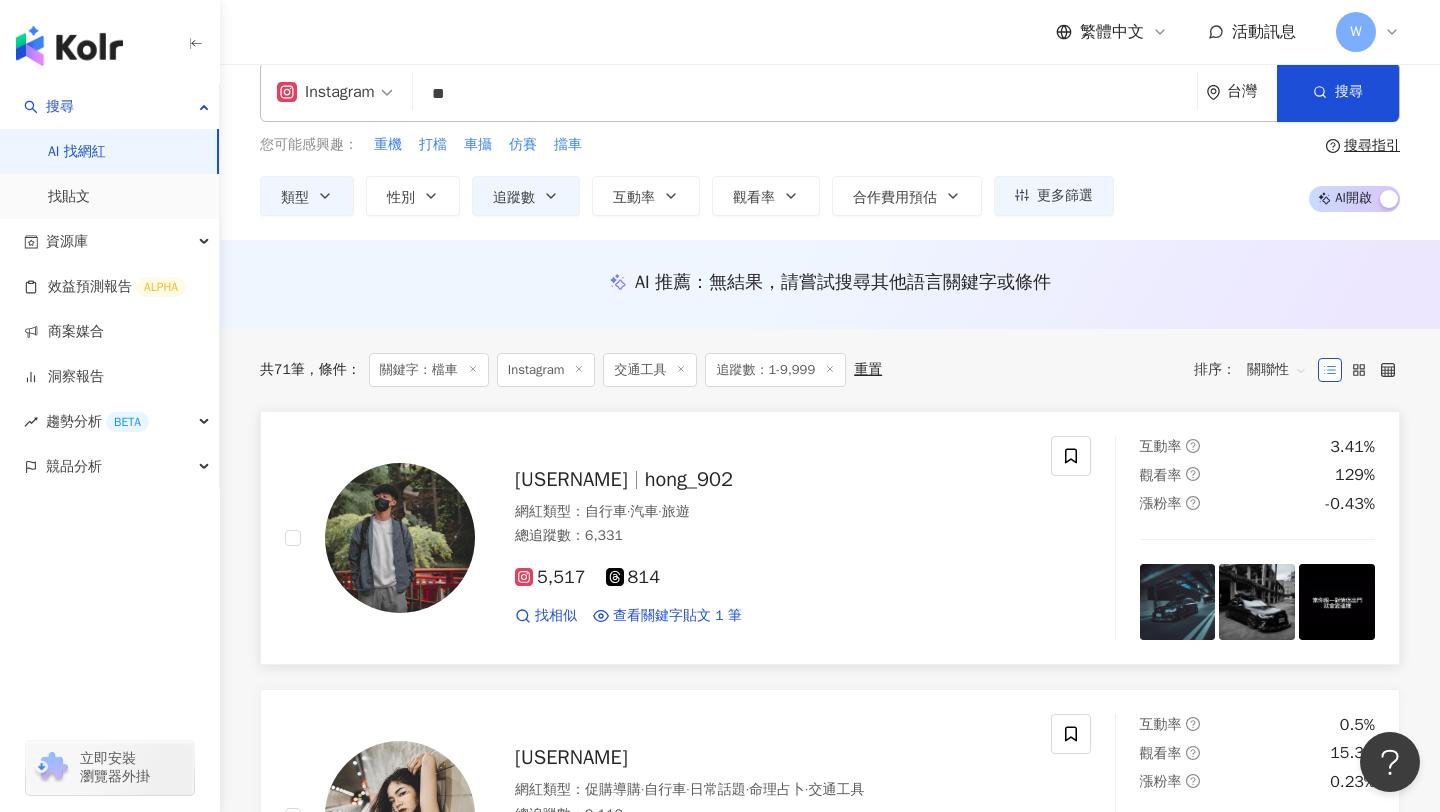 scroll, scrollTop: 0, scrollLeft: 0, axis: both 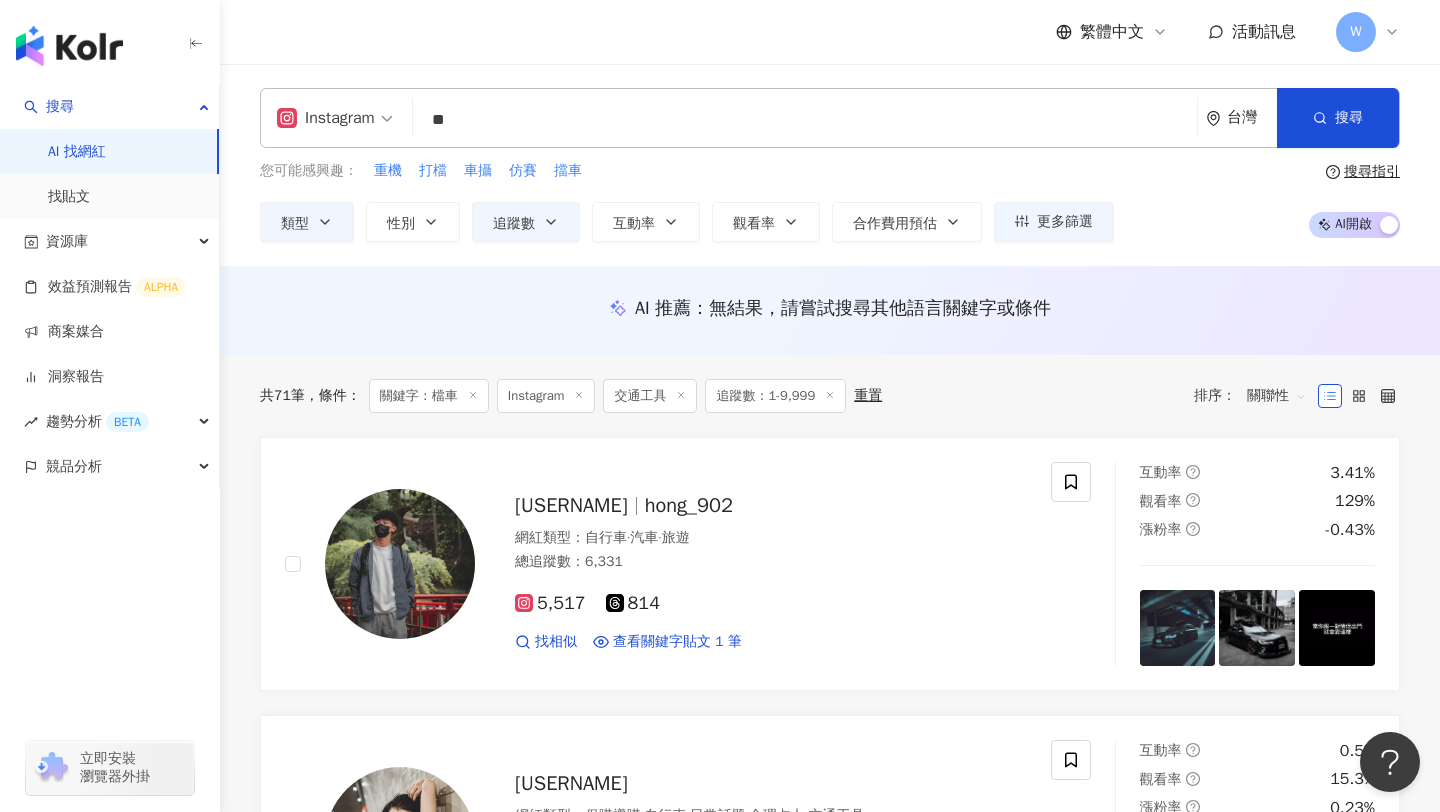 click on "**" at bounding box center (805, 120) 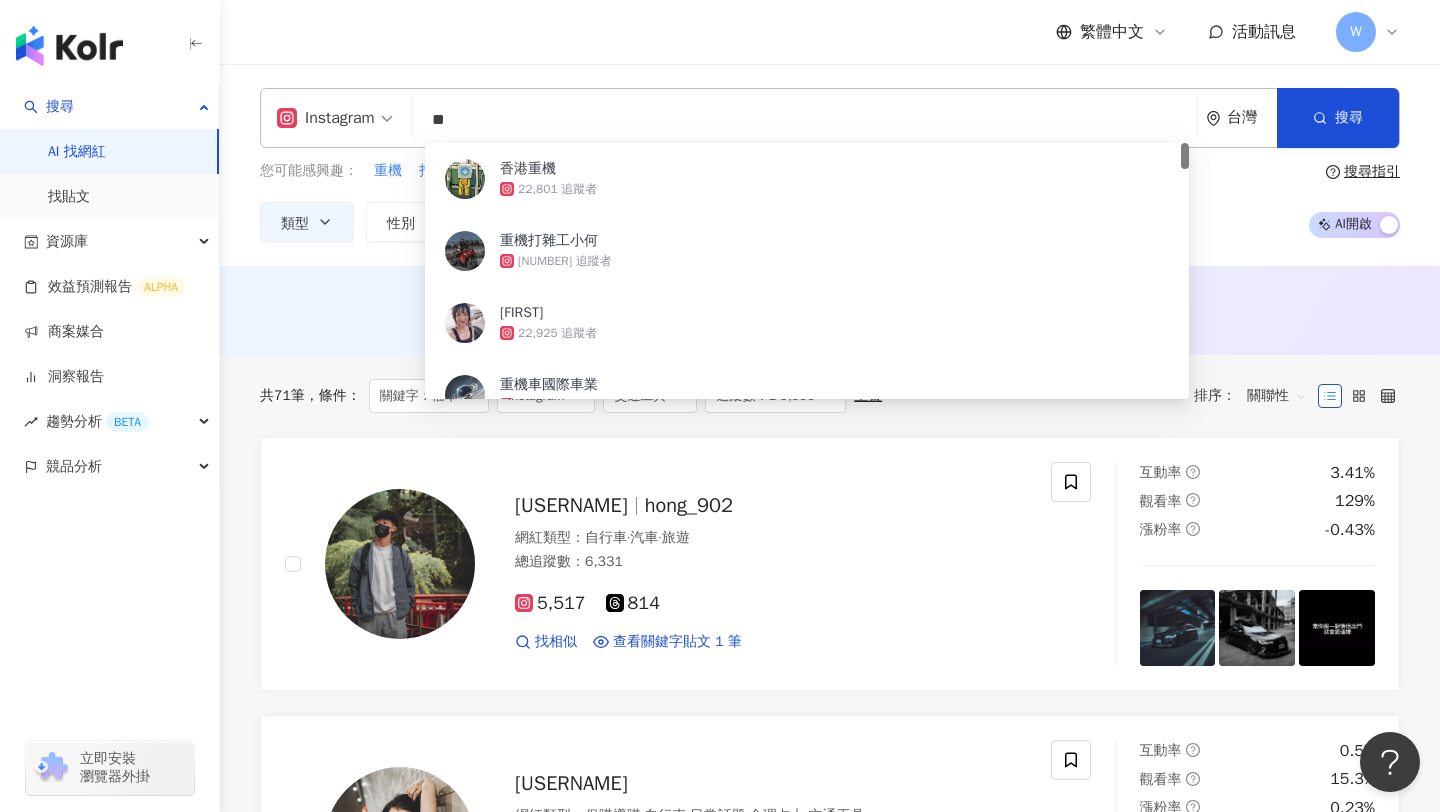 type on "*" 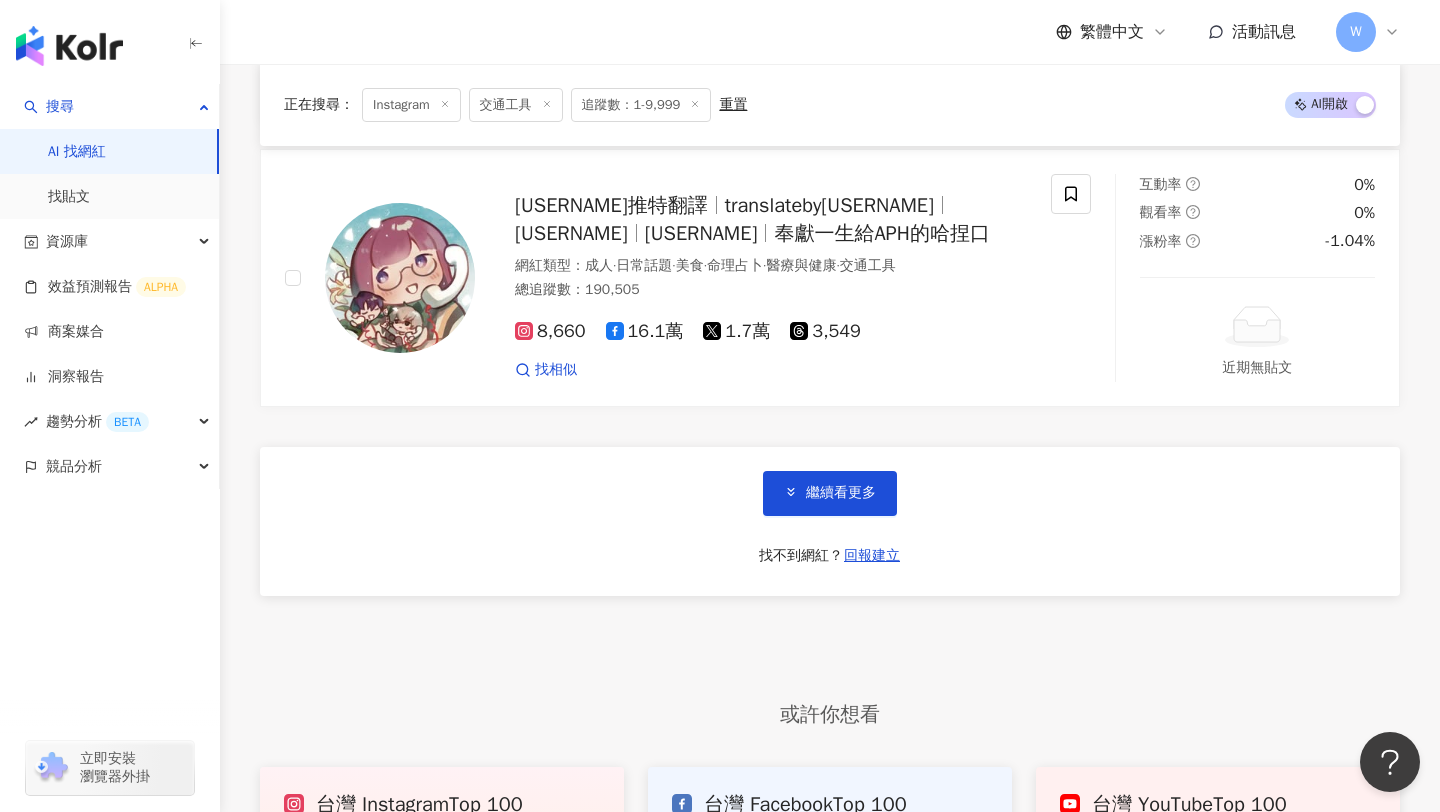 scroll, scrollTop: 3601, scrollLeft: 0, axis: vertical 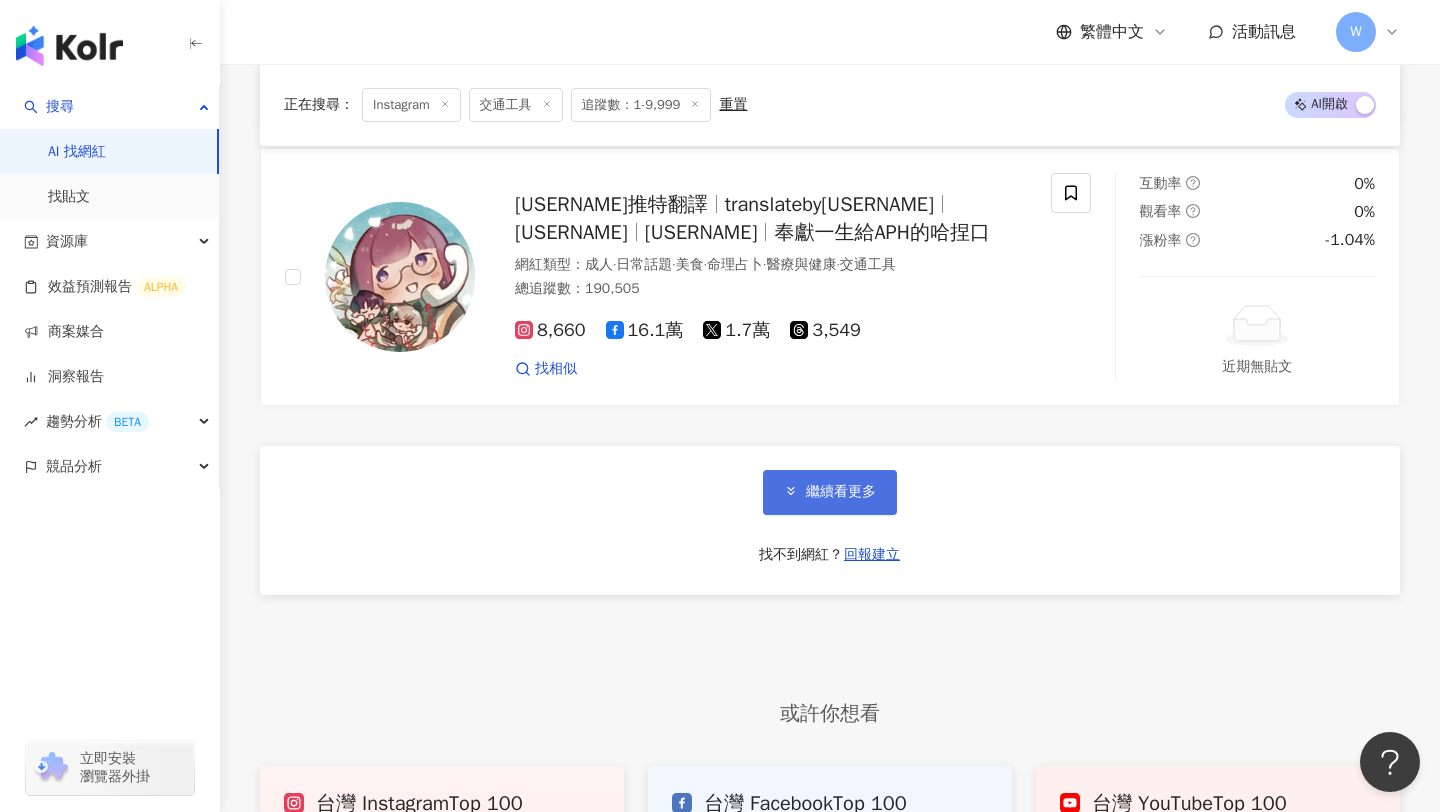 click on "繼續看更多" at bounding box center (830, 492) 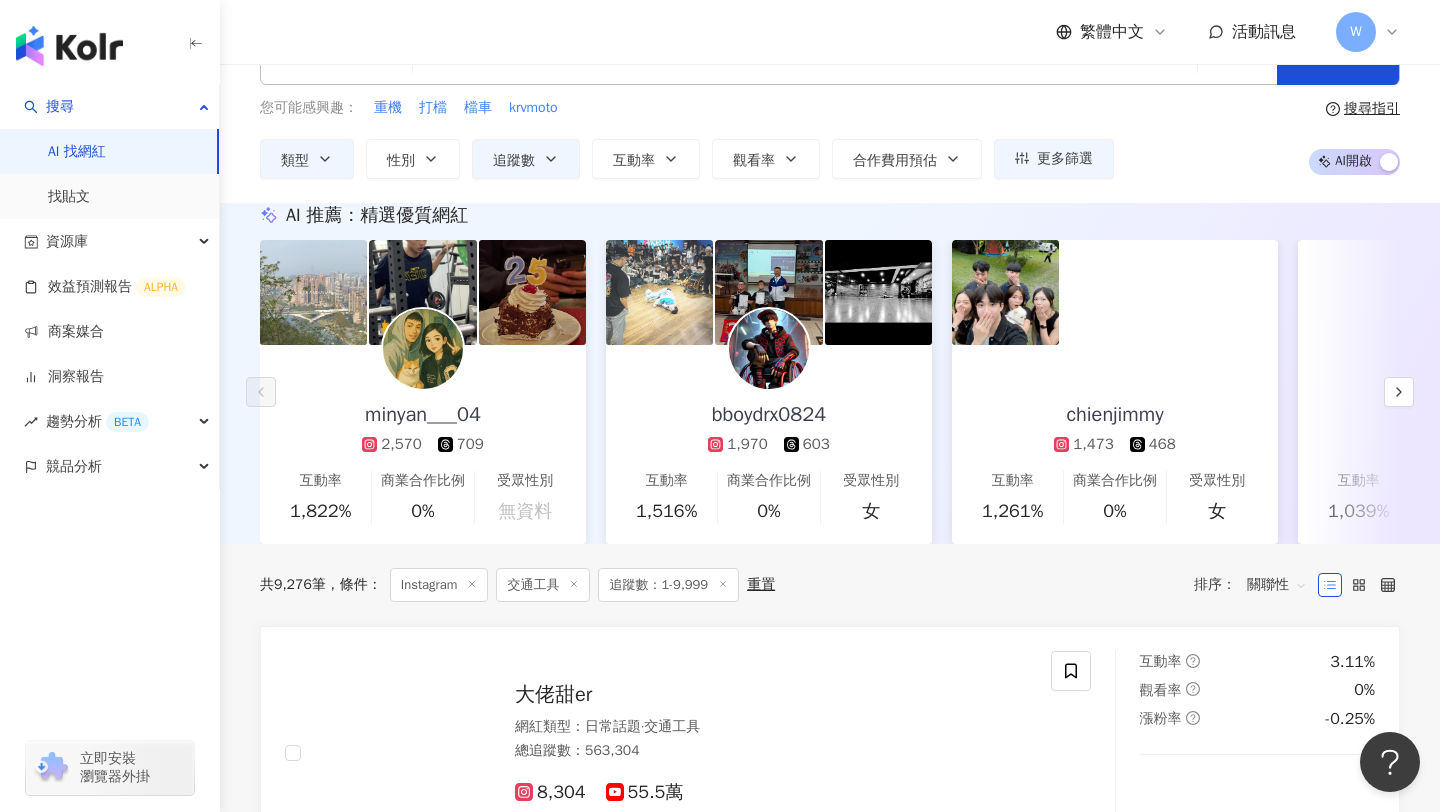 scroll, scrollTop: 53, scrollLeft: 0, axis: vertical 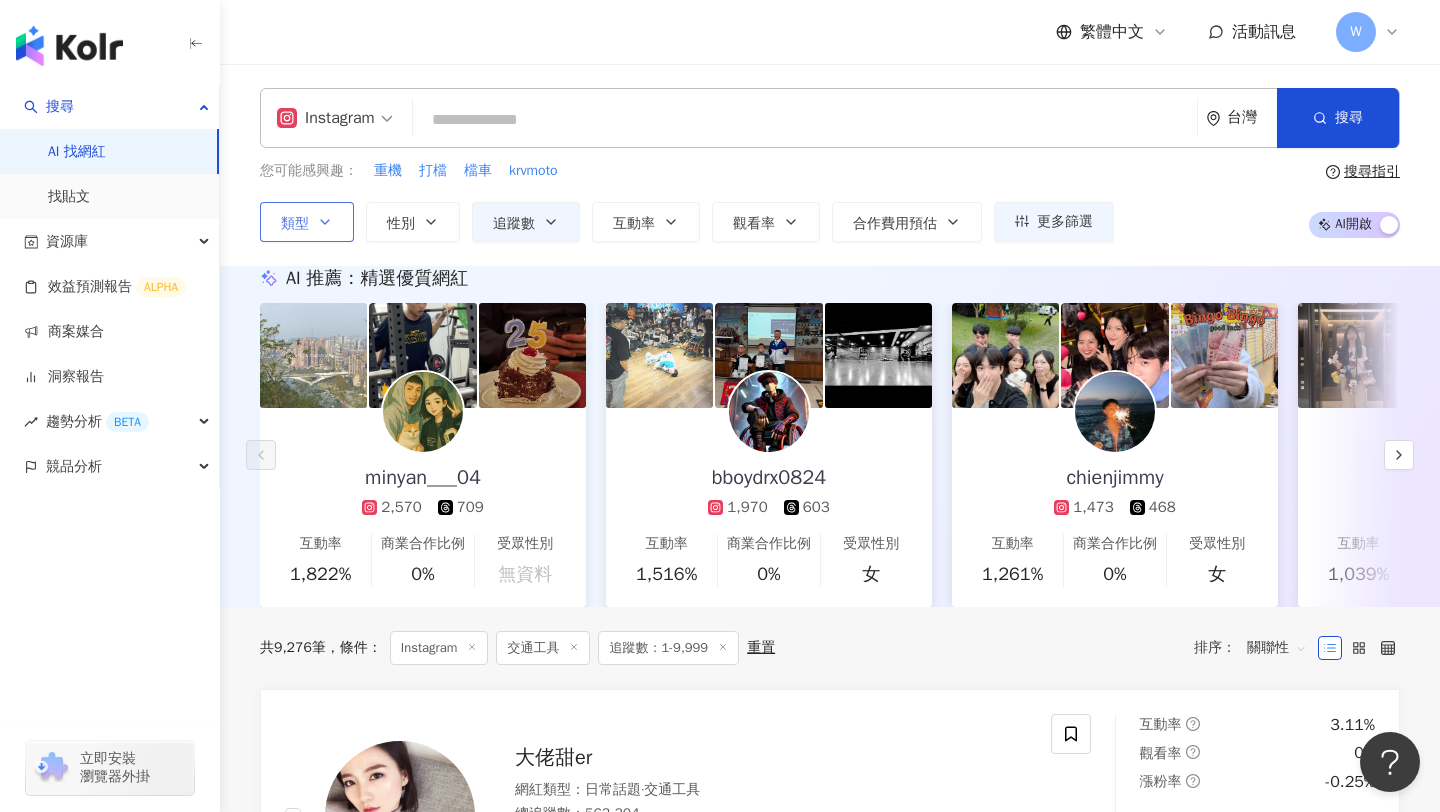 click on "類型" at bounding box center [307, 222] 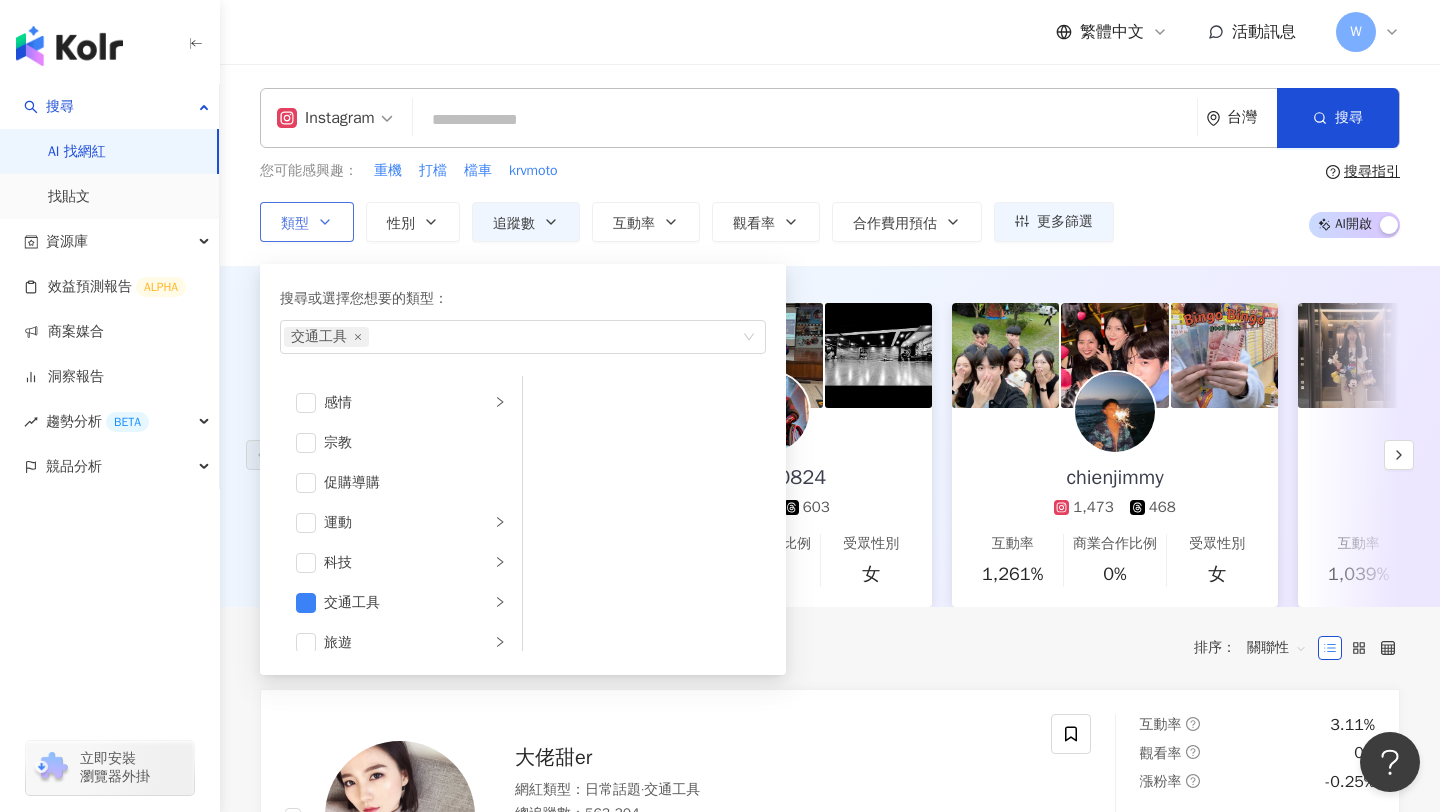 scroll, scrollTop: 659, scrollLeft: 0, axis: vertical 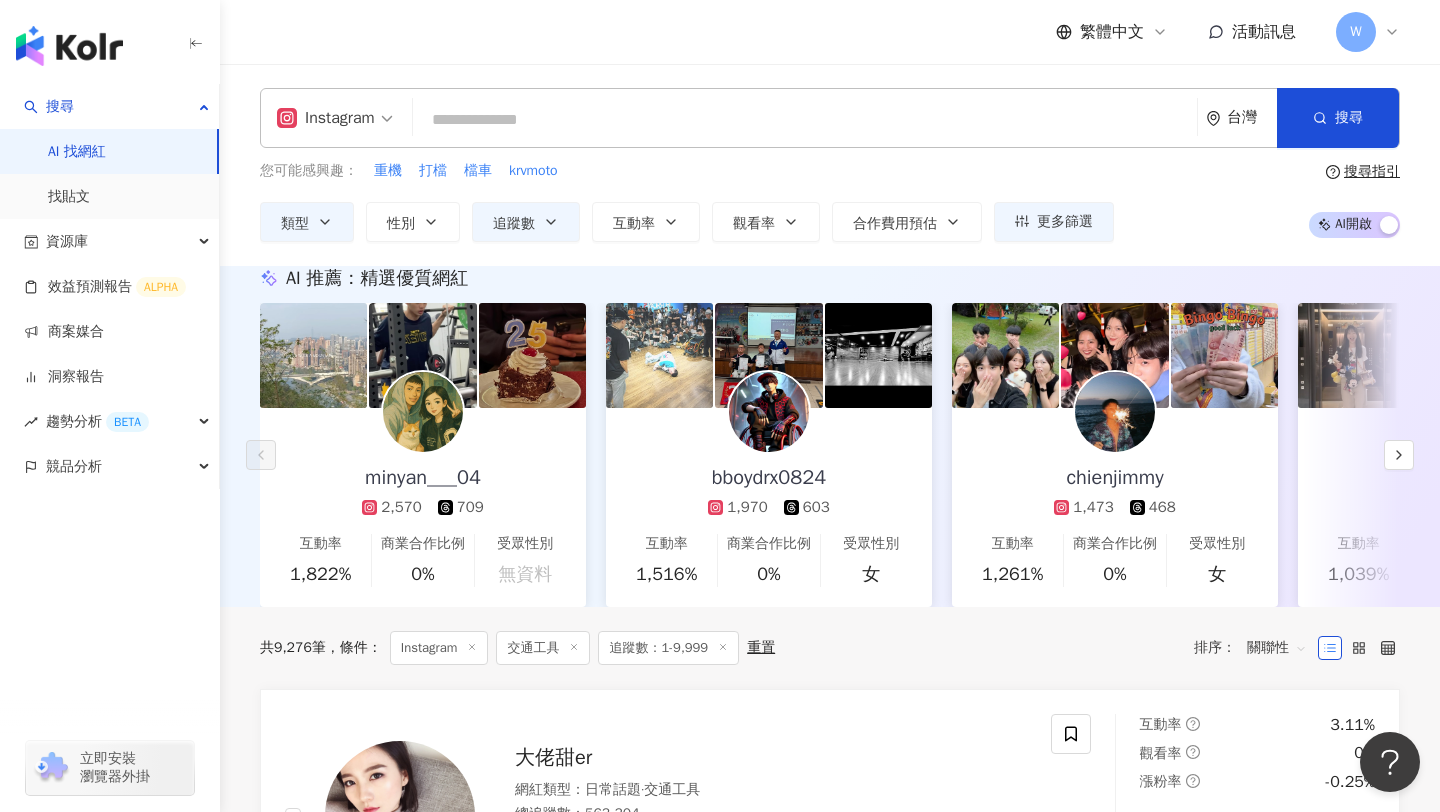 click at bounding box center (805, 120) 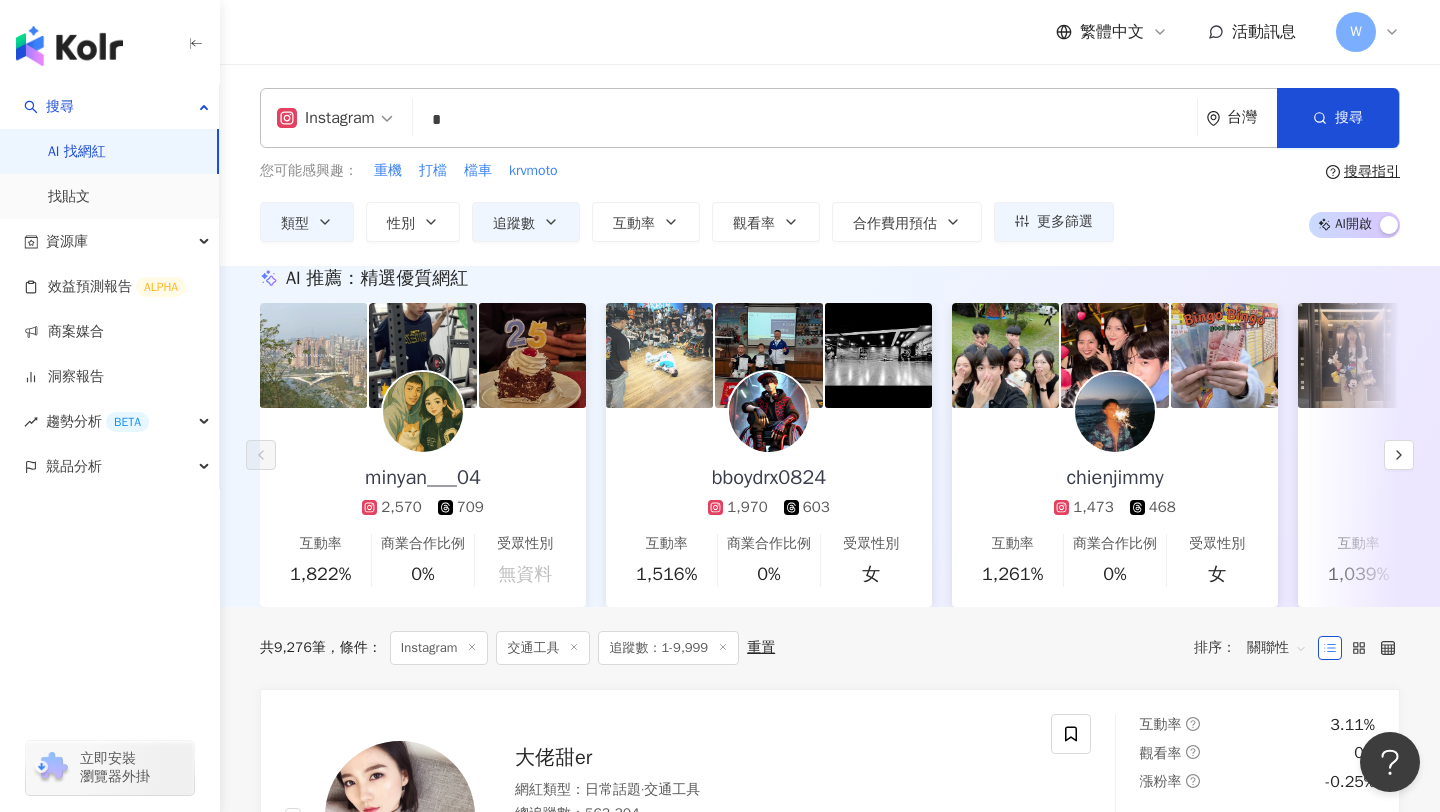 type on "*" 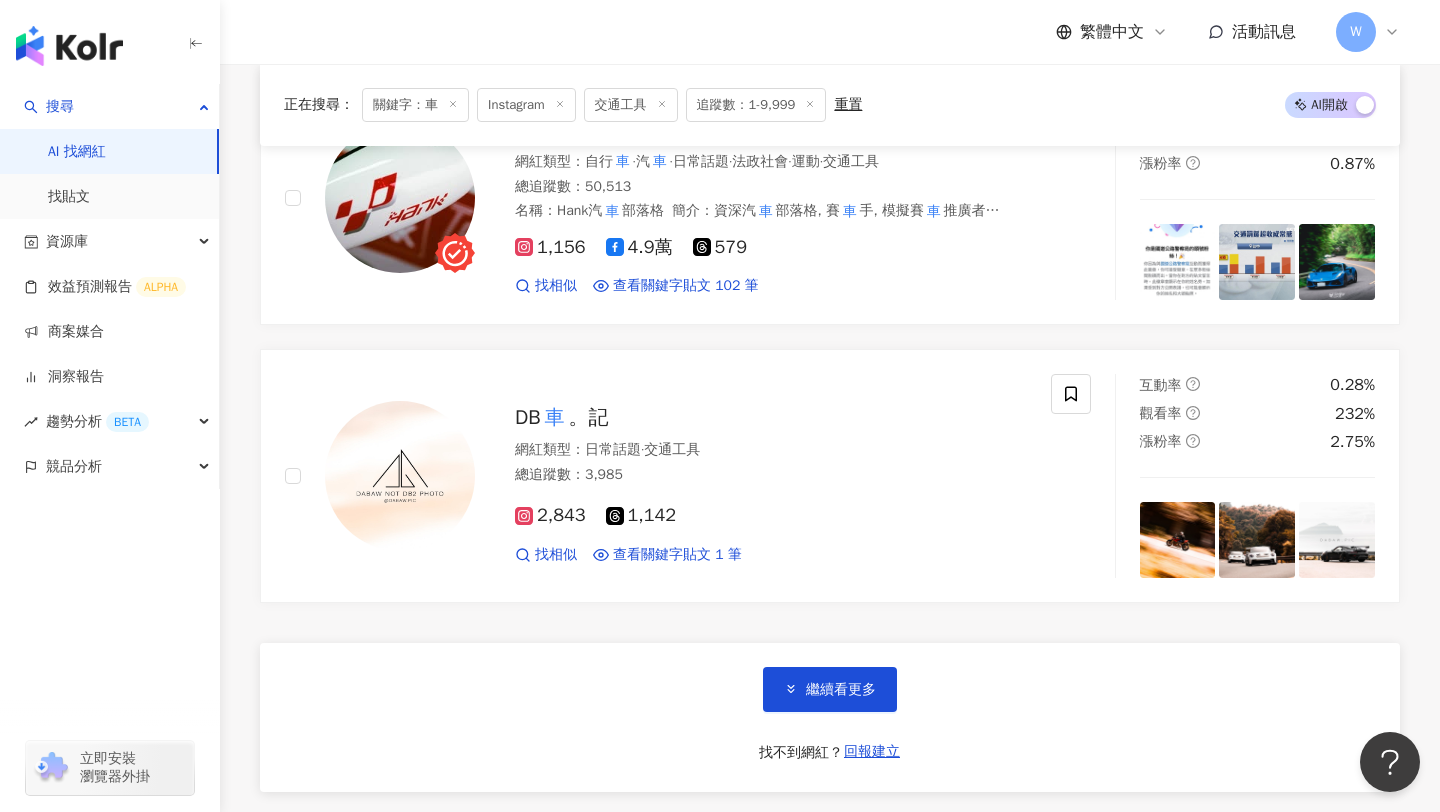 scroll, scrollTop: 3181, scrollLeft: 0, axis: vertical 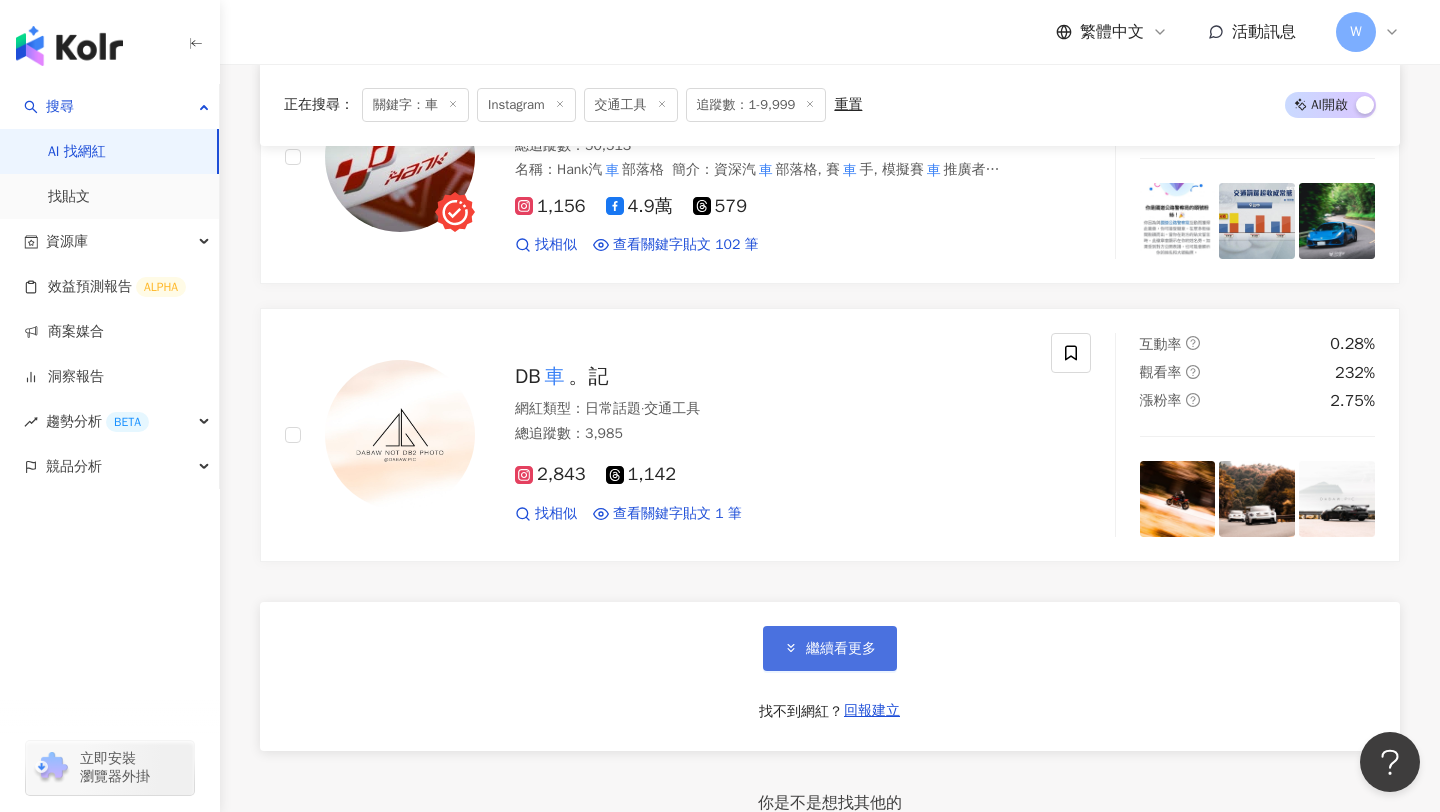 click on "繼續看更多" at bounding box center (841, 649) 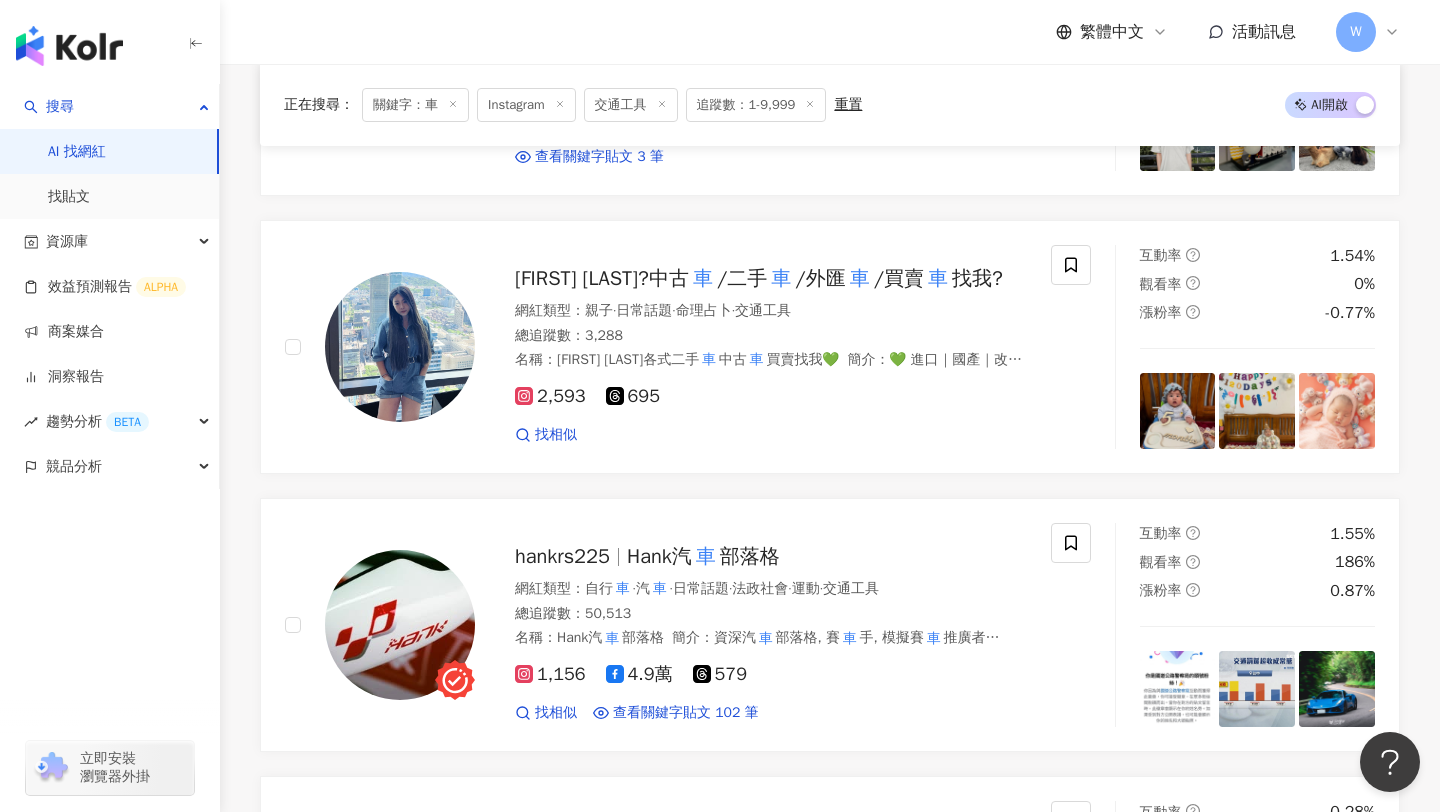 scroll, scrollTop: 2711, scrollLeft: 0, axis: vertical 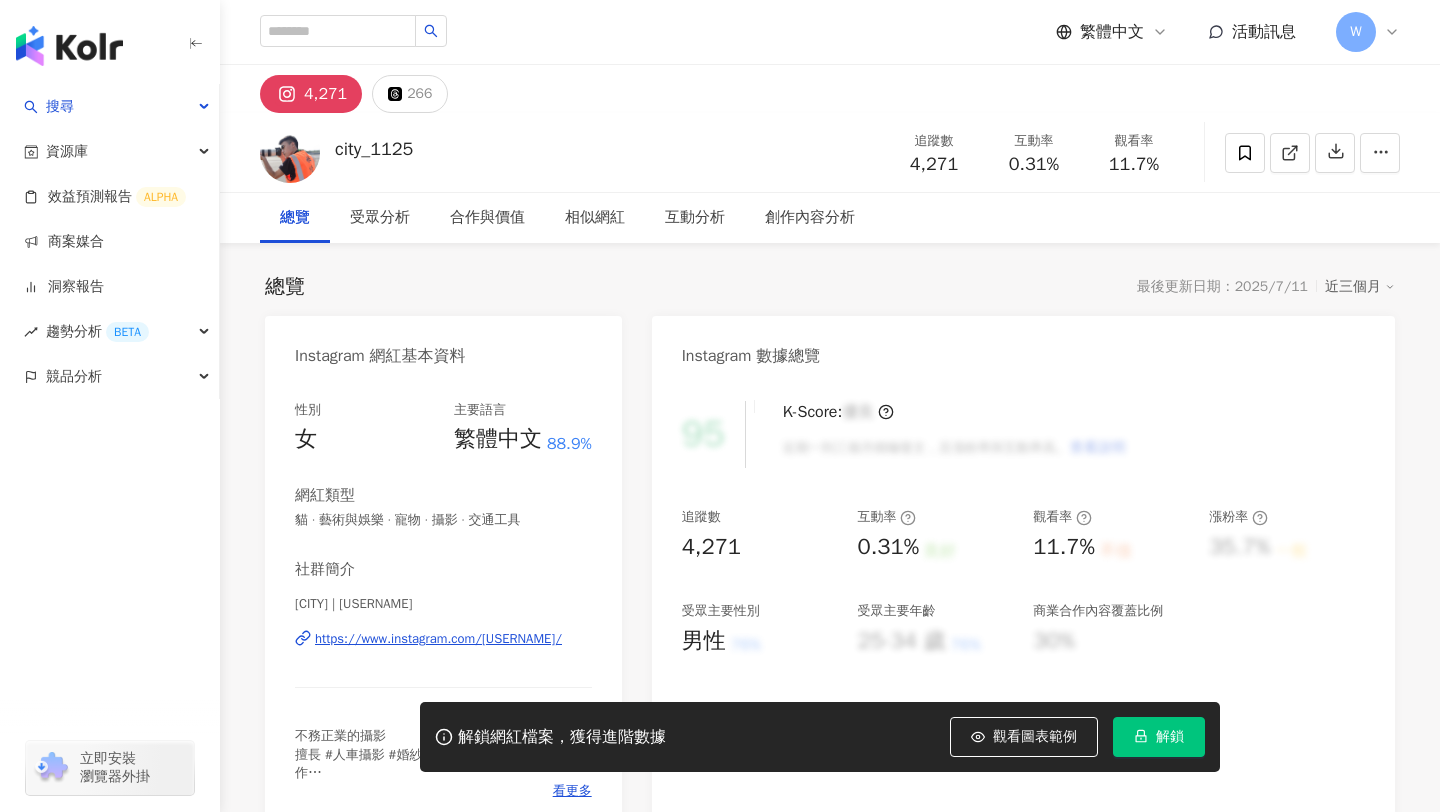 click on "https://www.instagram.com/city_1125/" at bounding box center (438, 639) 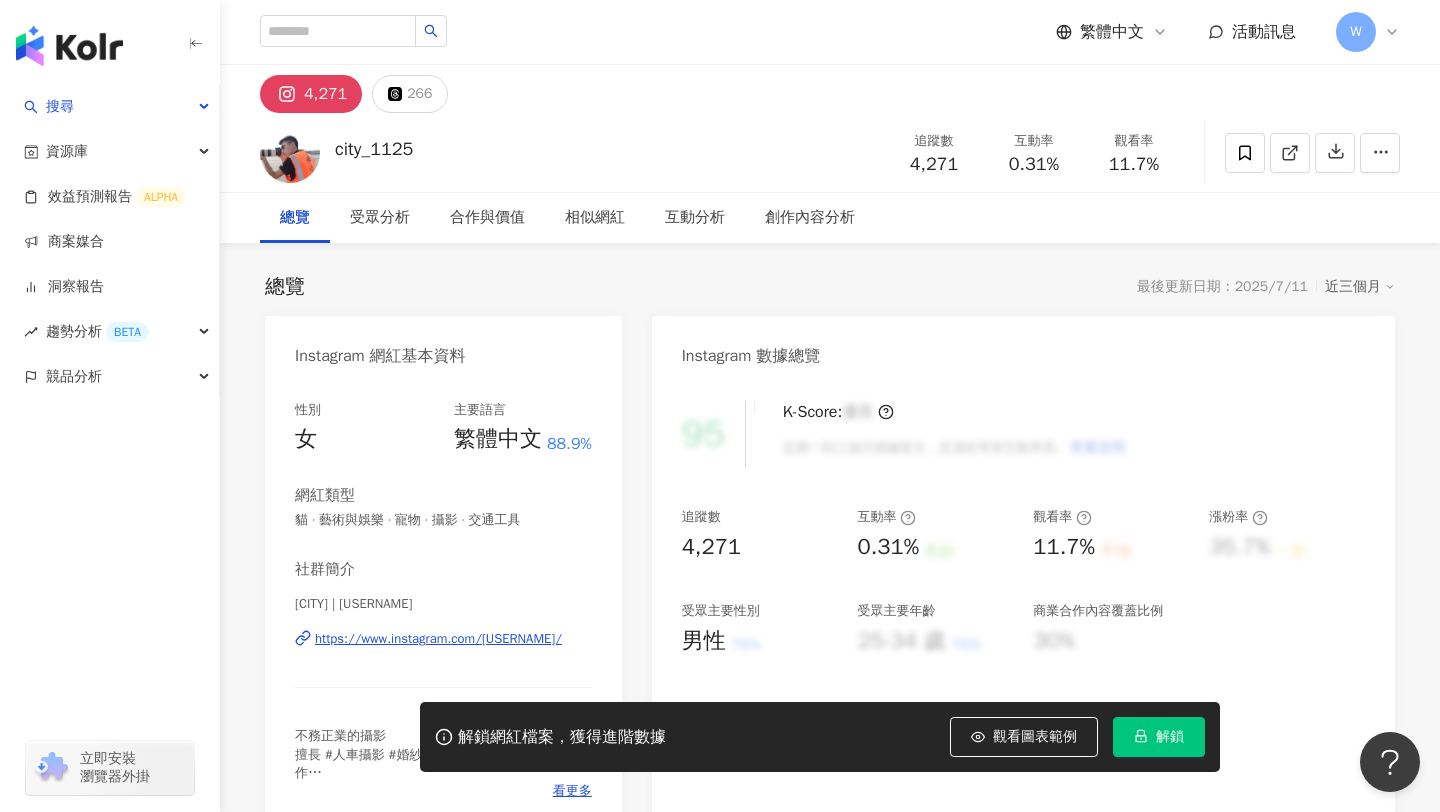 scroll, scrollTop: 0, scrollLeft: 0, axis: both 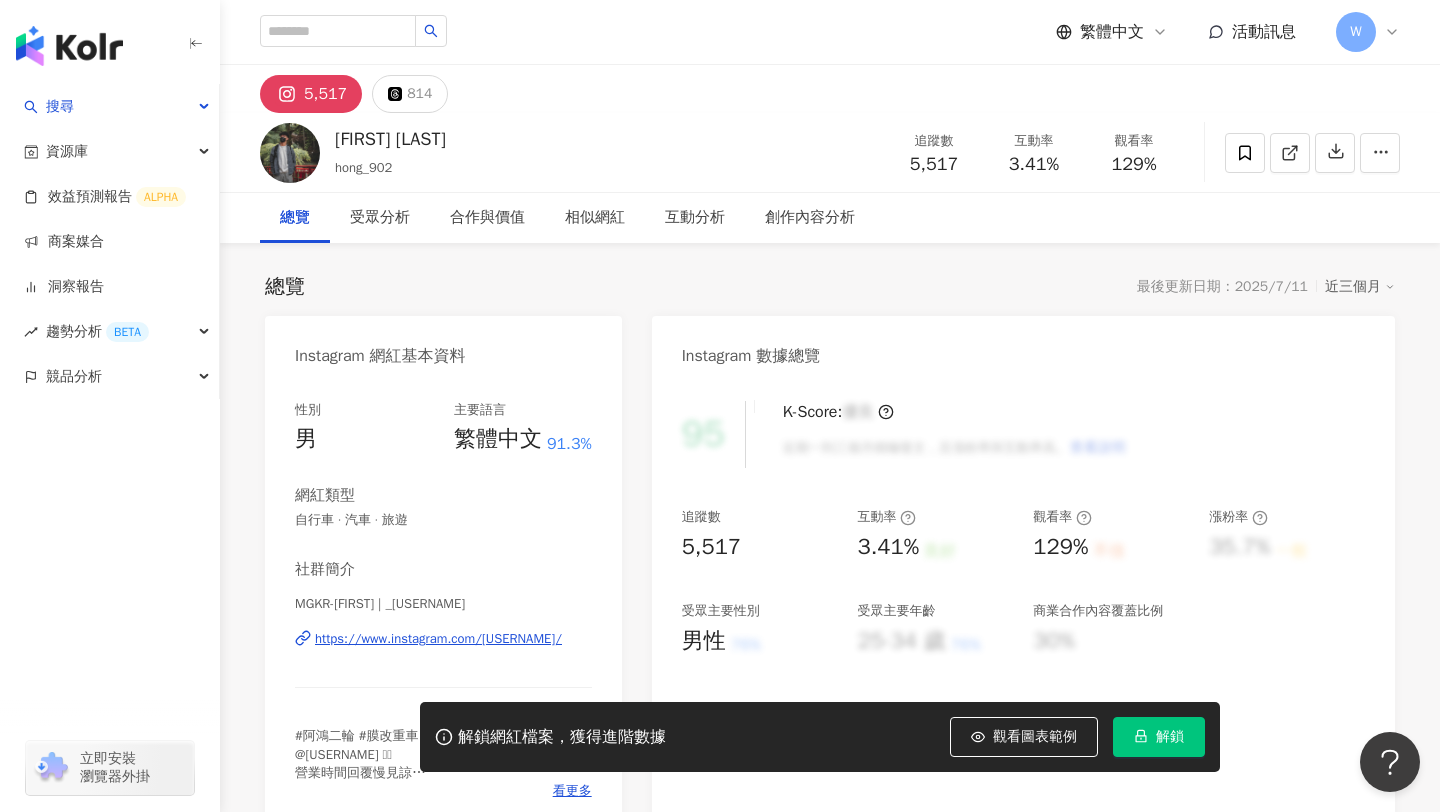 click on "https://www.instagram.com/[USERNAME]/" at bounding box center [438, 639] 